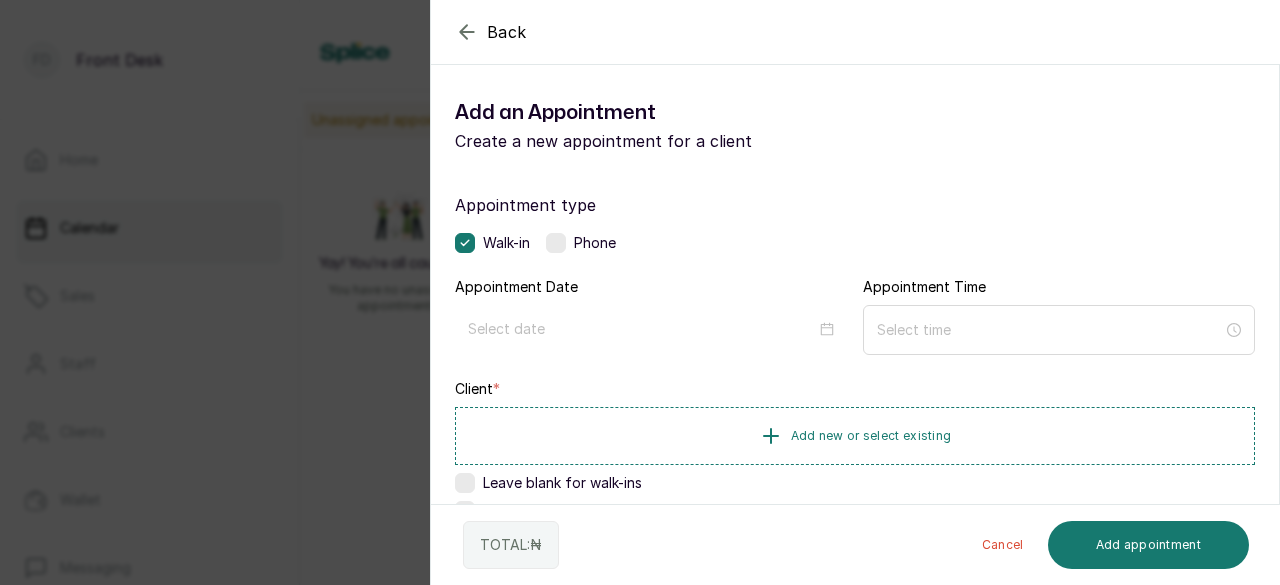scroll, scrollTop: 0, scrollLeft: 0, axis: both 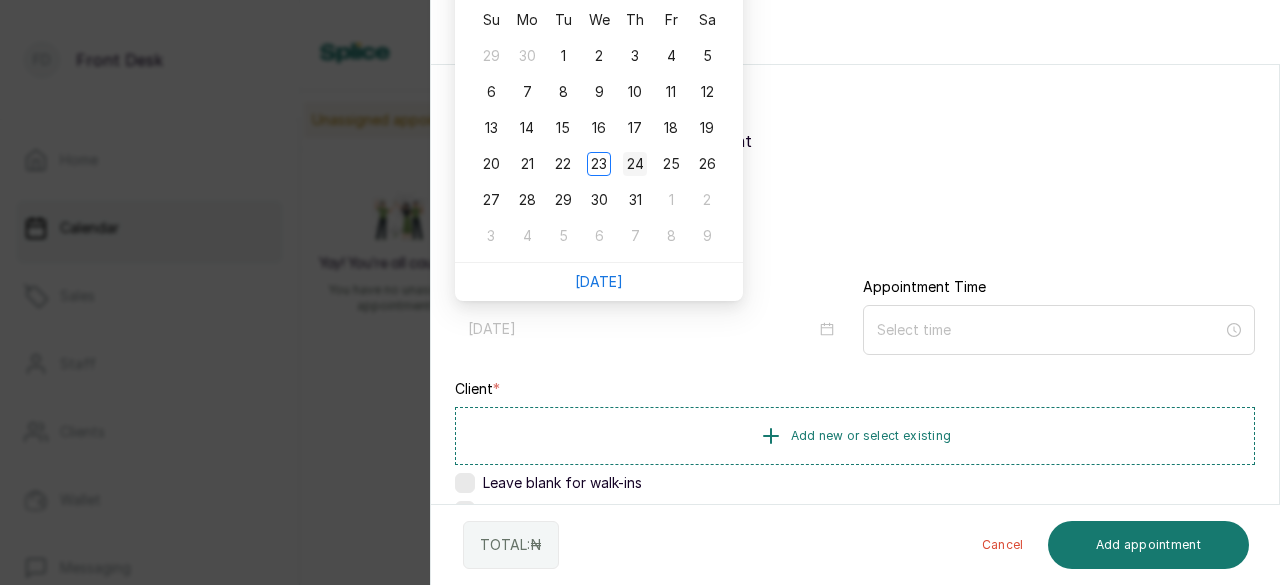 type on "[DATE]" 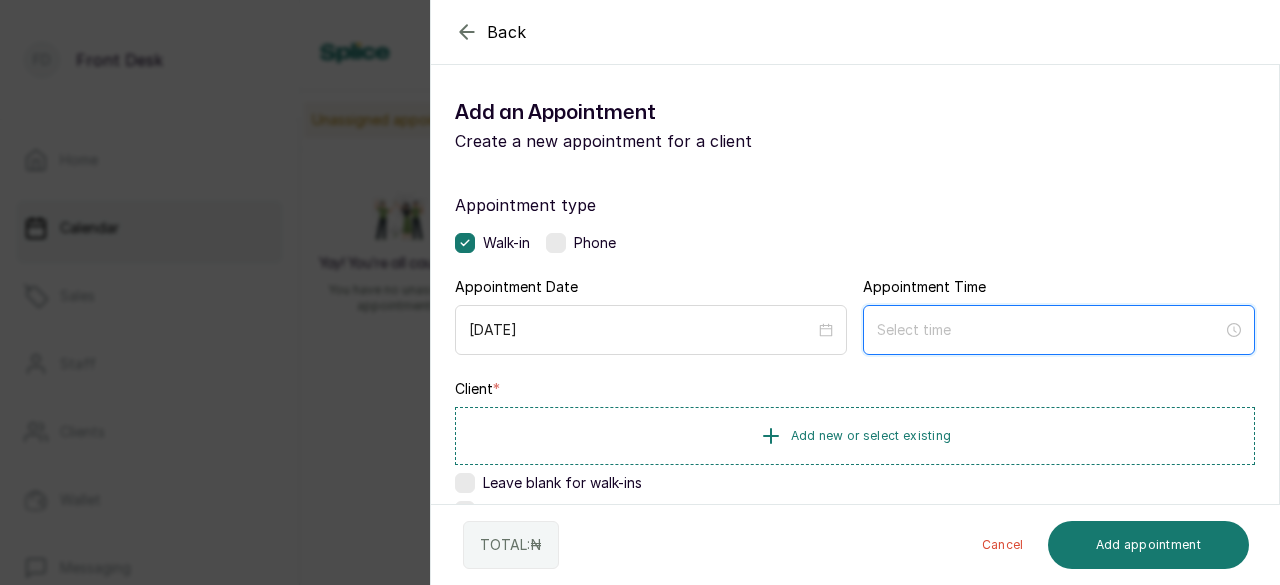 click at bounding box center (1050, 330) 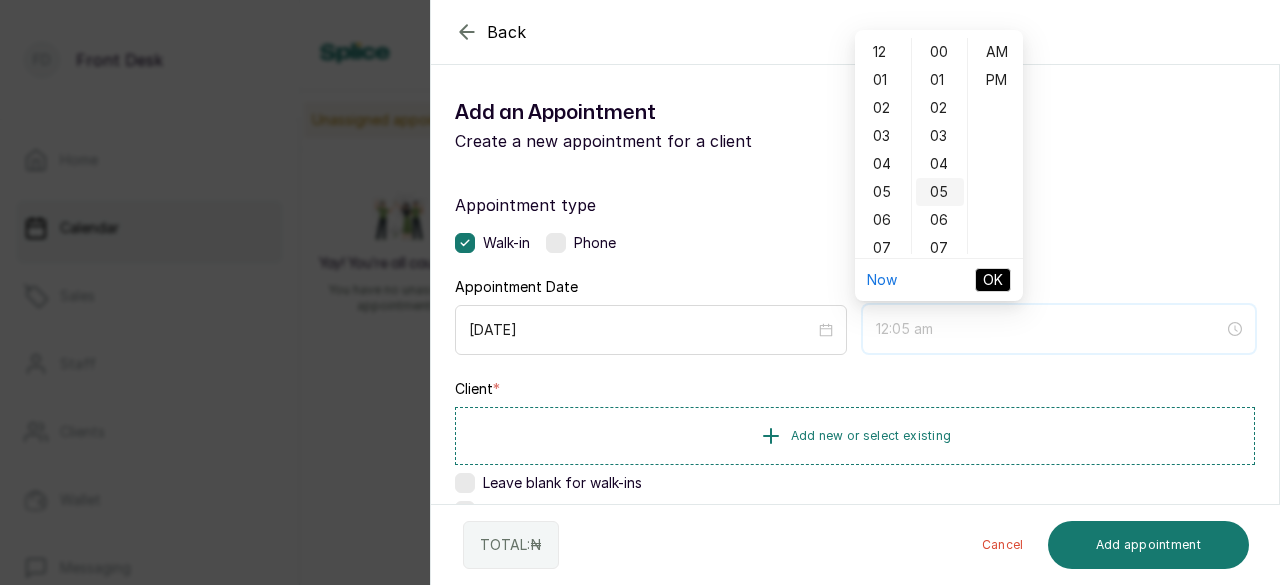 scroll, scrollTop: 100, scrollLeft: 0, axis: vertical 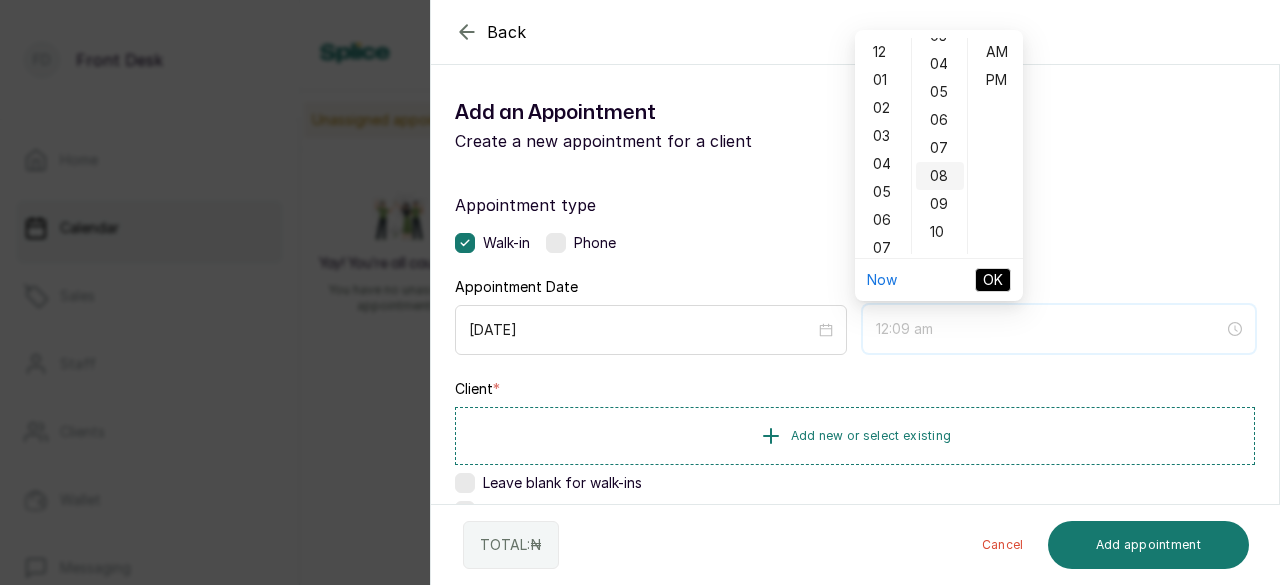 type on "12:08 am" 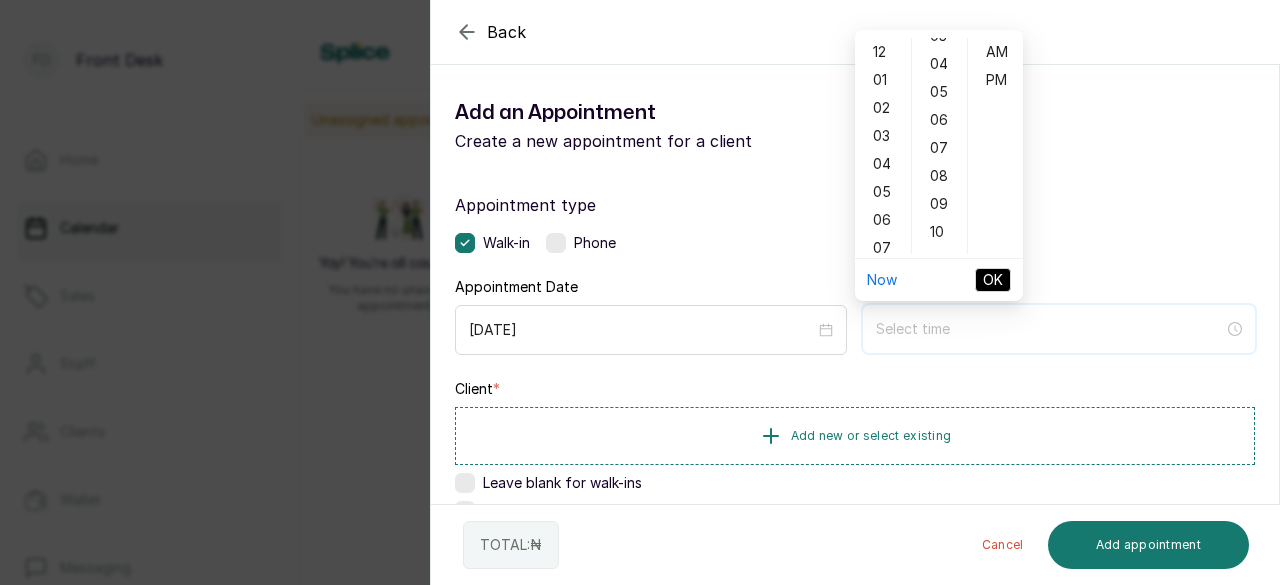 type on "12:08 am" 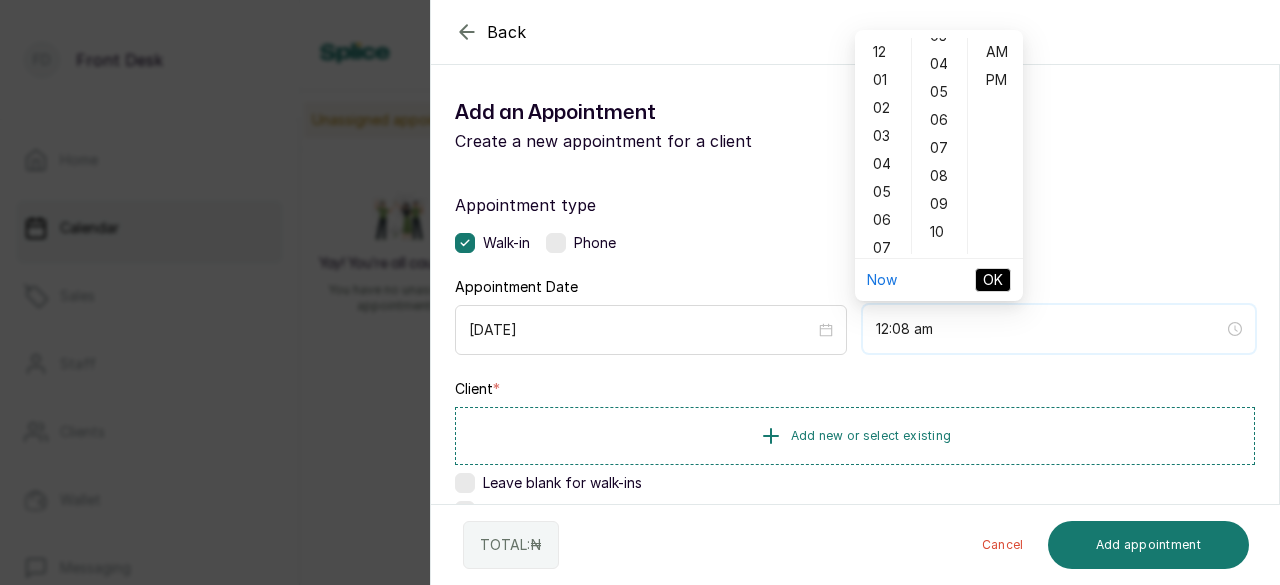 type 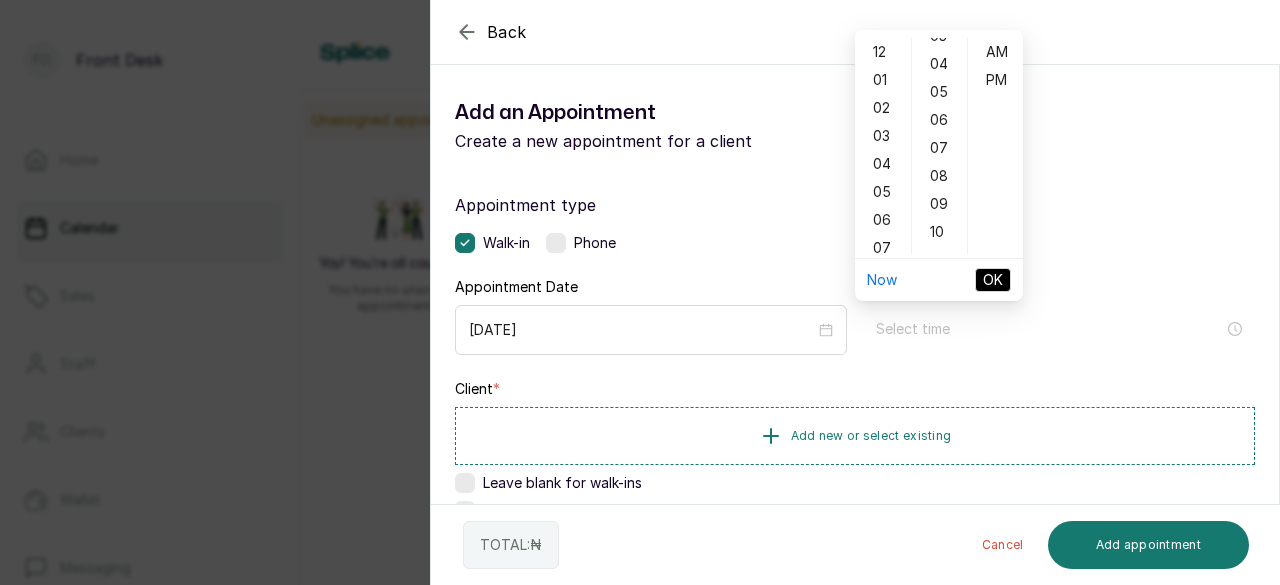 click 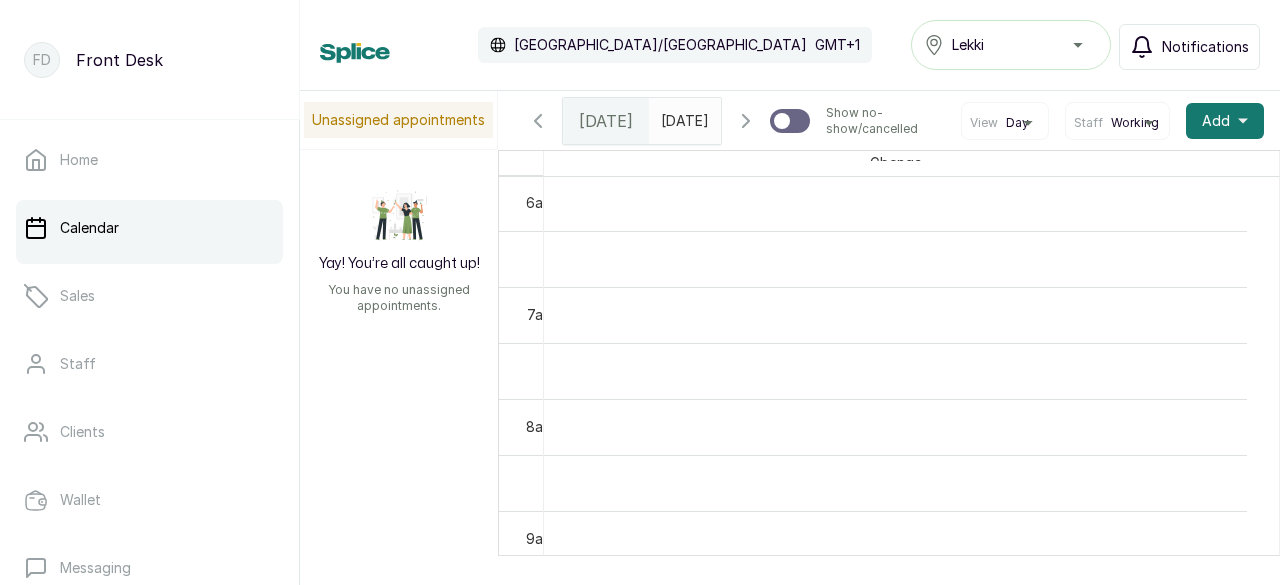 click on "Notifications" at bounding box center [1205, 47] 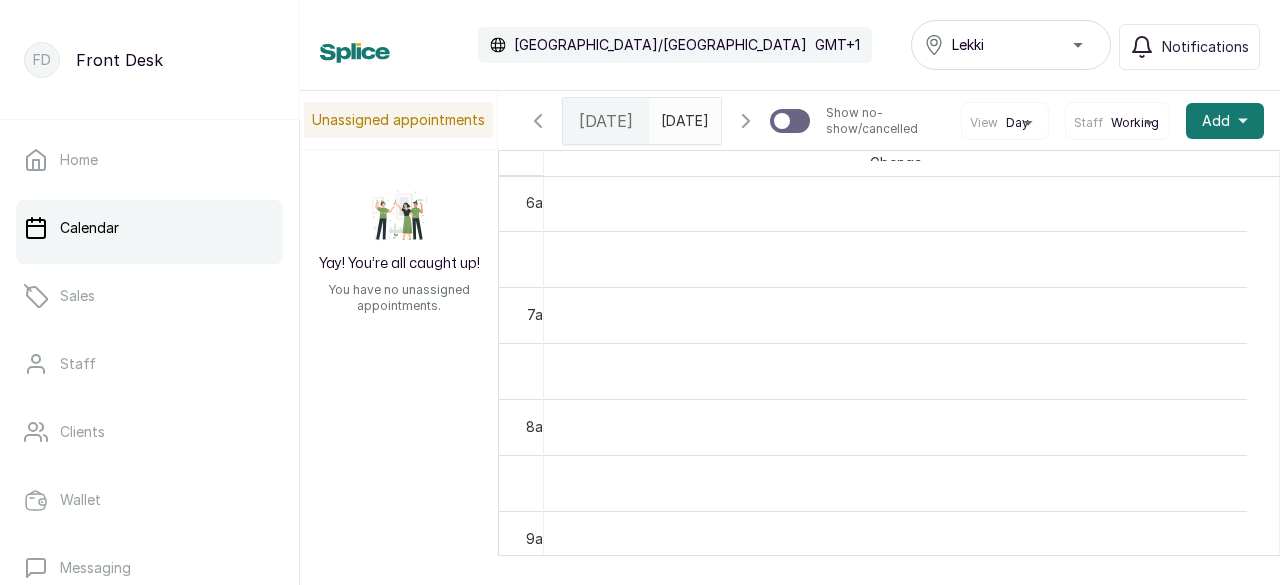 click 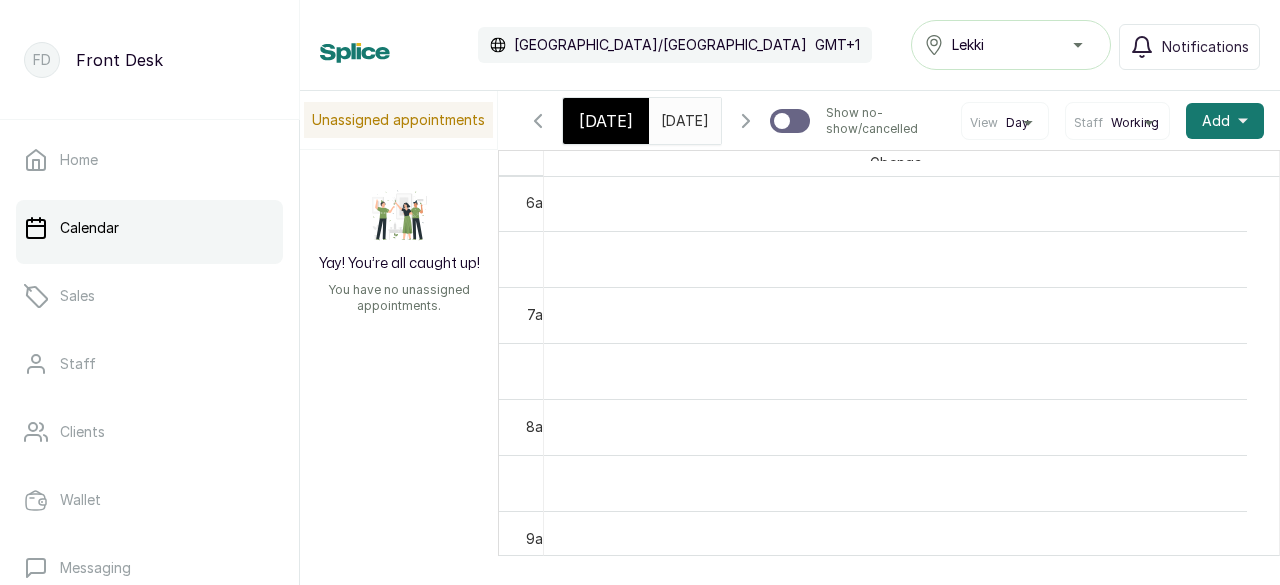 scroll, scrollTop: 744, scrollLeft: 0, axis: vertical 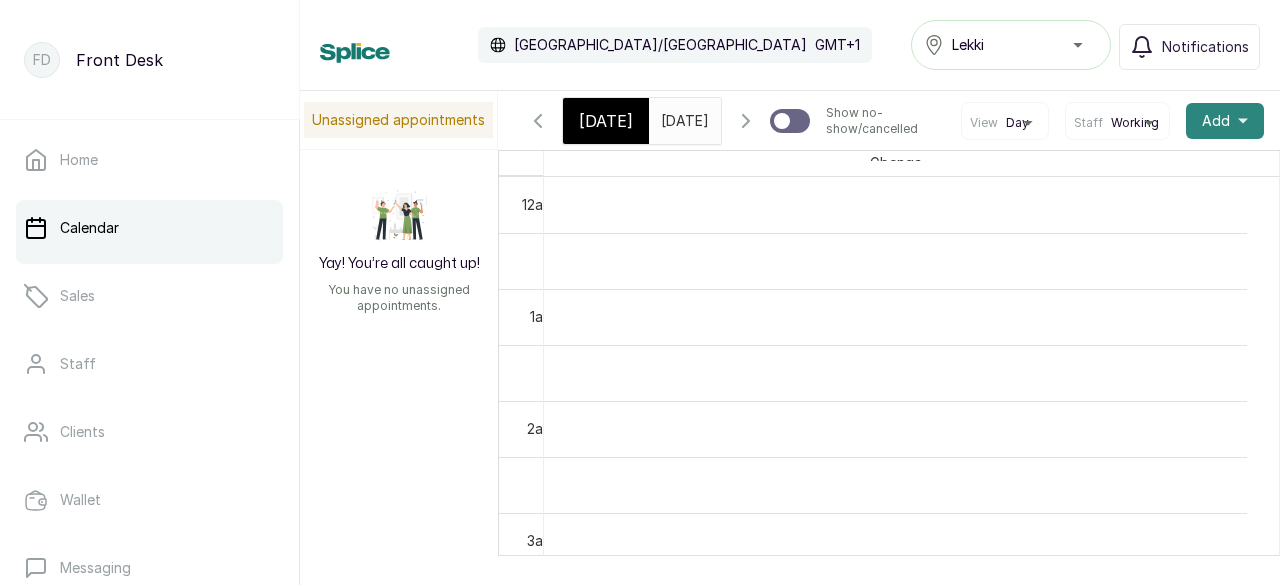 click 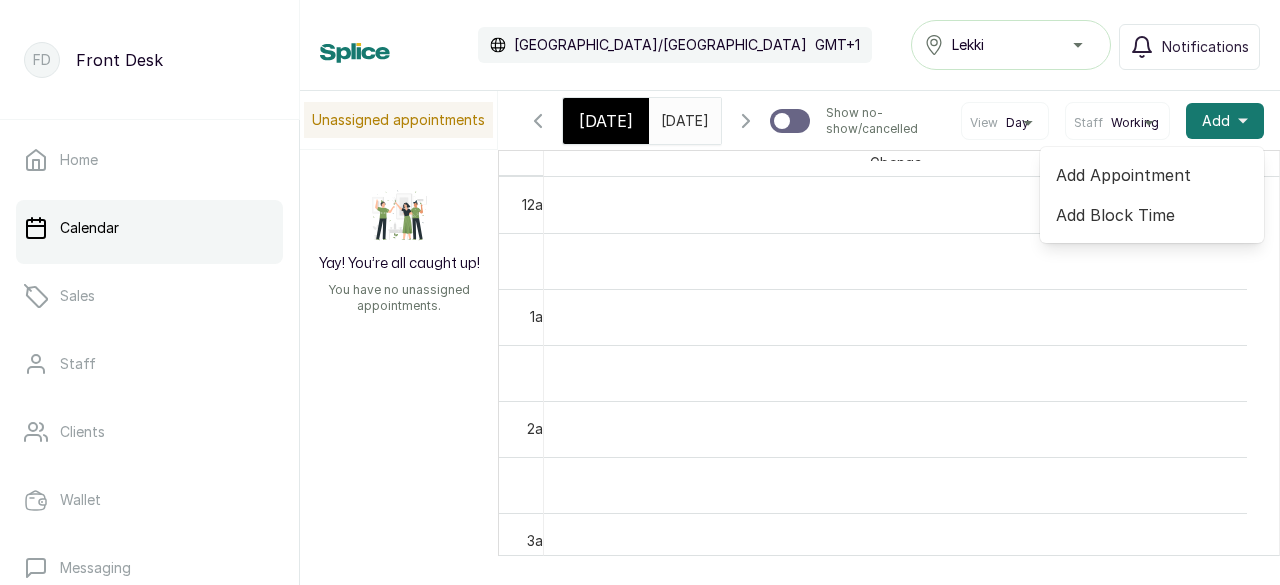 click on "Add Appointment" at bounding box center (1152, 175) 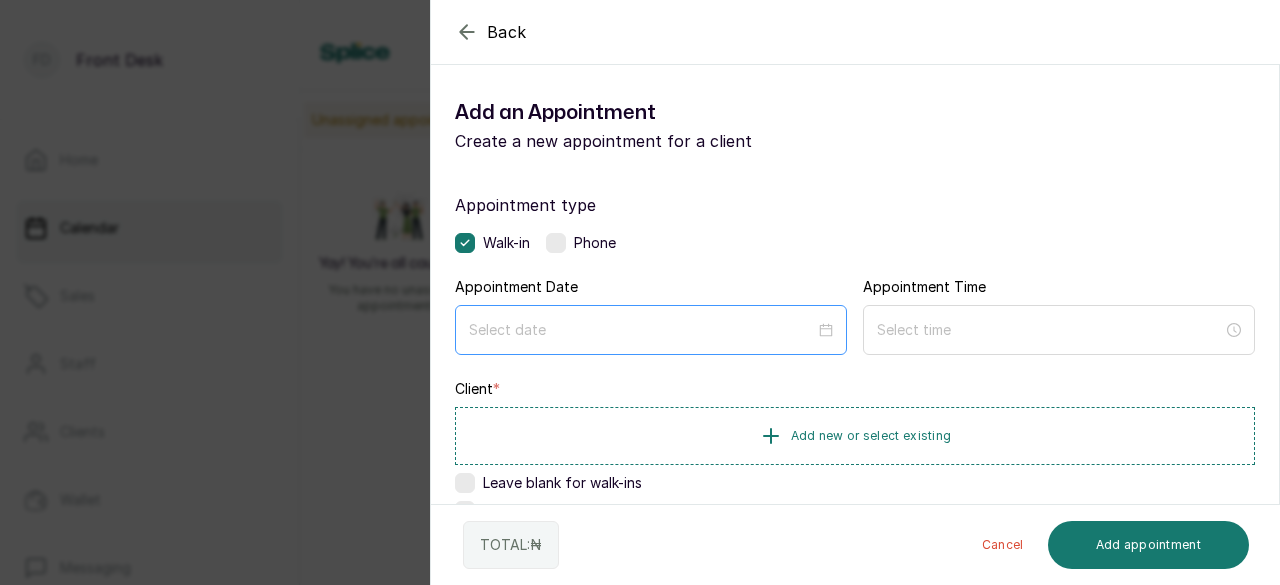 click at bounding box center [651, 330] 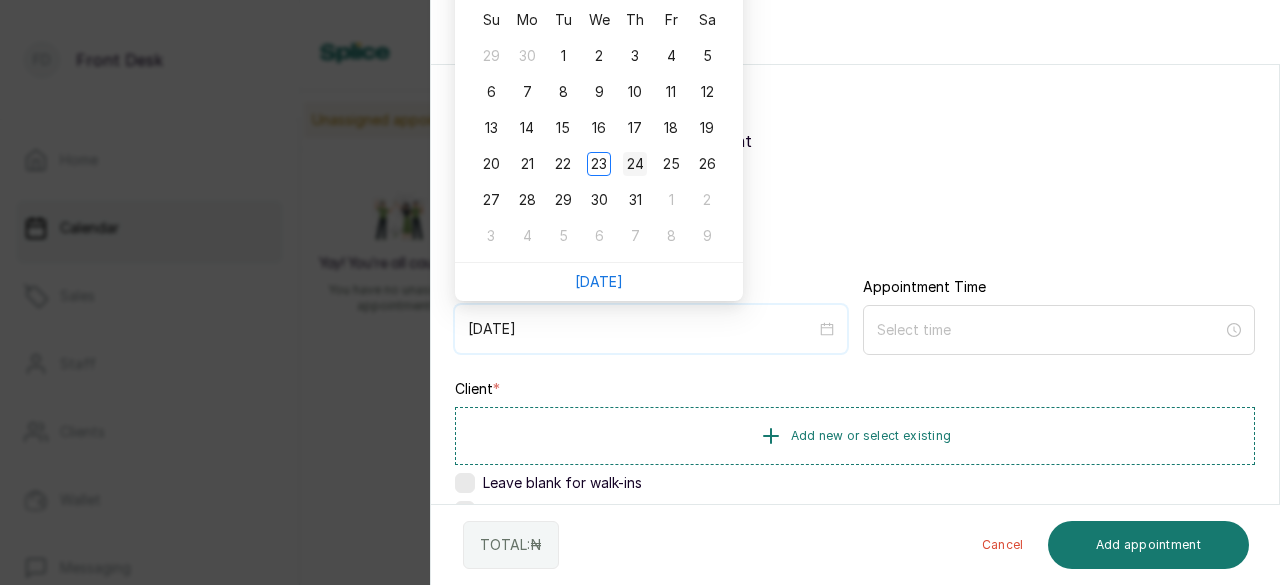 type on "[DATE]" 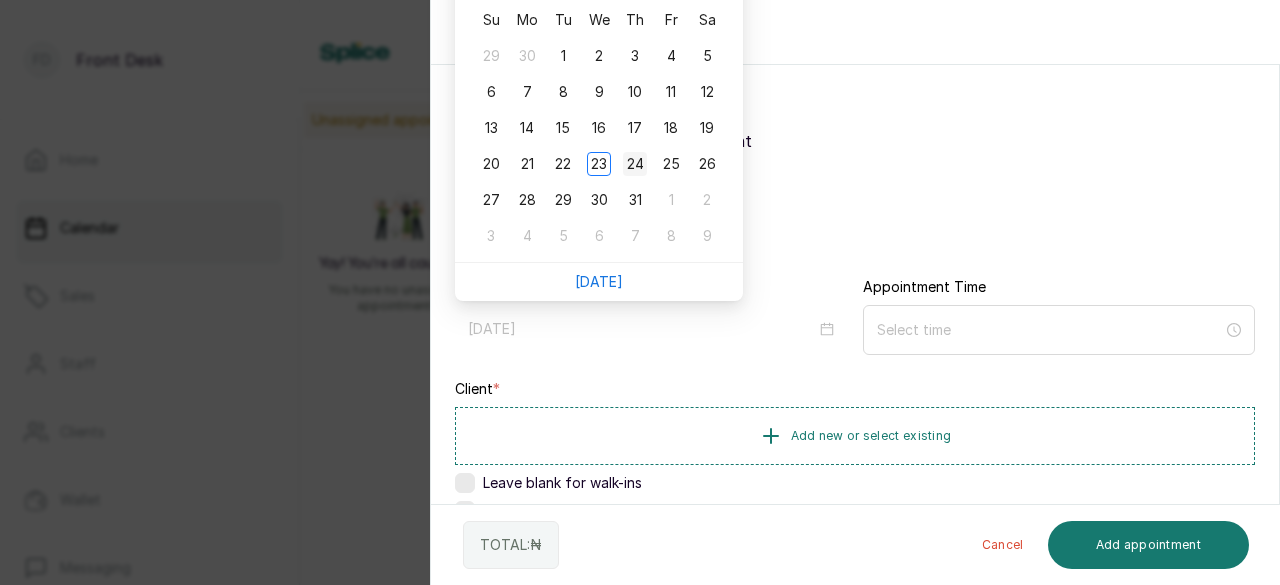 click on "24" at bounding box center (635, 164) 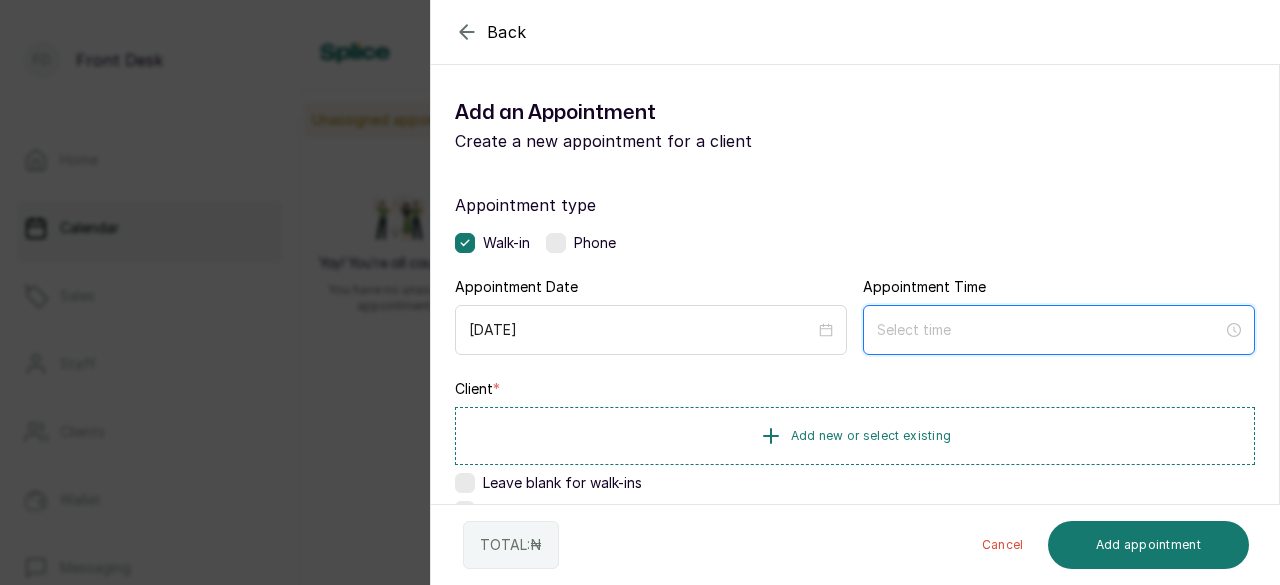 click at bounding box center [1050, 330] 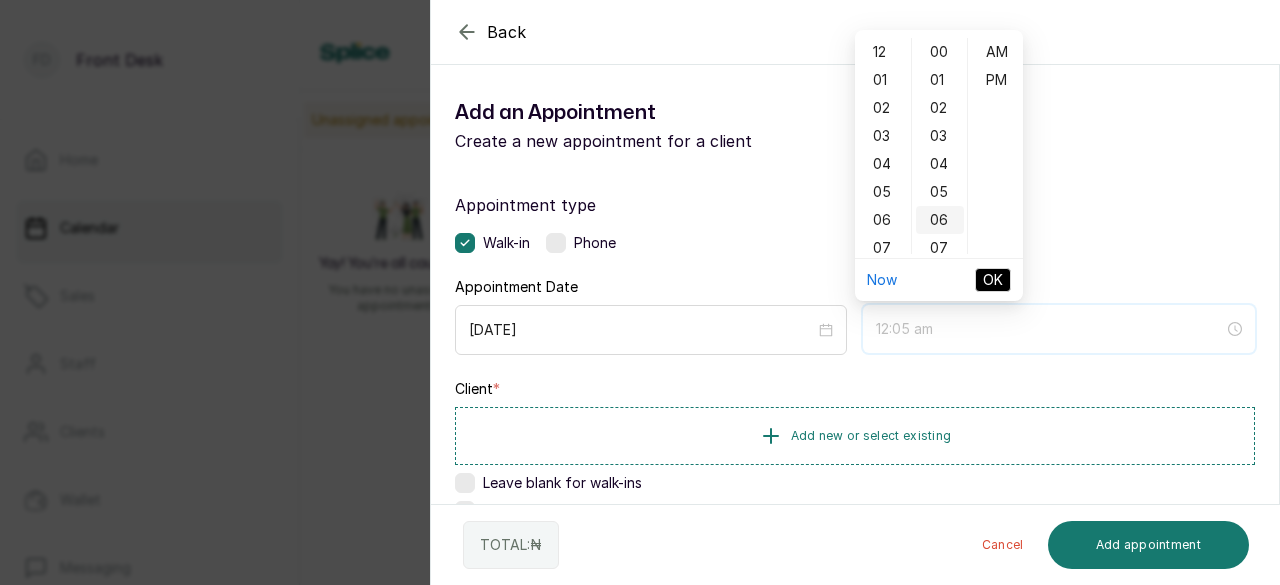 type on "12:06 am" 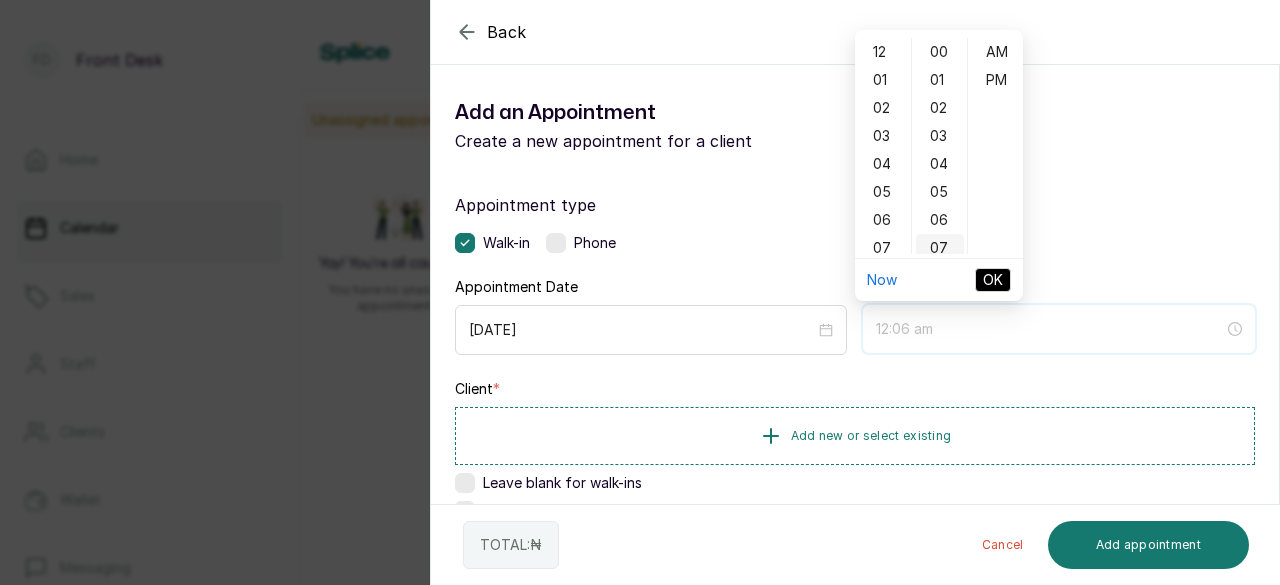 type on "12:07 am" 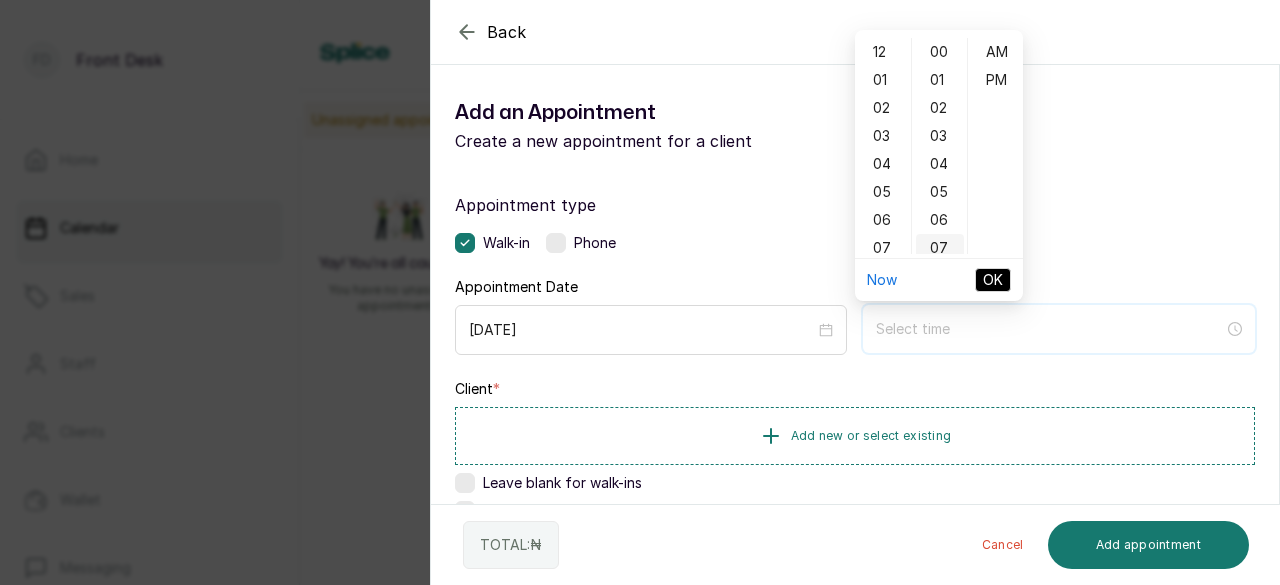 type on "12:07 am" 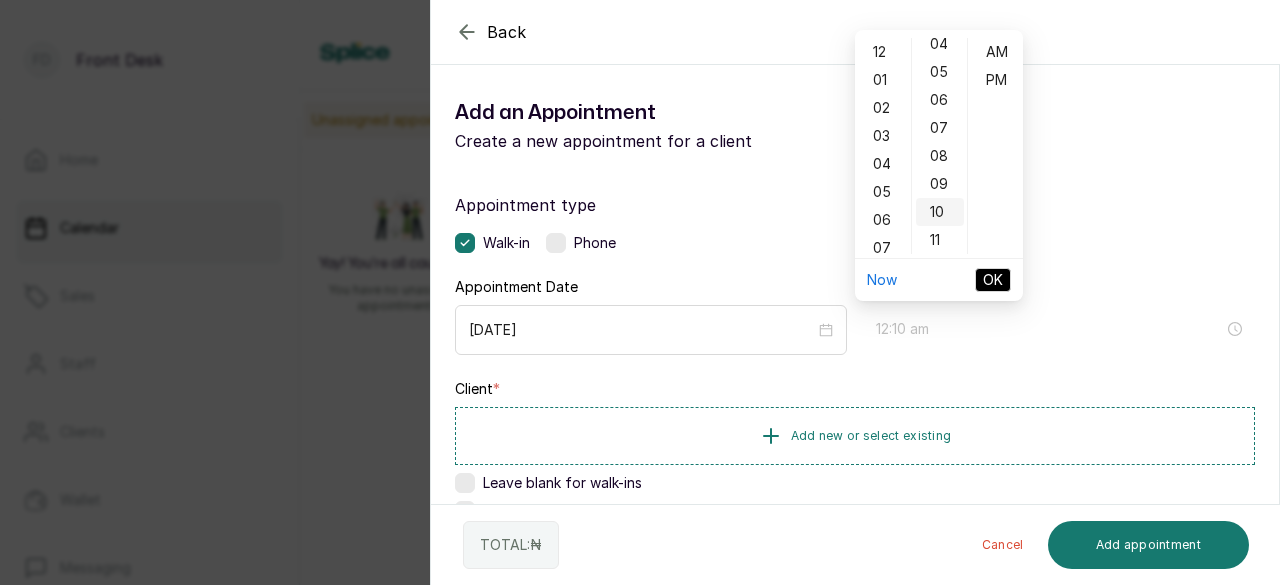 click on "10" at bounding box center [940, 212] 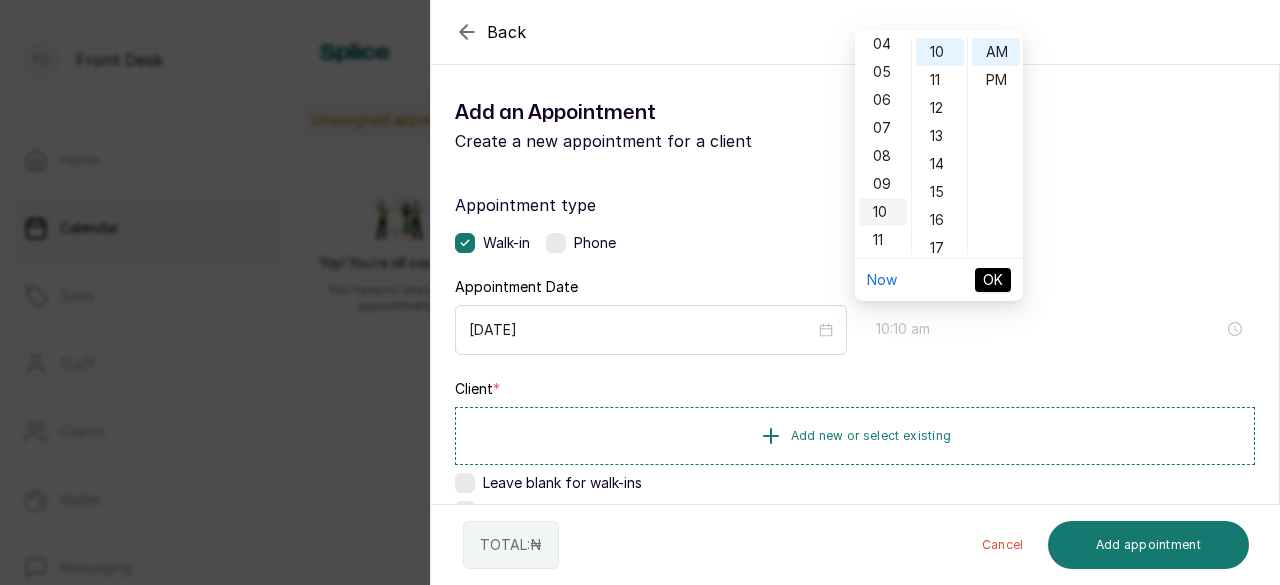 click on "10" at bounding box center (883, 212) 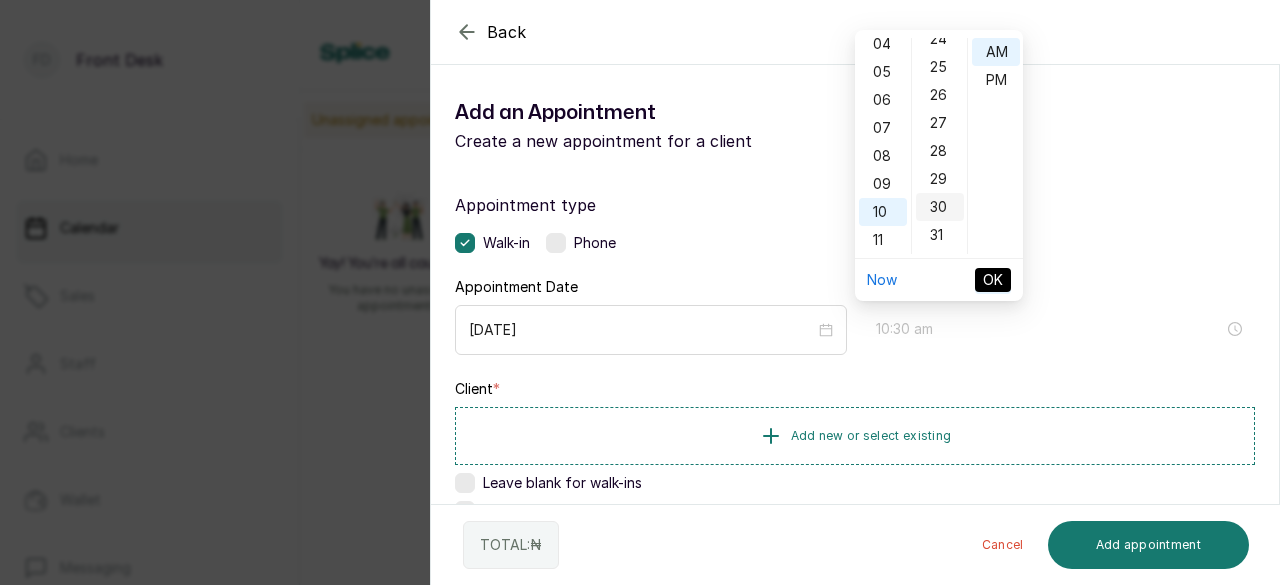 click on "30" at bounding box center (940, 207) 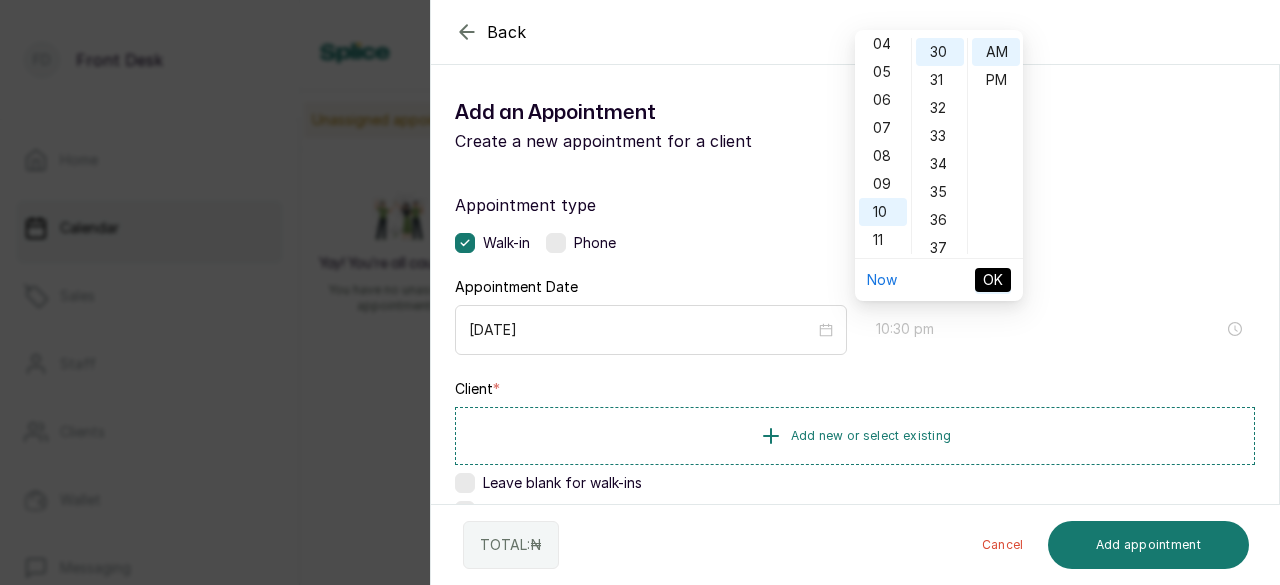 type on "10:30 am" 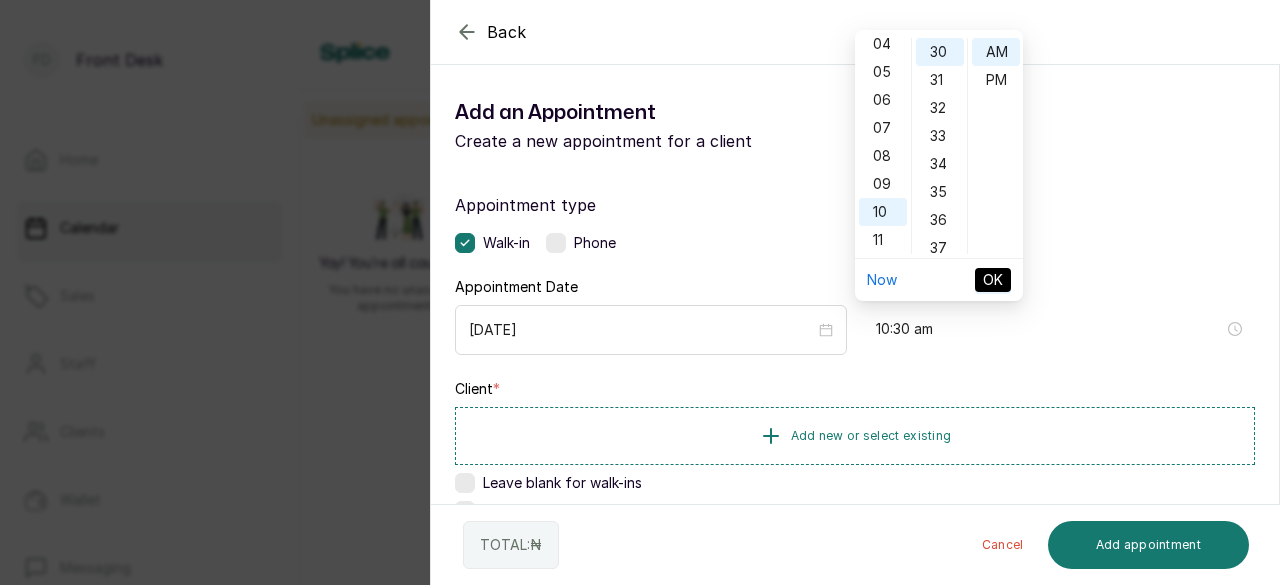 click on "OK" at bounding box center (993, 280) 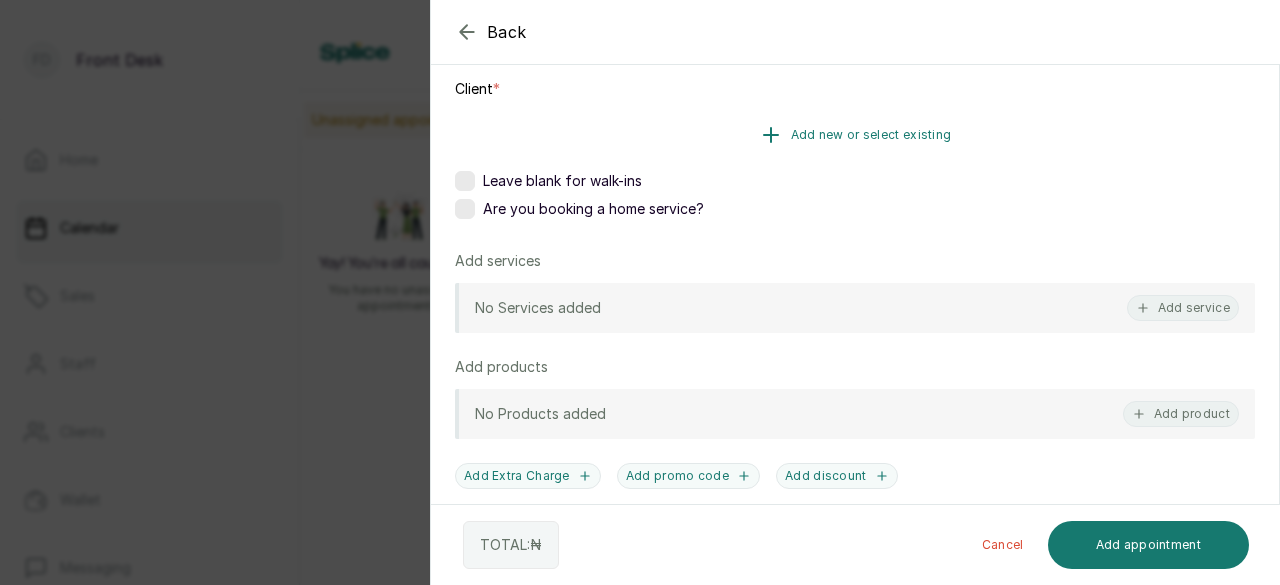 click on "Add new or select existing" at bounding box center [871, 135] 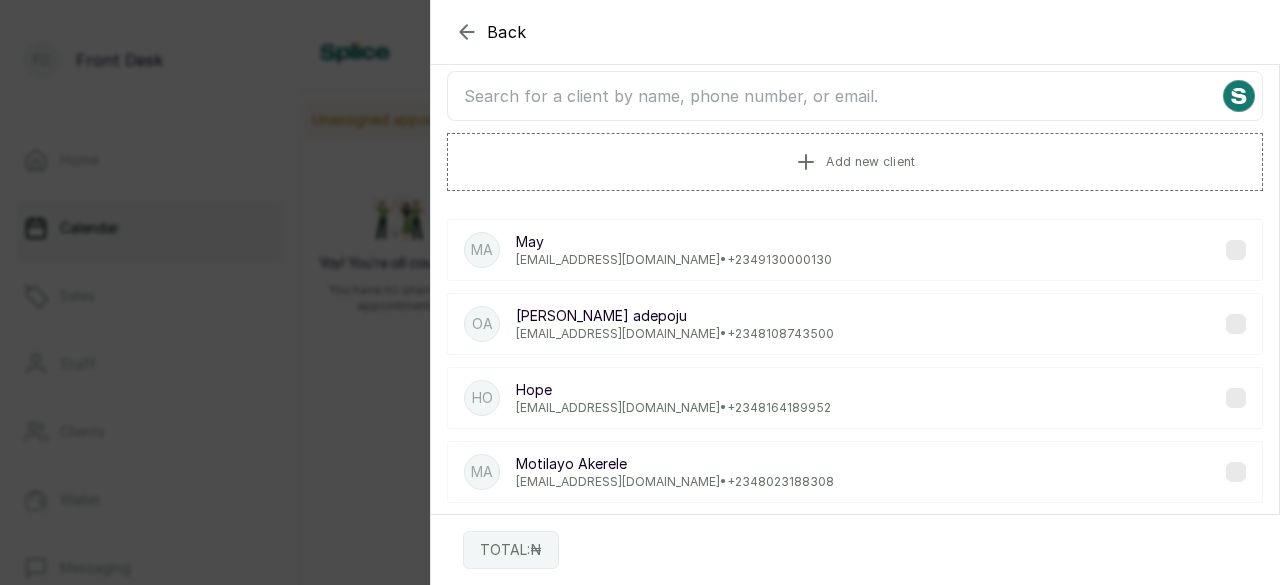 scroll, scrollTop: 0, scrollLeft: 0, axis: both 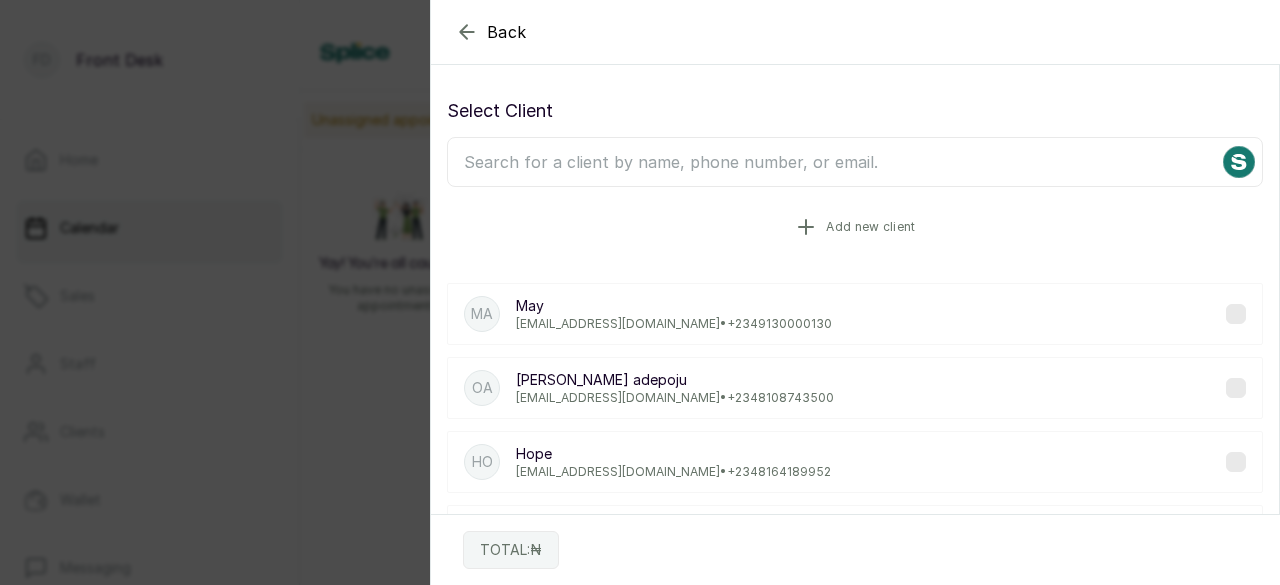 click on "Add new client" at bounding box center (855, 227) 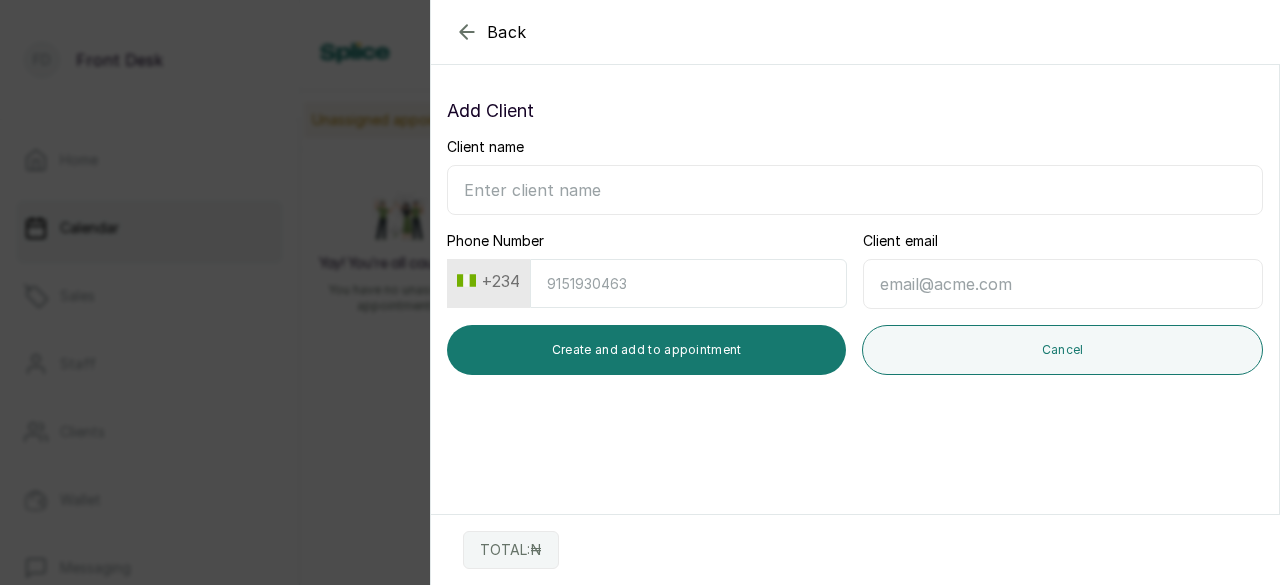 click on "Phone Number" at bounding box center (688, 283) 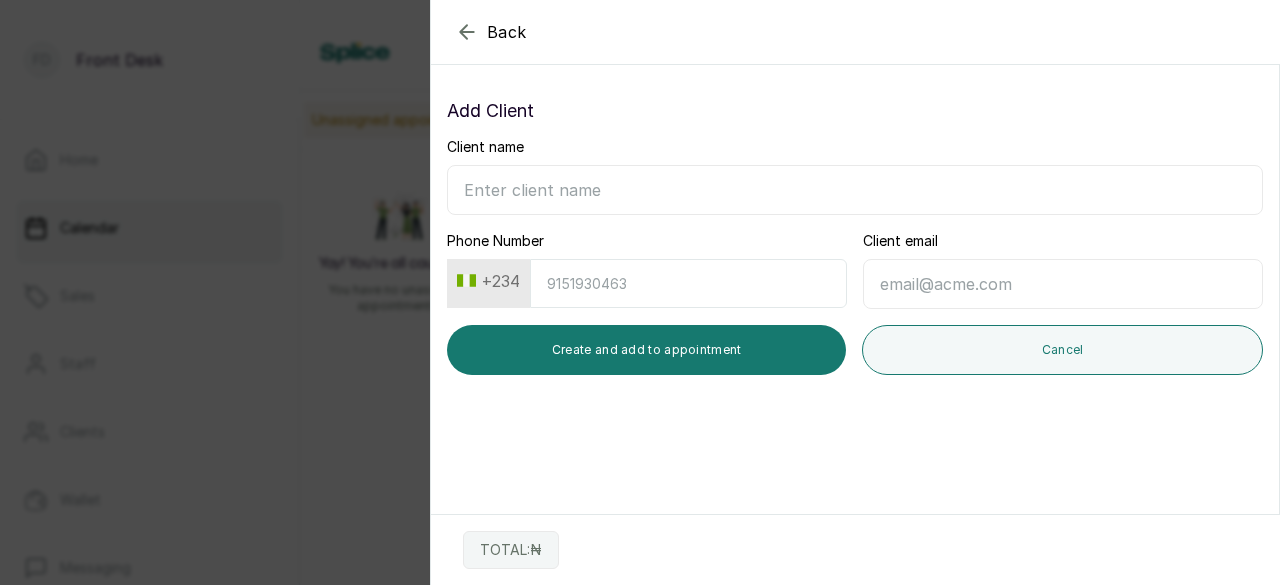click on "Client name" at bounding box center (855, 190) 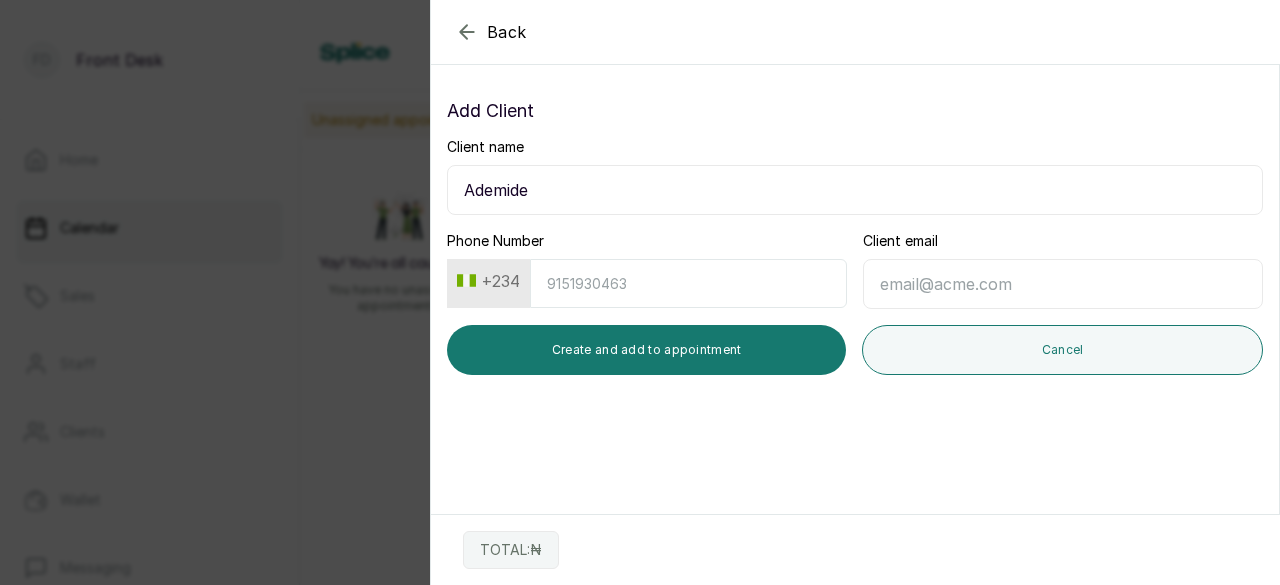 type on "Ademide" 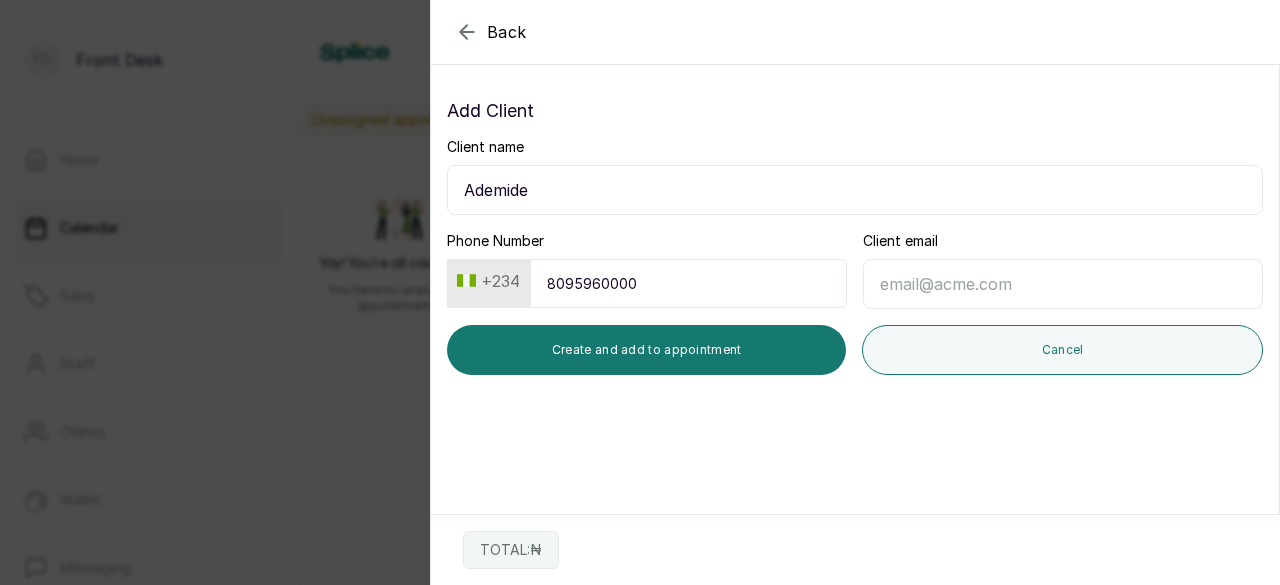 type on "8095960000" 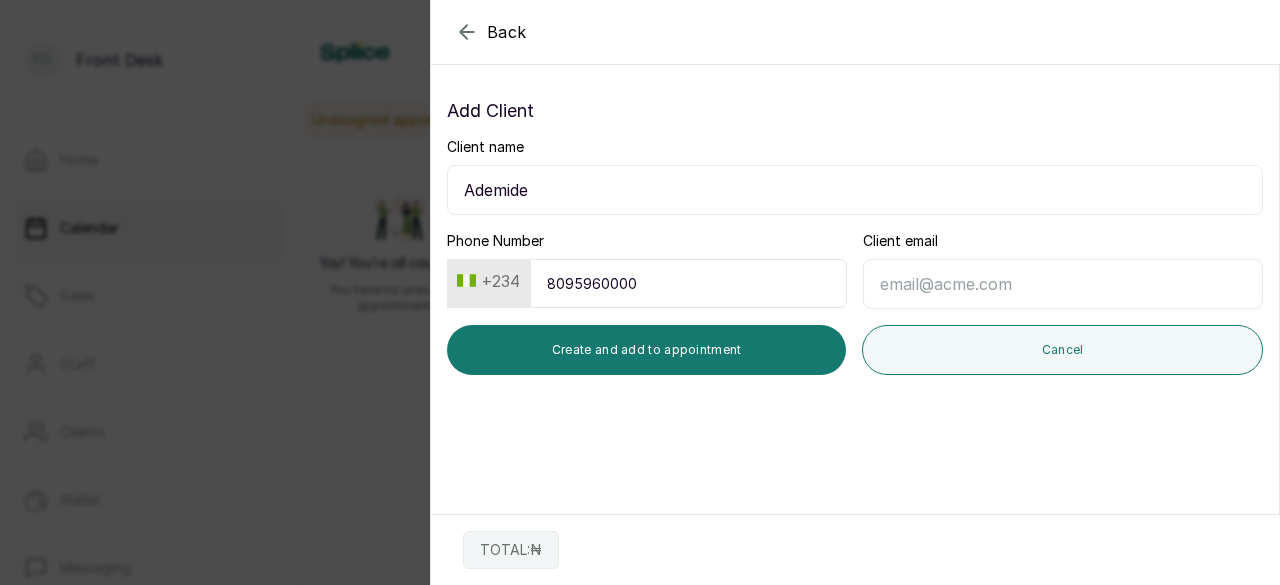 click on "Client email" at bounding box center (1063, 284) 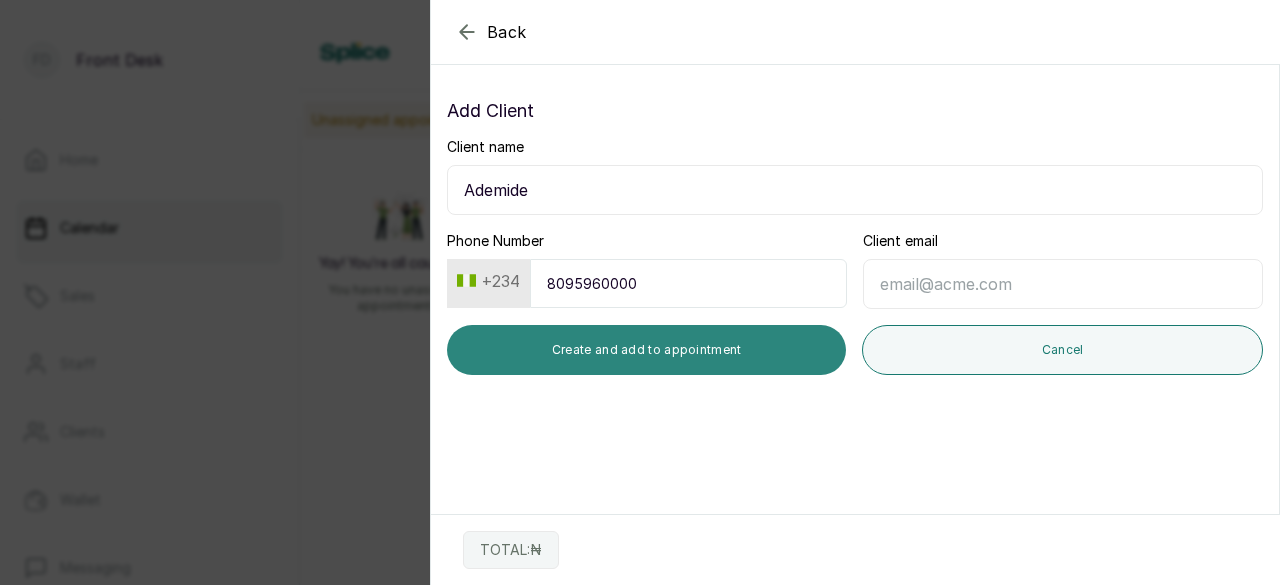 click on "Create and add to appointment" at bounding box center (646, 350) 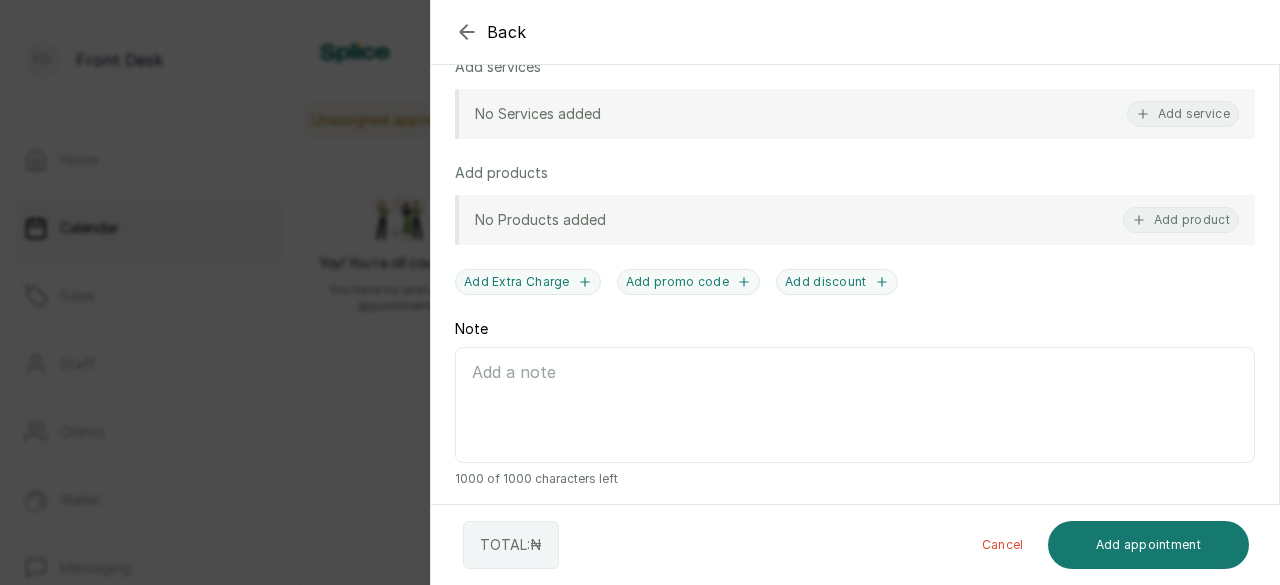 scroll, scrollTop: 505, scrollLeft: 0, axis: vertical 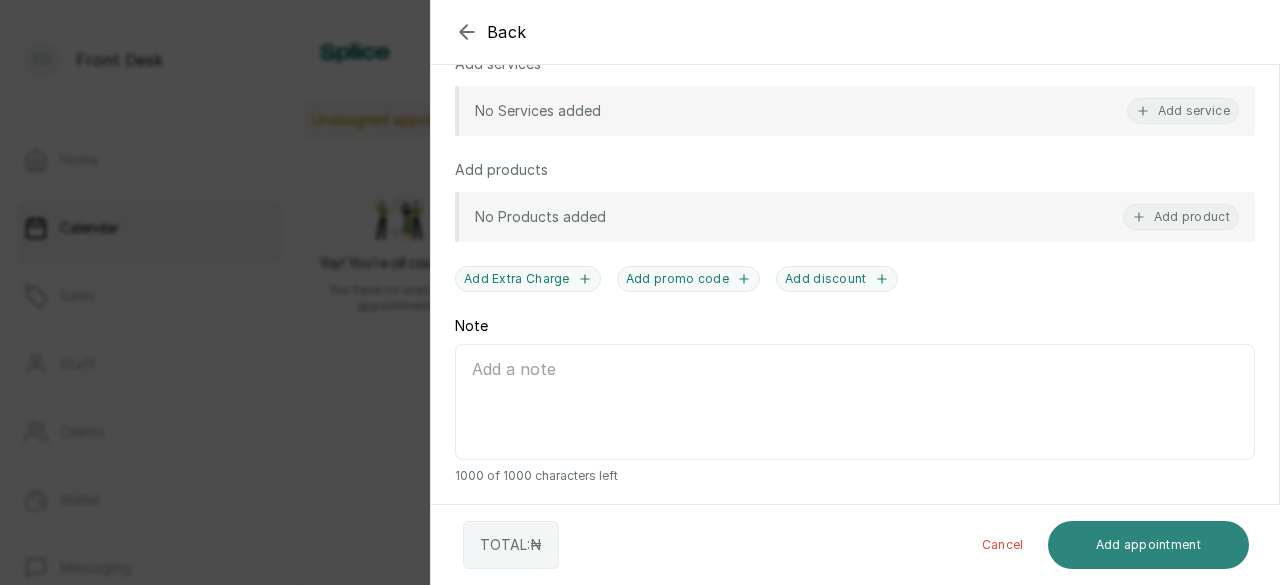 click on "Add appointment" at bounding box center [1149, 545] 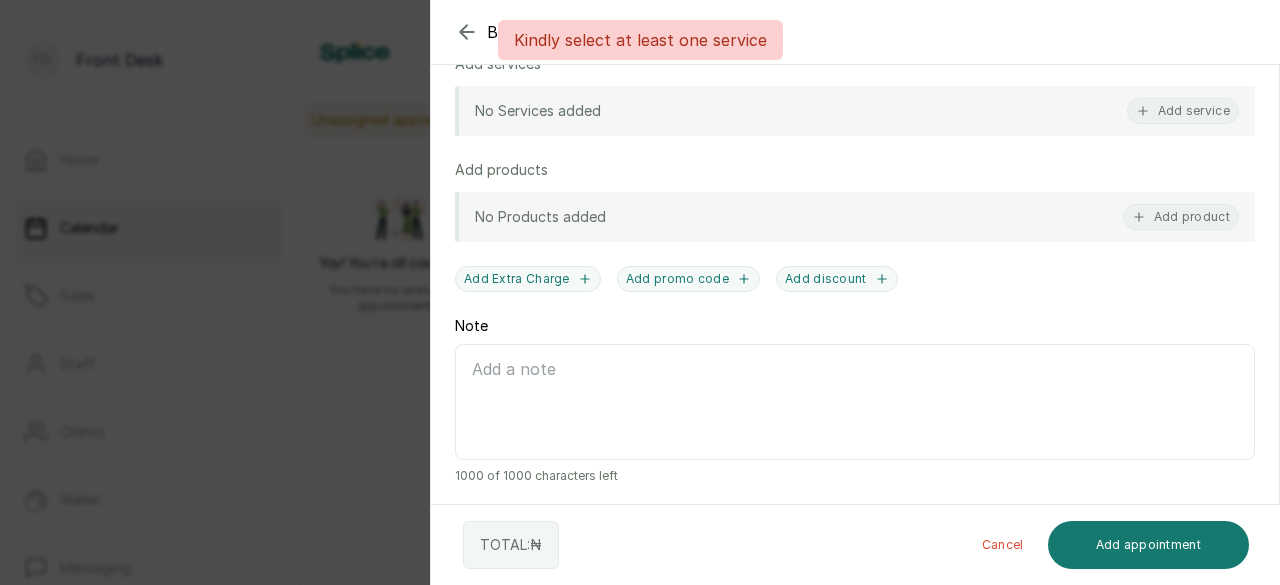 scroll, scrollTop: 205, scrollLeft: 0, axis: vertical 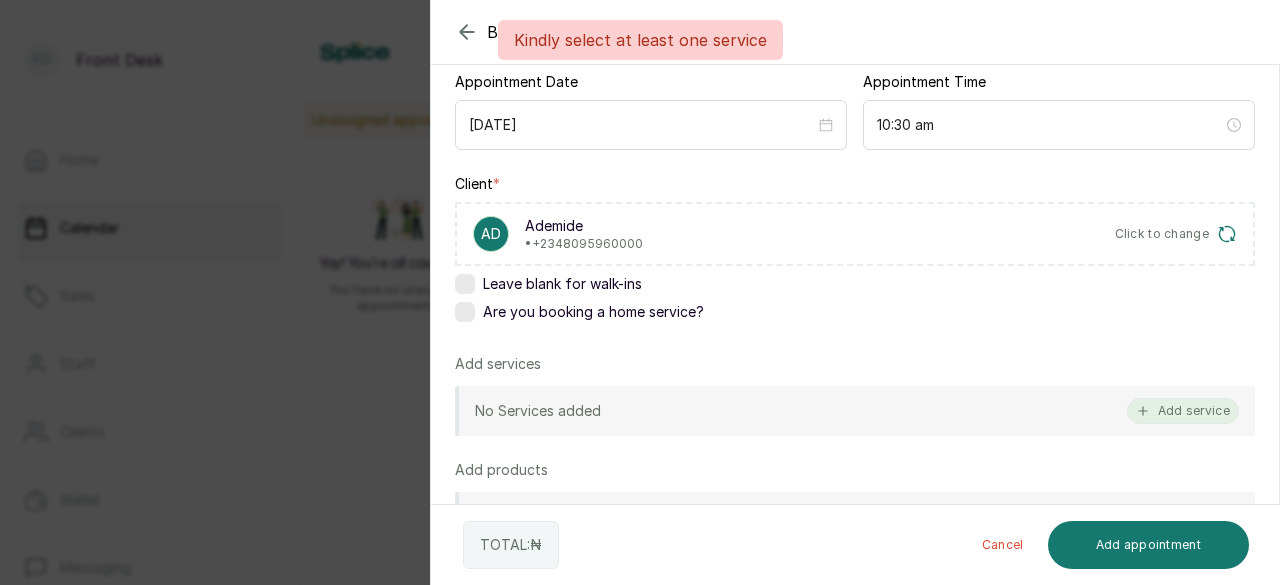 click on "Add service" at bounding box center (1183, 411) 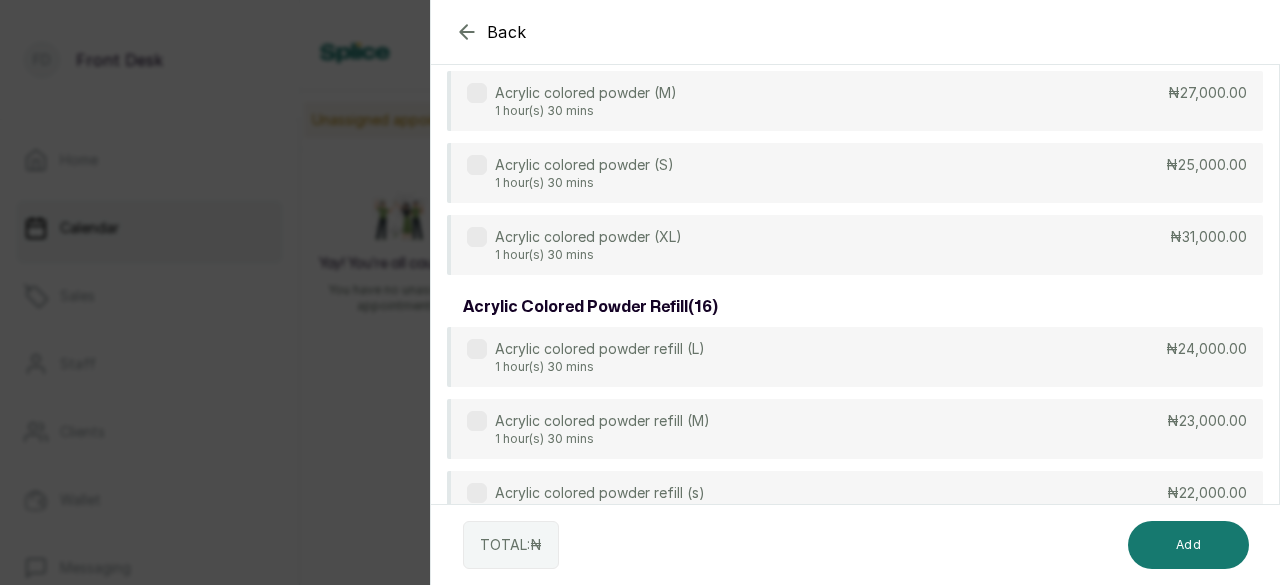scroll, scrollTop: 0, scrollLeft: 0, axis: both 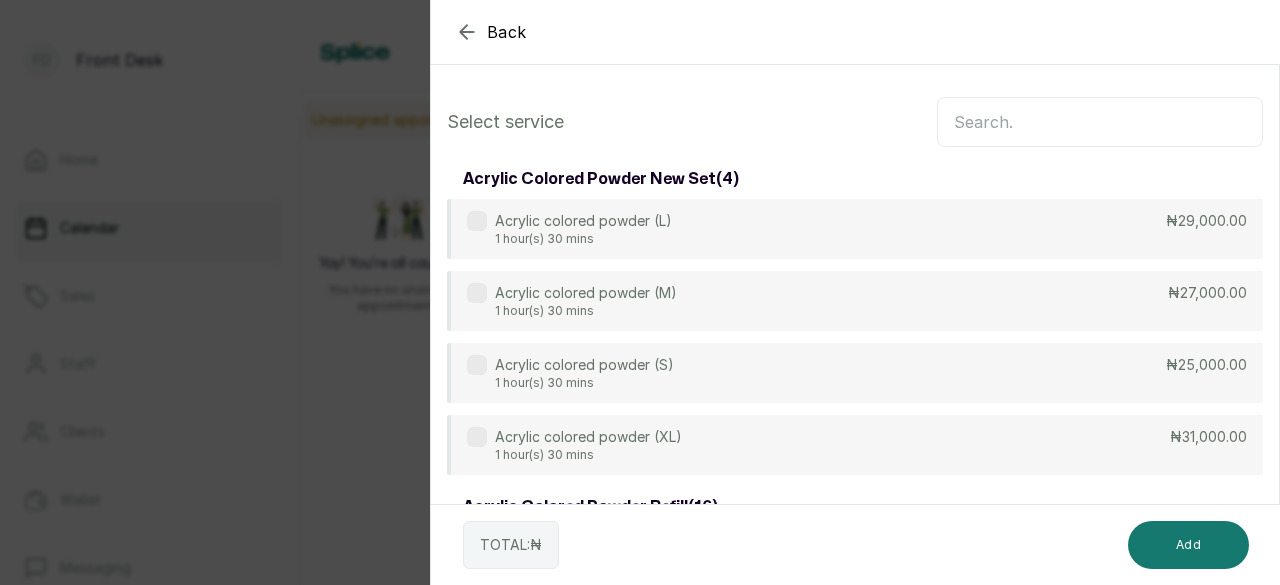 click at bounding box center [1100, 122] 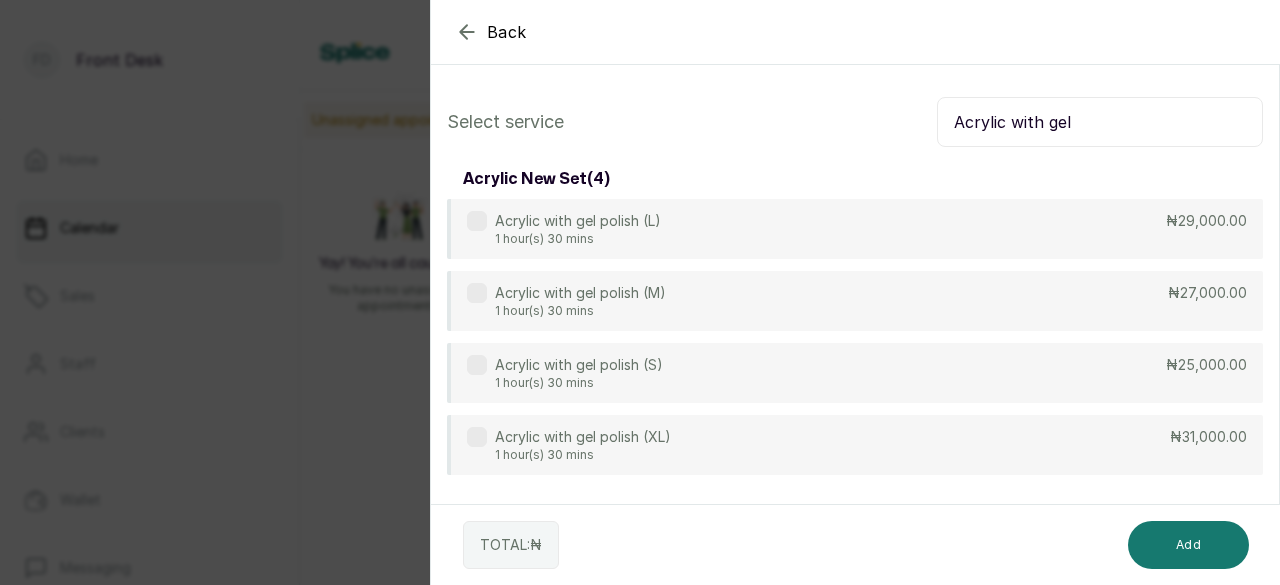 type on "Acrylic with gel" 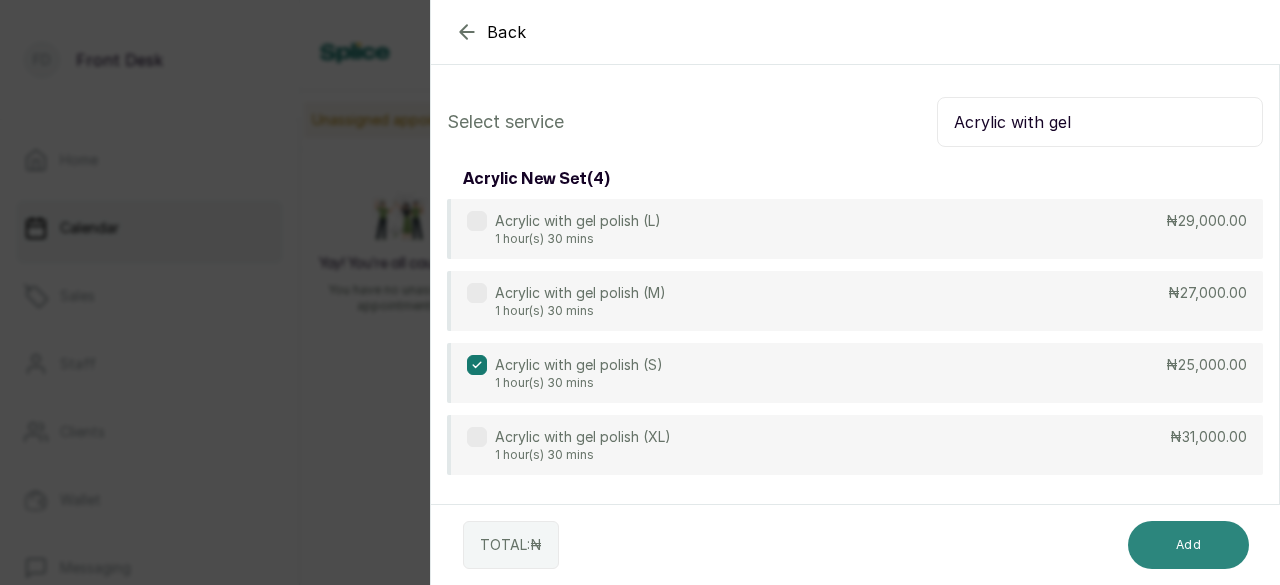 click on "Add" at bounding box center [1188, 545] 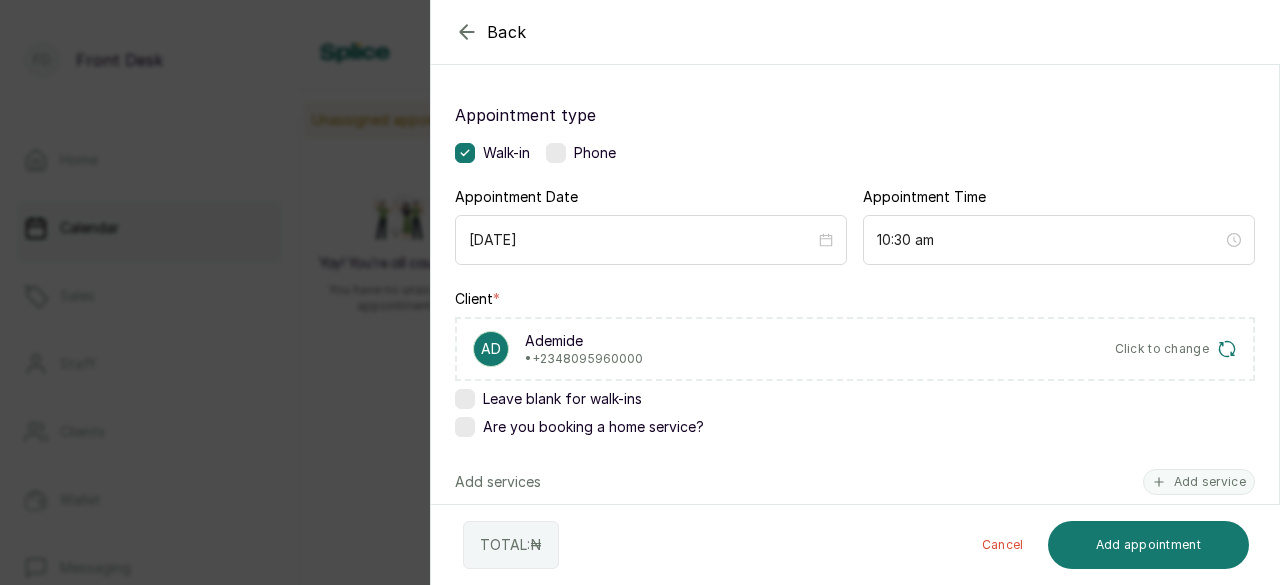 scroll, scrollTop: 400, scrollLeft: 0, axis: vertical 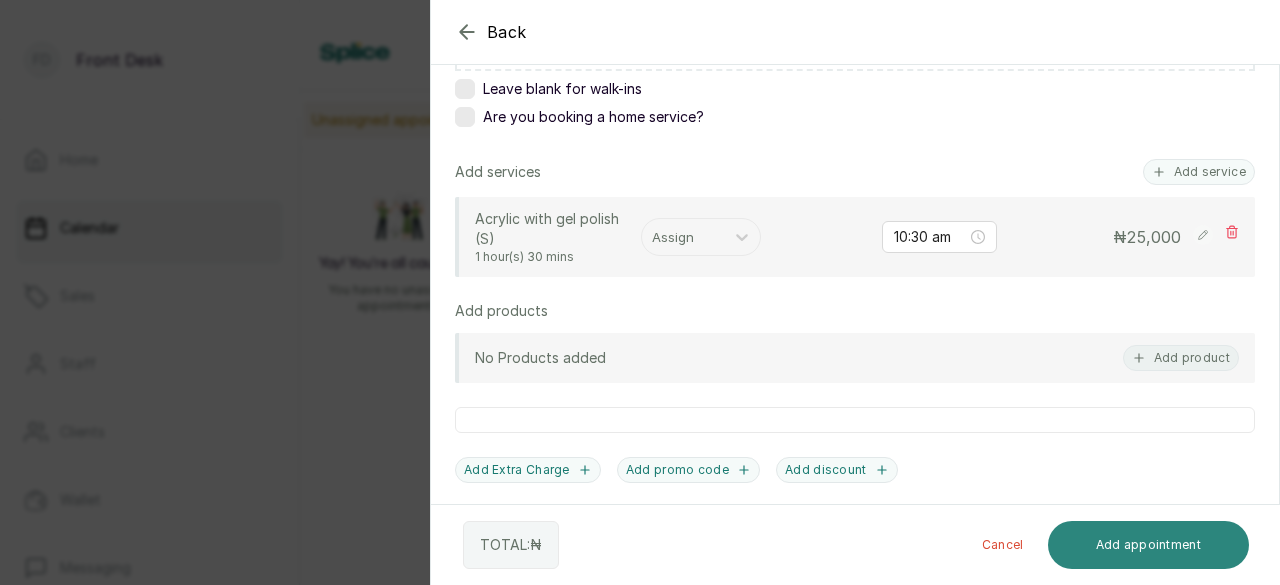 click on "Add appointment" at bounding box center [1149, 545] 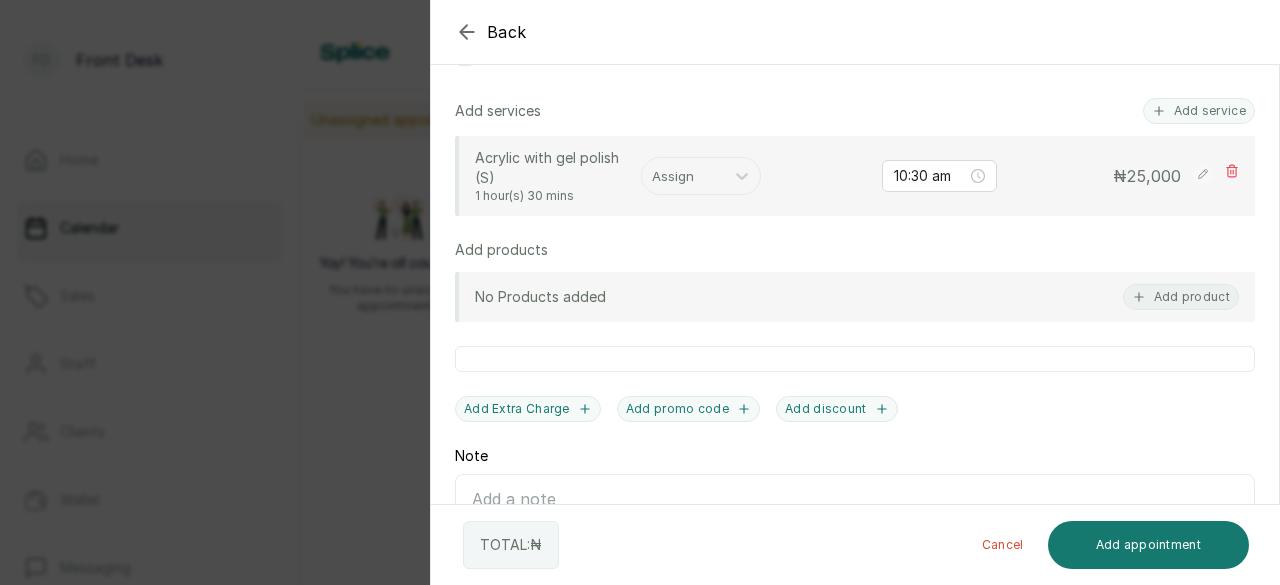 scroll, scrollTop: 490, scrollLeft: 0, axis: vertical 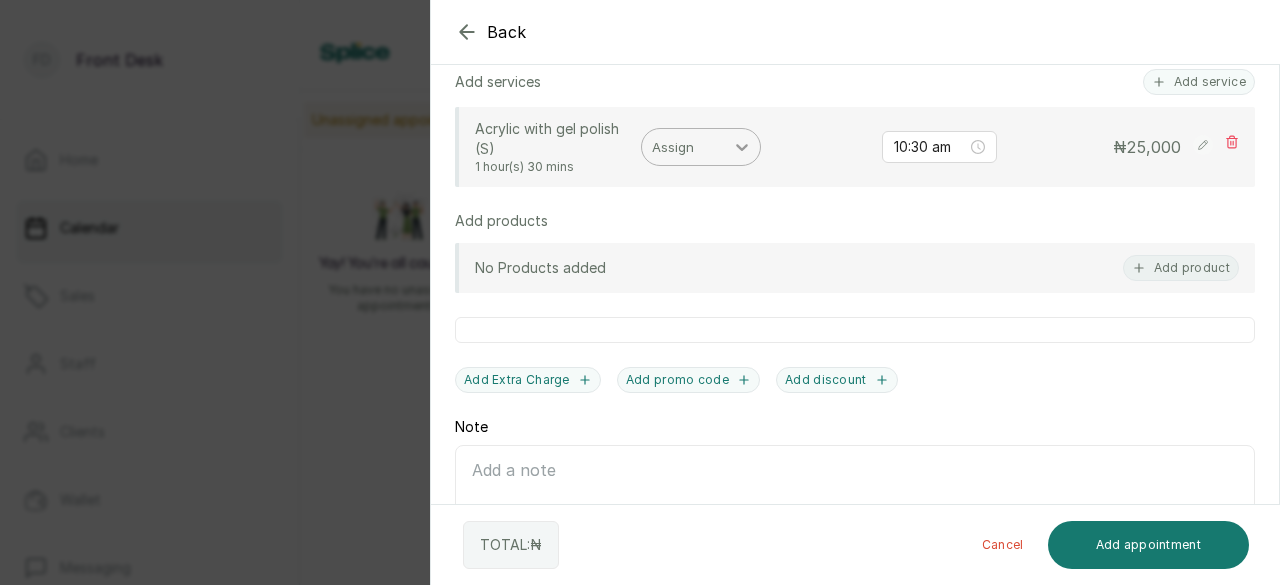 drag, startPoint x: 748, startPoint y: 139, endPoint x: 738, endPoint y: 147, distance: 12.806249 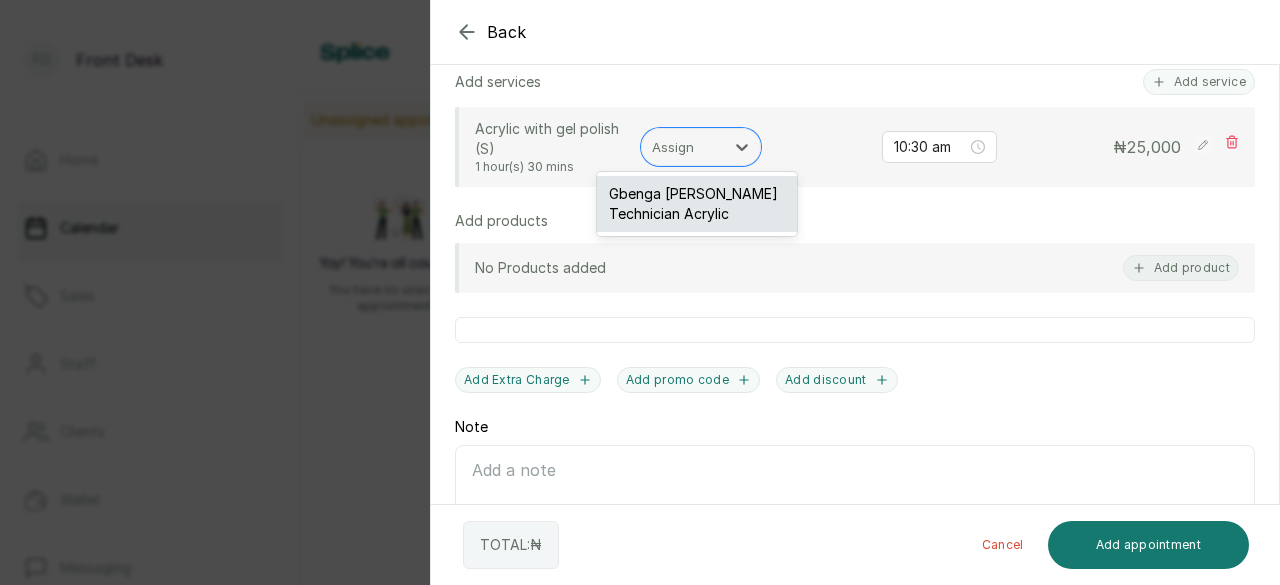 click on "Gbenga [PERSON_NAME] Technician Acrylic" at bounding box center [697, 204] 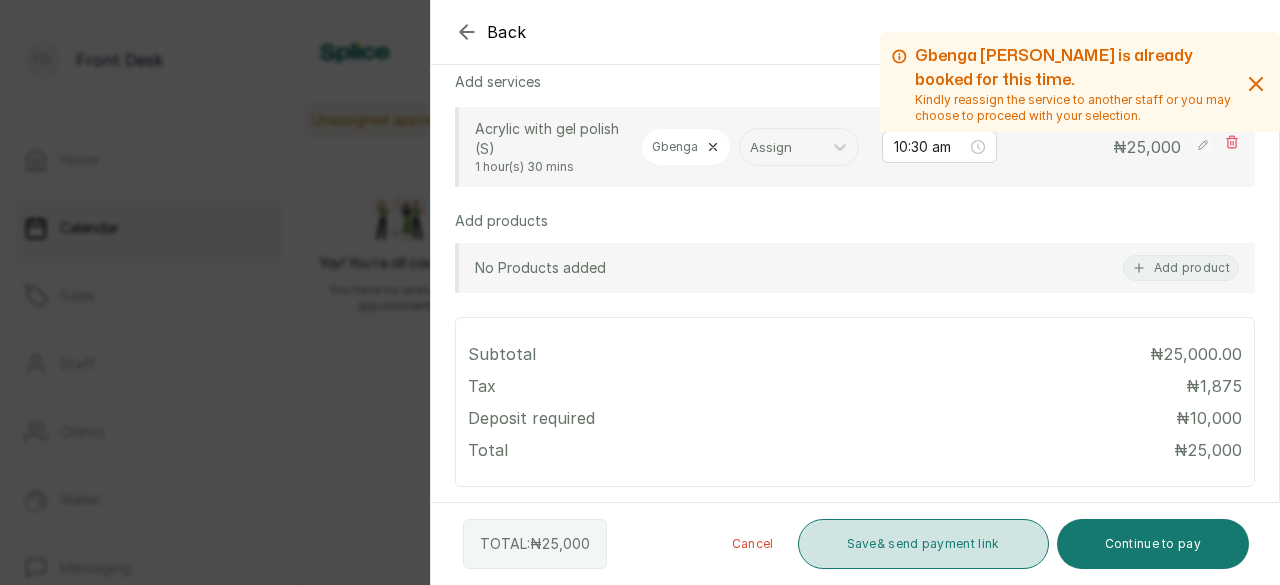 click on "Save  & send payment link" at bounding box center [923, 544] 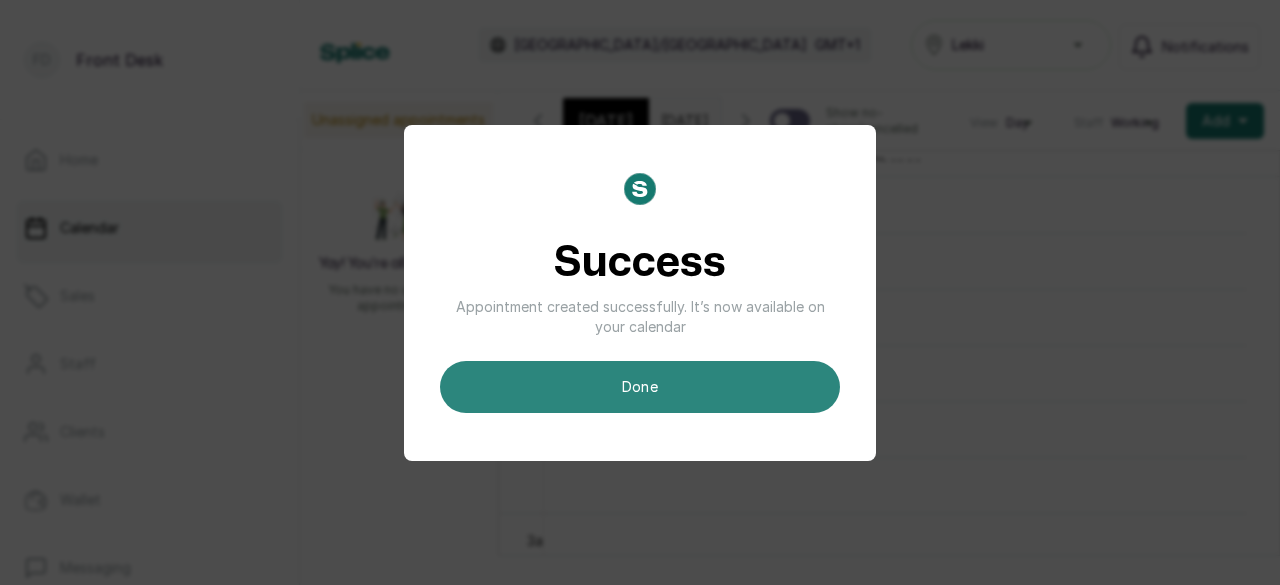 click on "done" at bounding box center (640, 387) 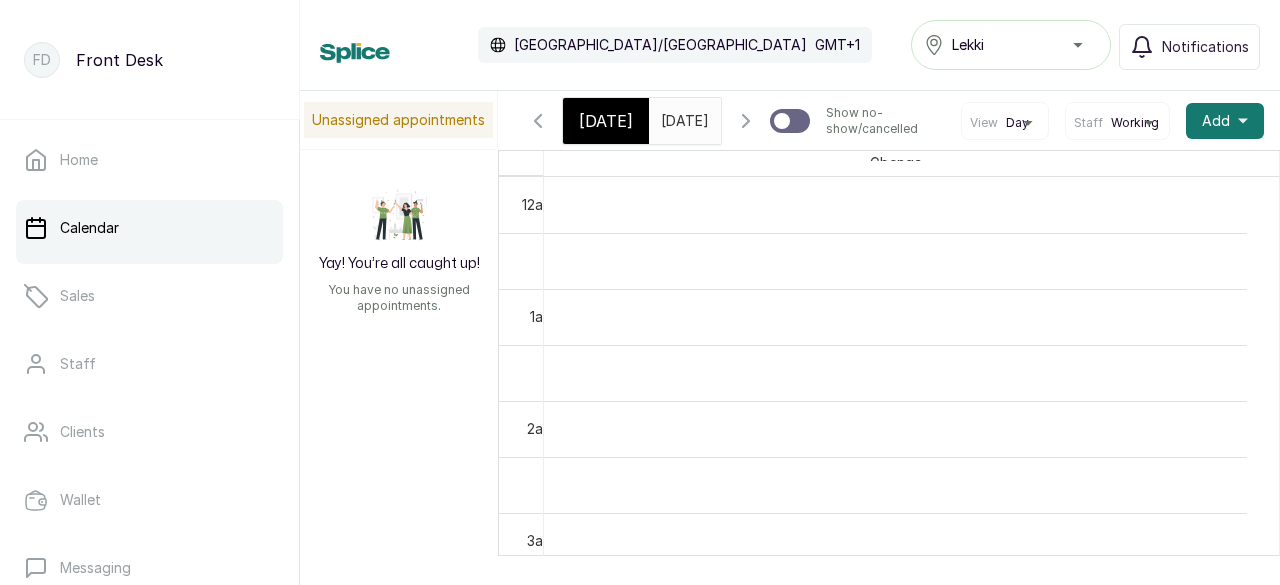 scroll, scrollTop: 281, scrollLeft: 0, axis: vertical 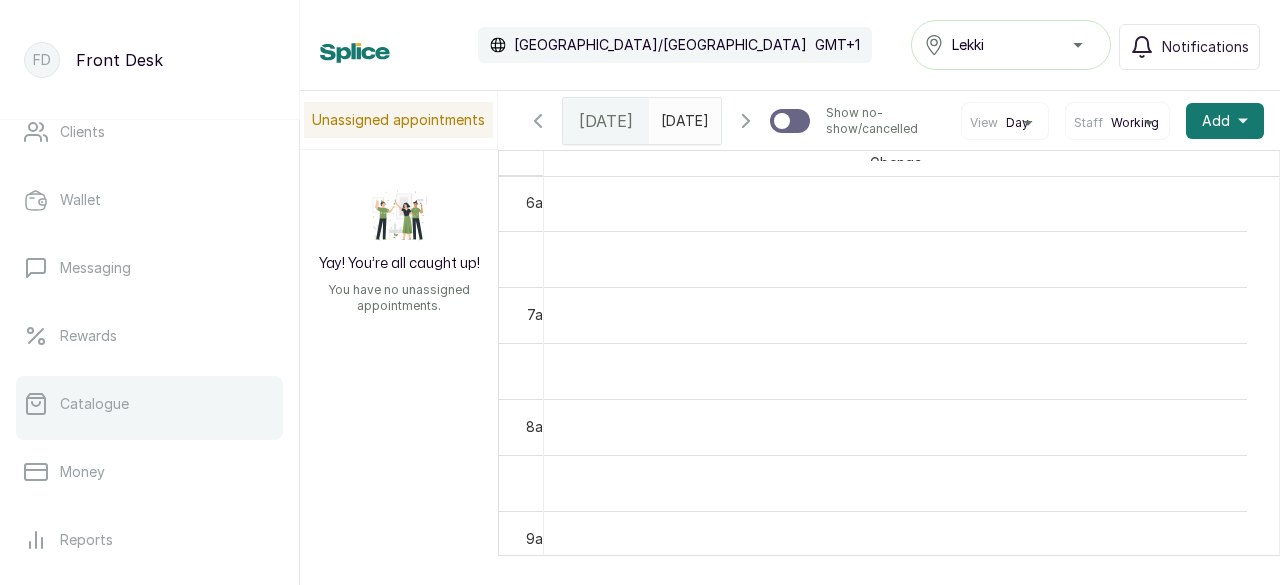 click on "Catalogue" at bounding box center (149, 404) 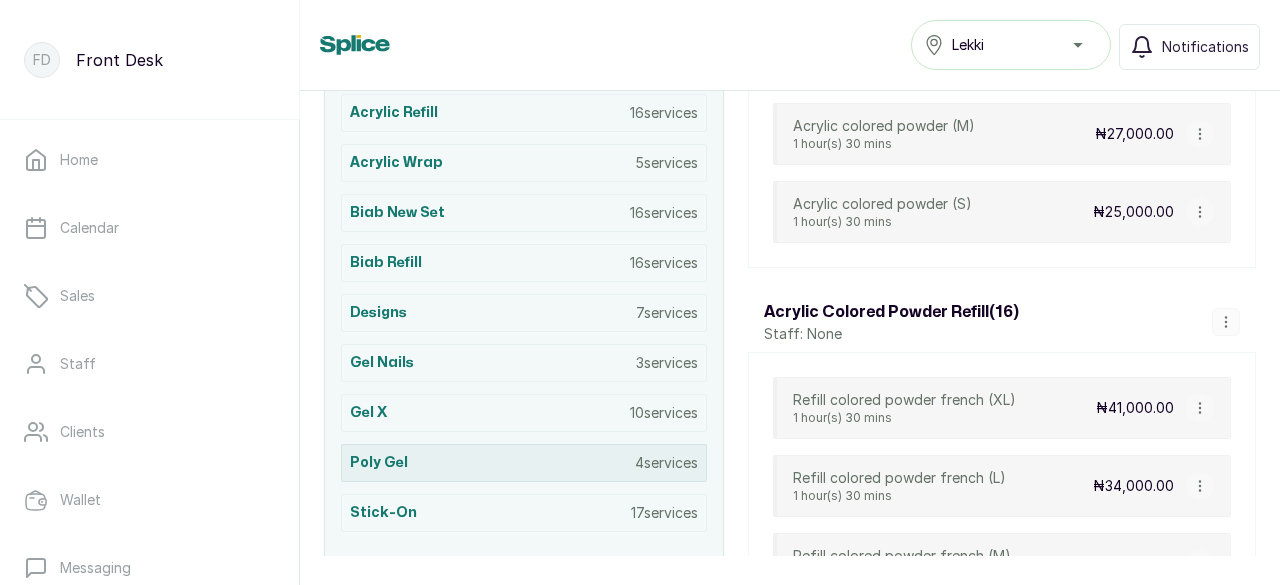 scroll, scrollTop: 800, scrollLeft: 0, axis: vertical 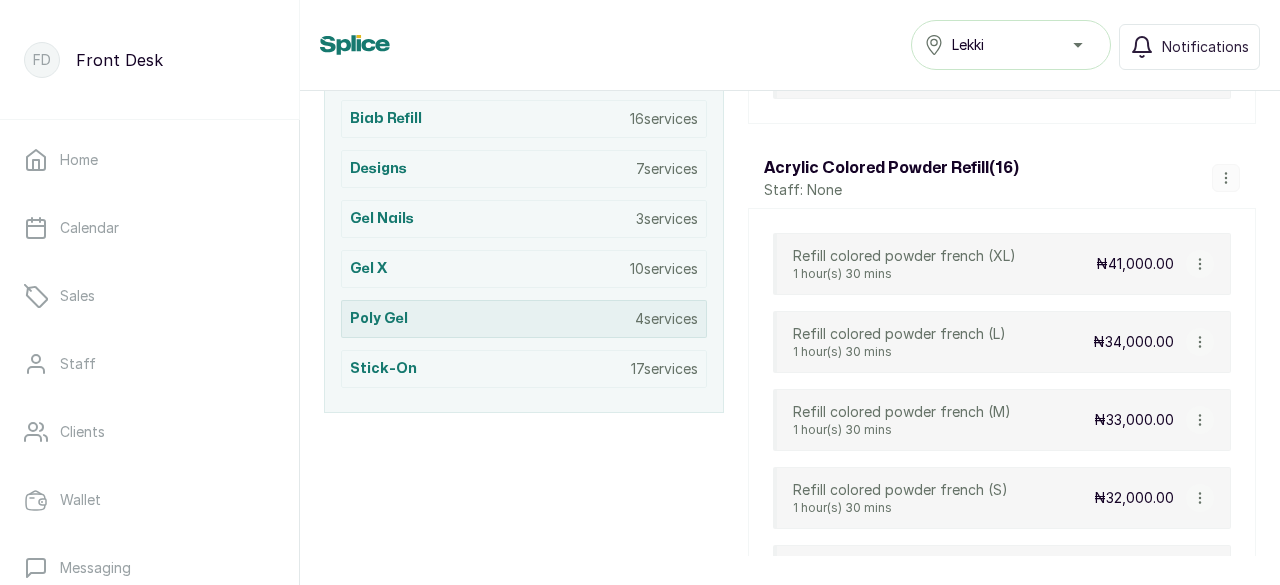 click on "Poly gel 4  services" at bounding box center (524, 319) 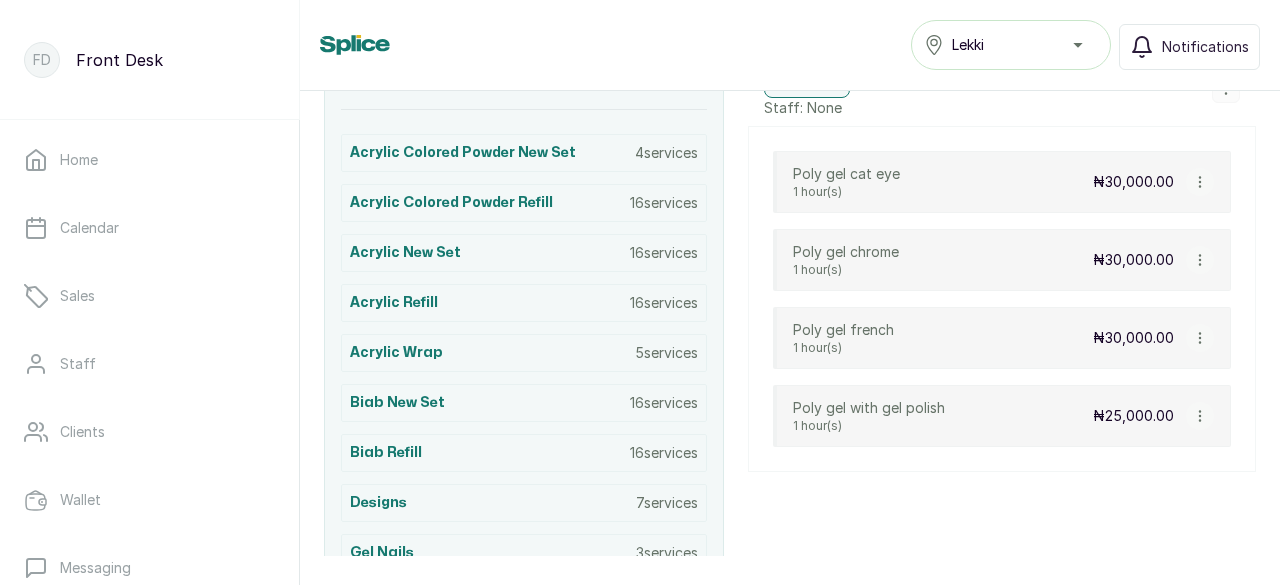 scroll, scrollTop: 348, scrollLeft: 0, axis: vertical 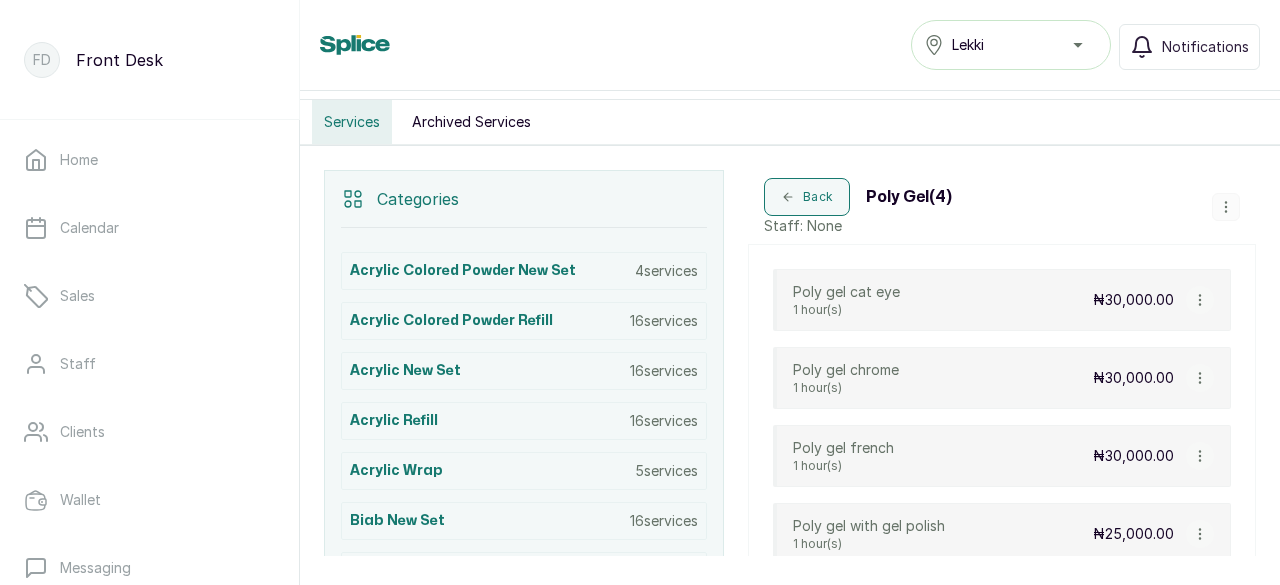 click 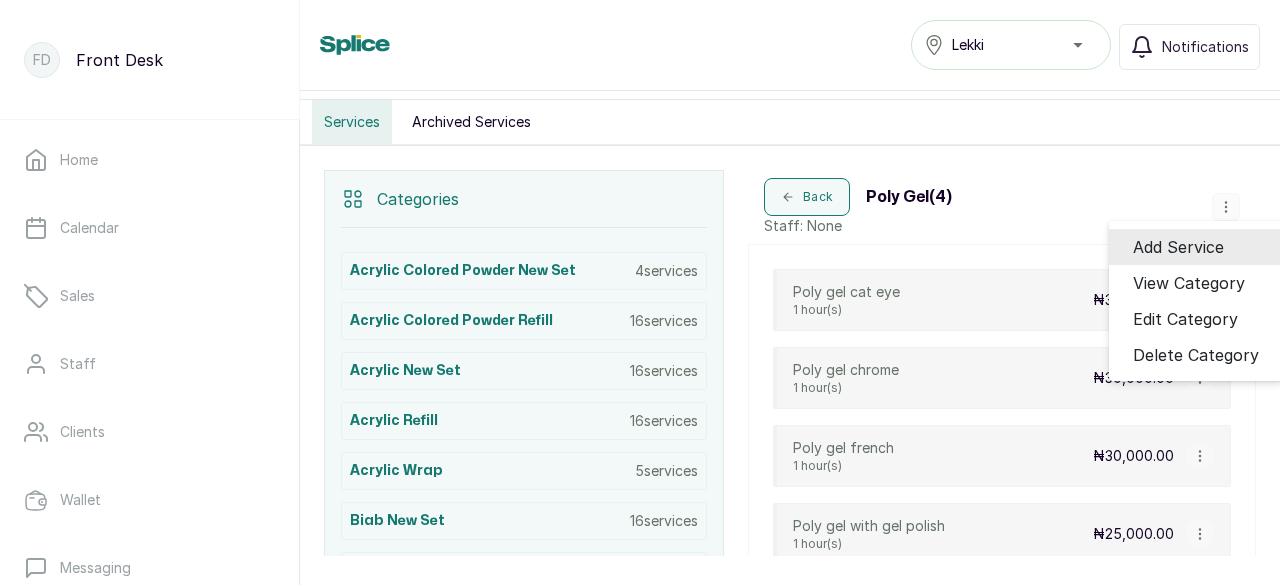 click on "Add Service" at bounding box center (1178, 247) 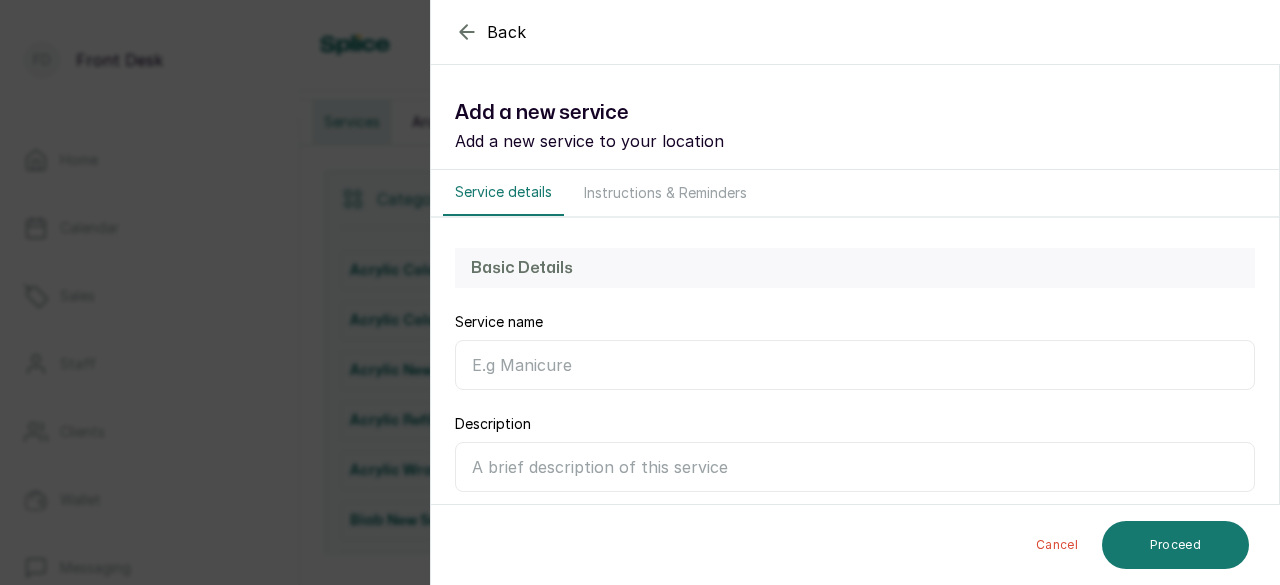 click on "Service name" at bounding box center (855, 365) 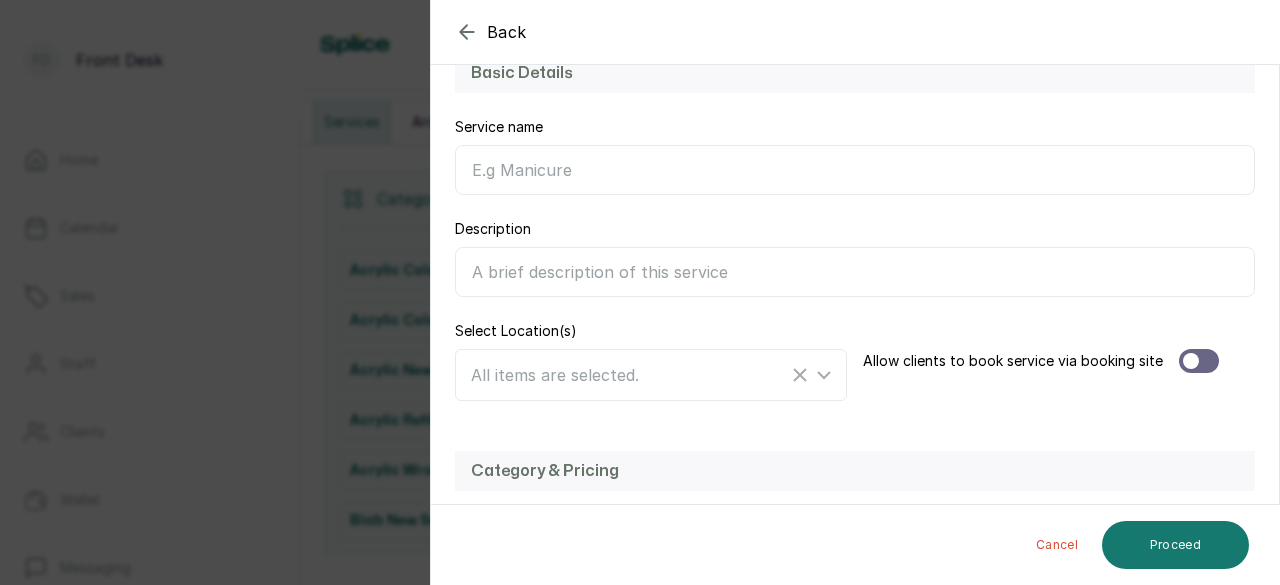 scroll, scrollTop: 0, scrollLeft: 0, axis: both 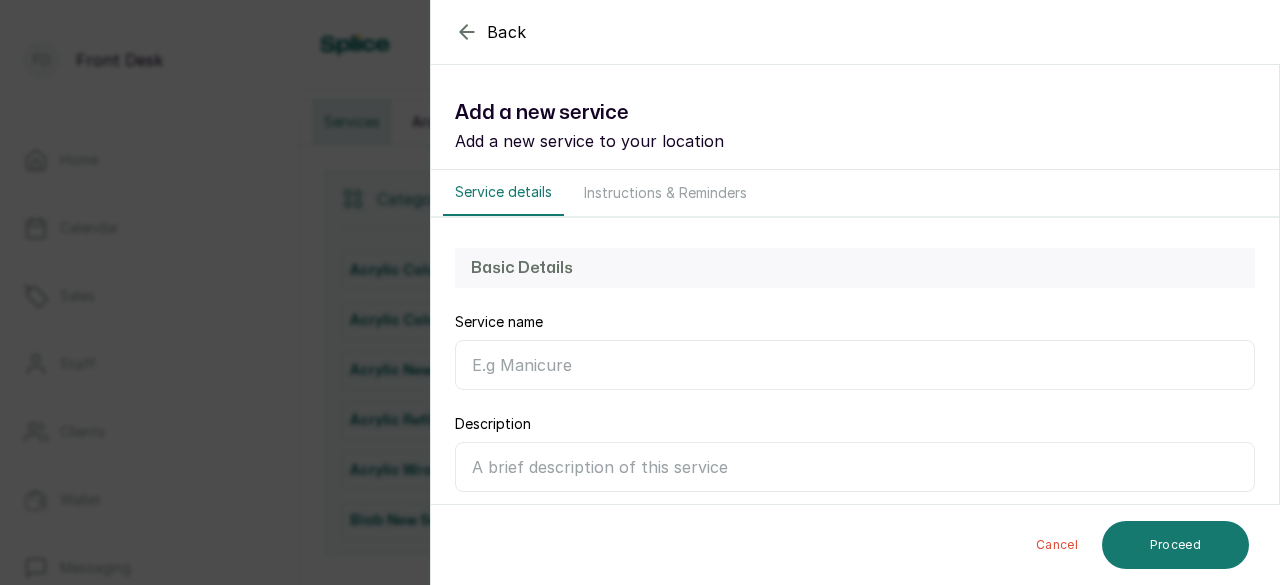 click 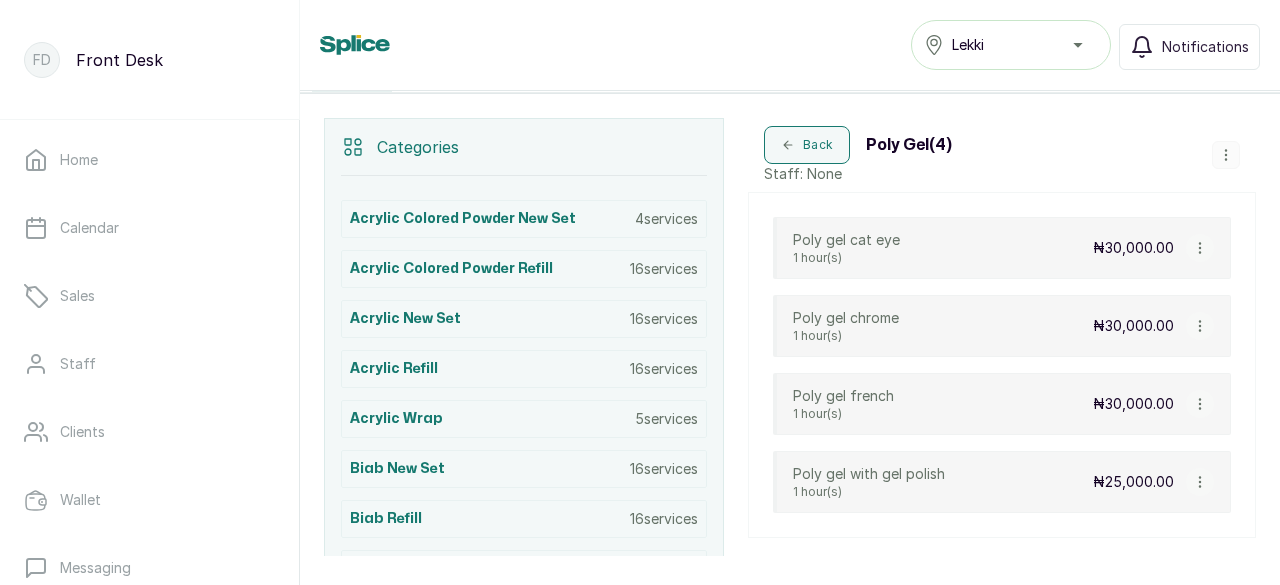 scroll, scrollTop: 300, scrollLeft: 0, axis: vertical 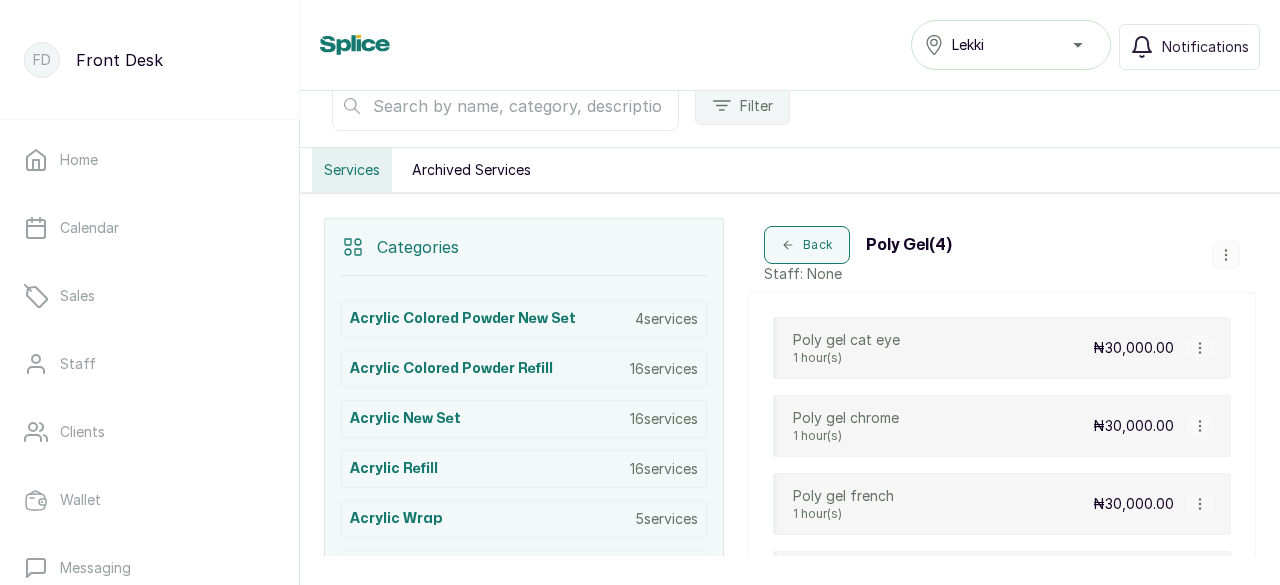click 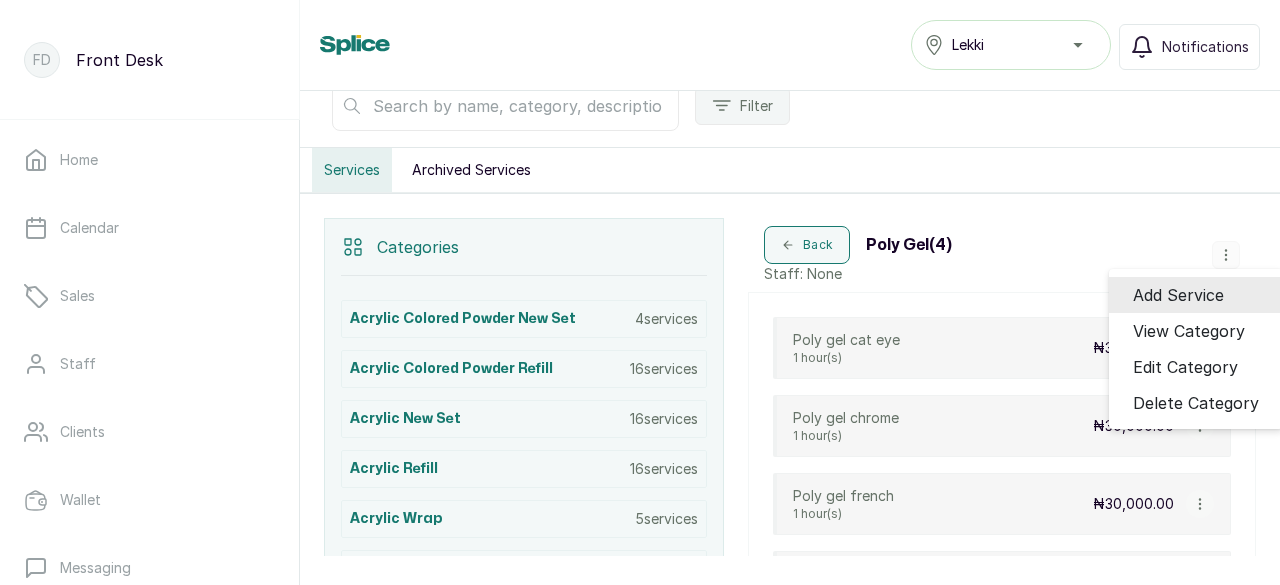 click on "Add Service" at bounding box center (1178, 295) 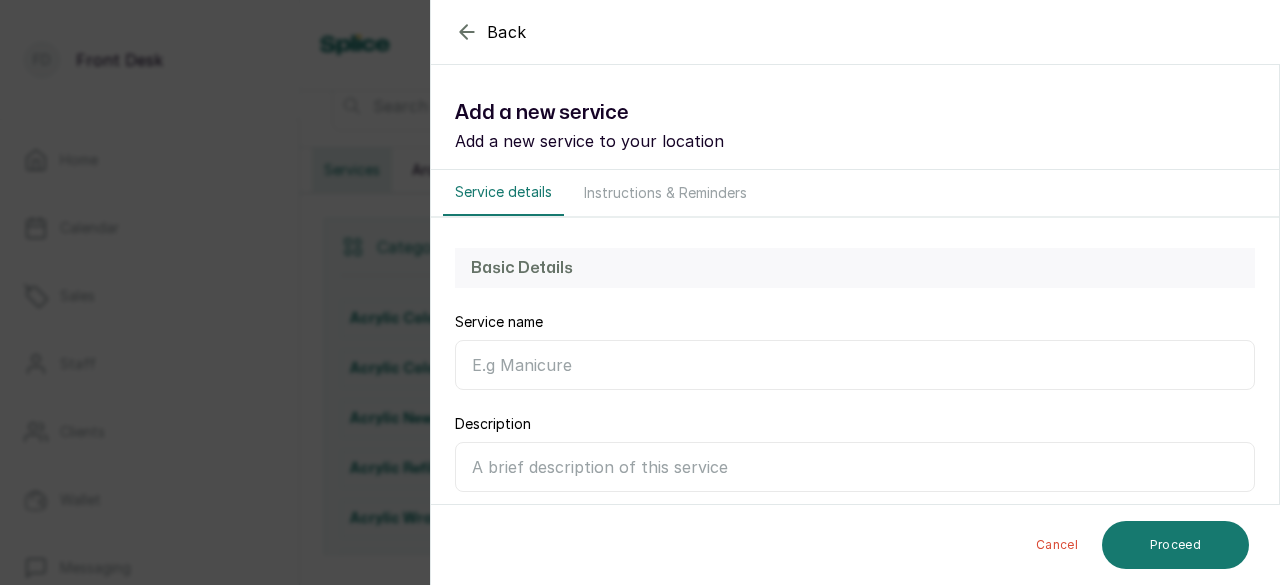 click on "Service name" at bounding box center [855, 365] 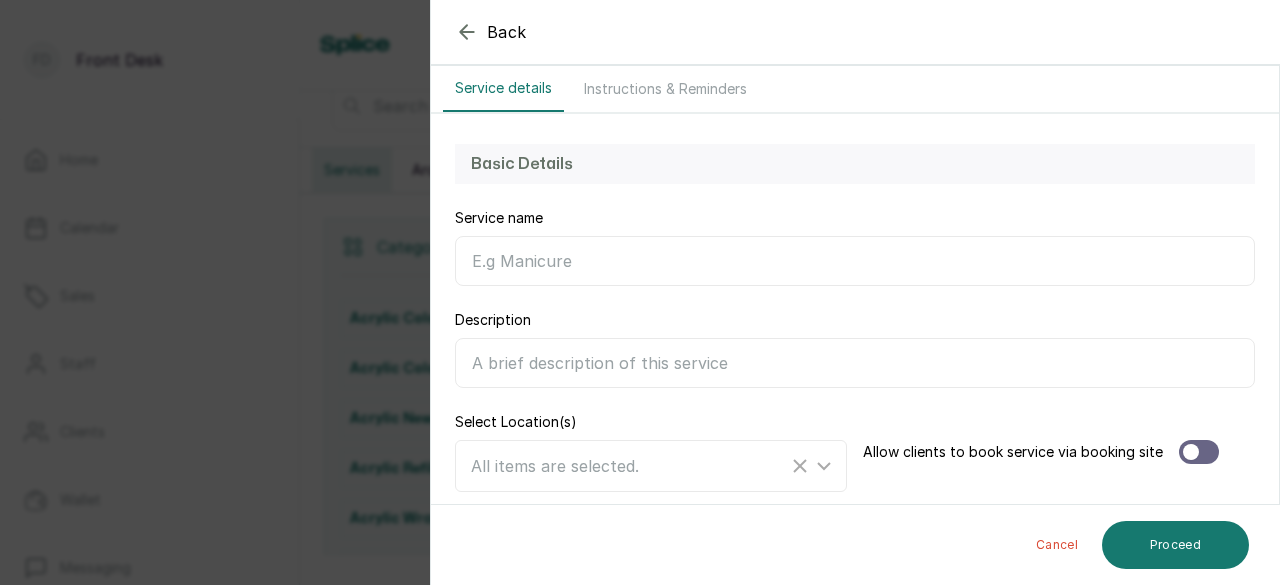 scroll, scrollTop: 100, scrollLeft: 0, axis: vertical 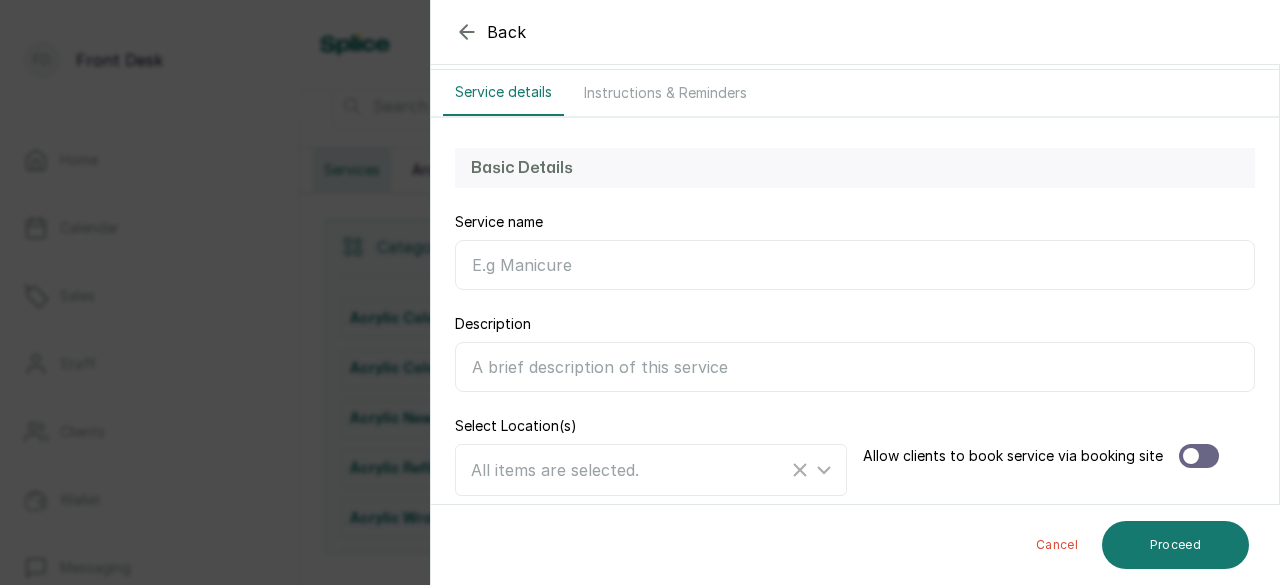 click at bounding box center [1199, 456] 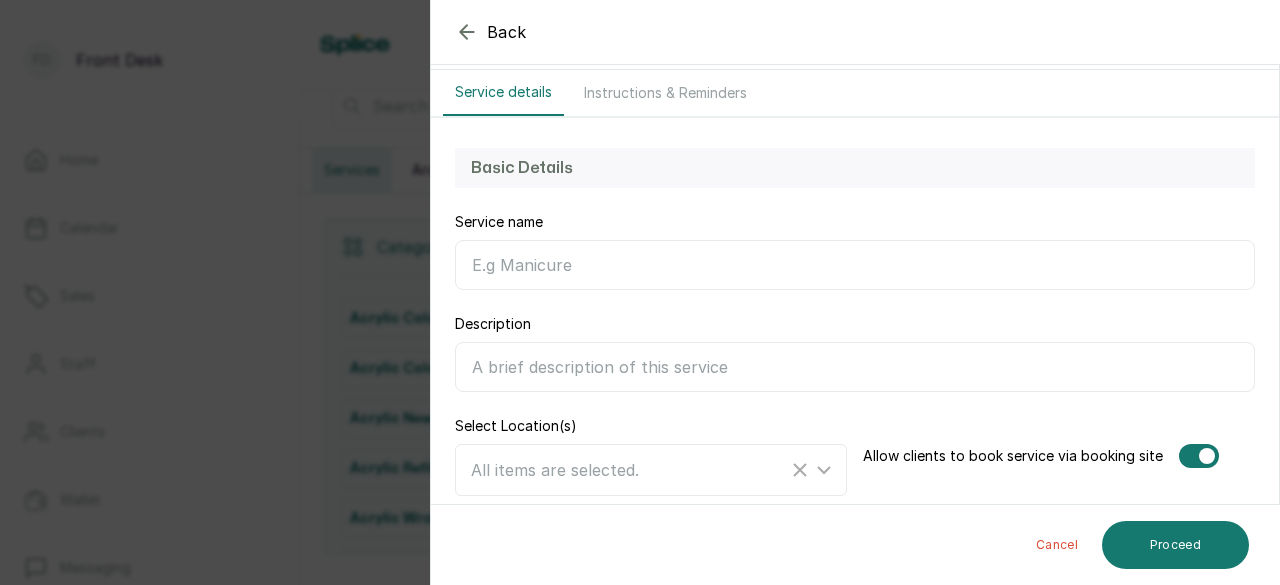 click on "Service name" at bounding box center (855, 265) 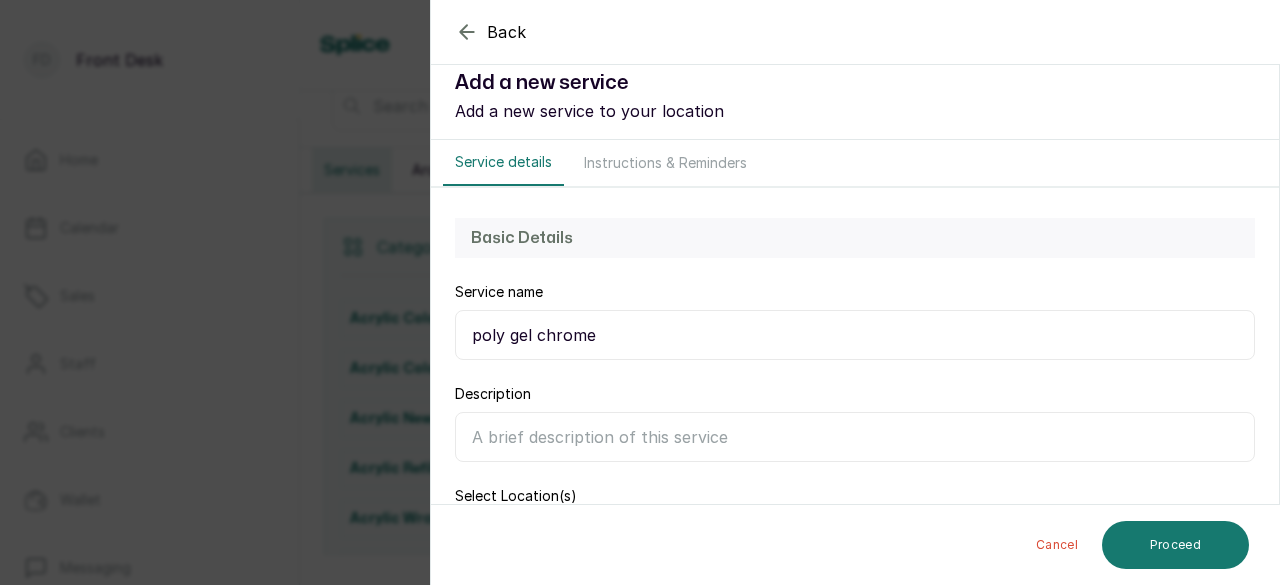 scroll, scrollTop: 0, scrollLeft: 0, axis: both 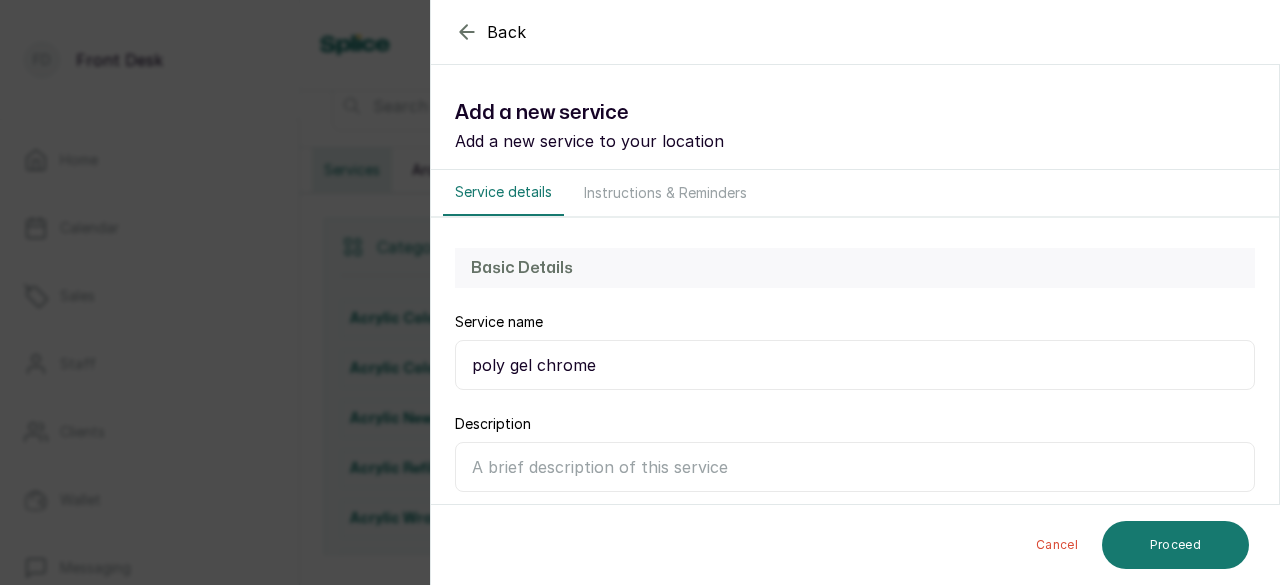 type on "poly gel chrome" 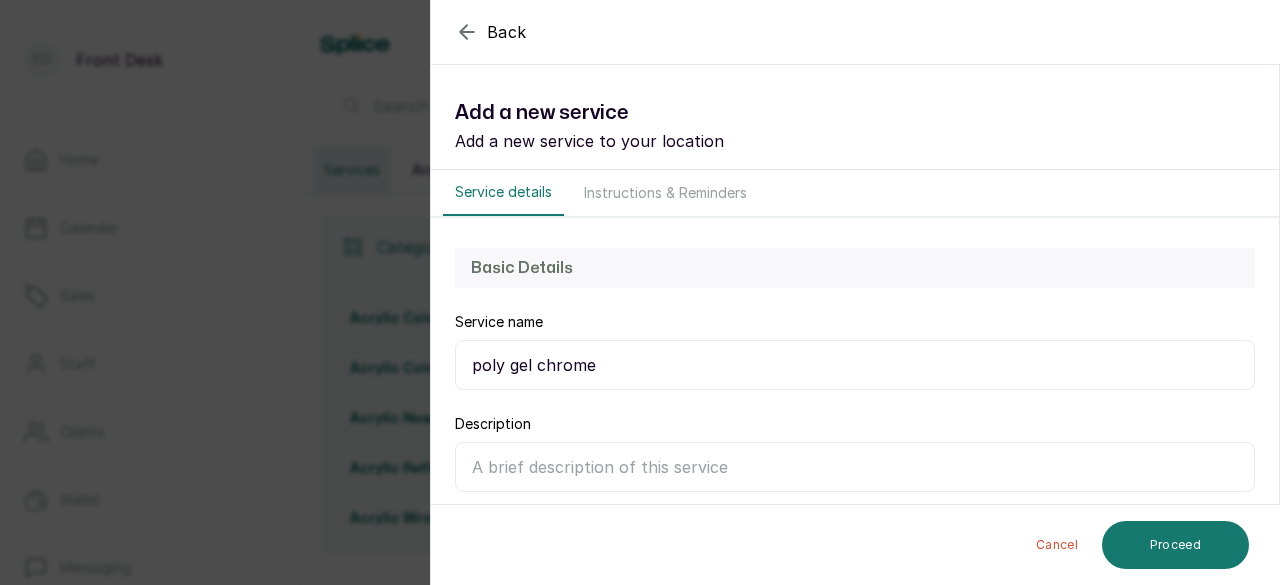 click on "Instructions & Reminders" at bounding box center (665, 193) 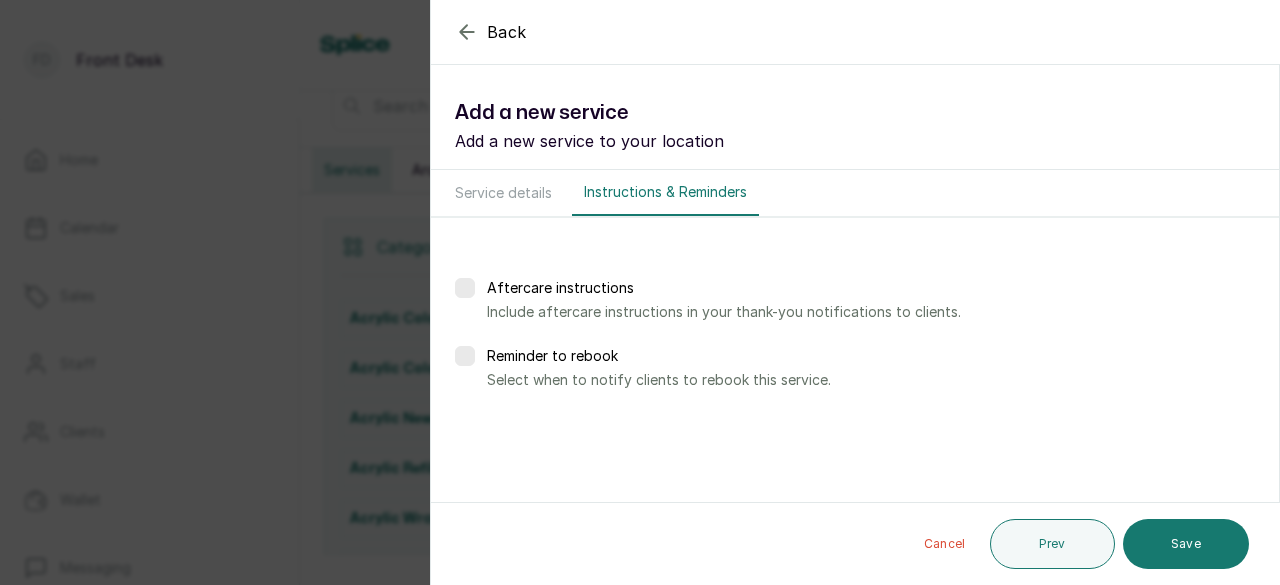 click on "Service details" at bounding box center [503, 193] 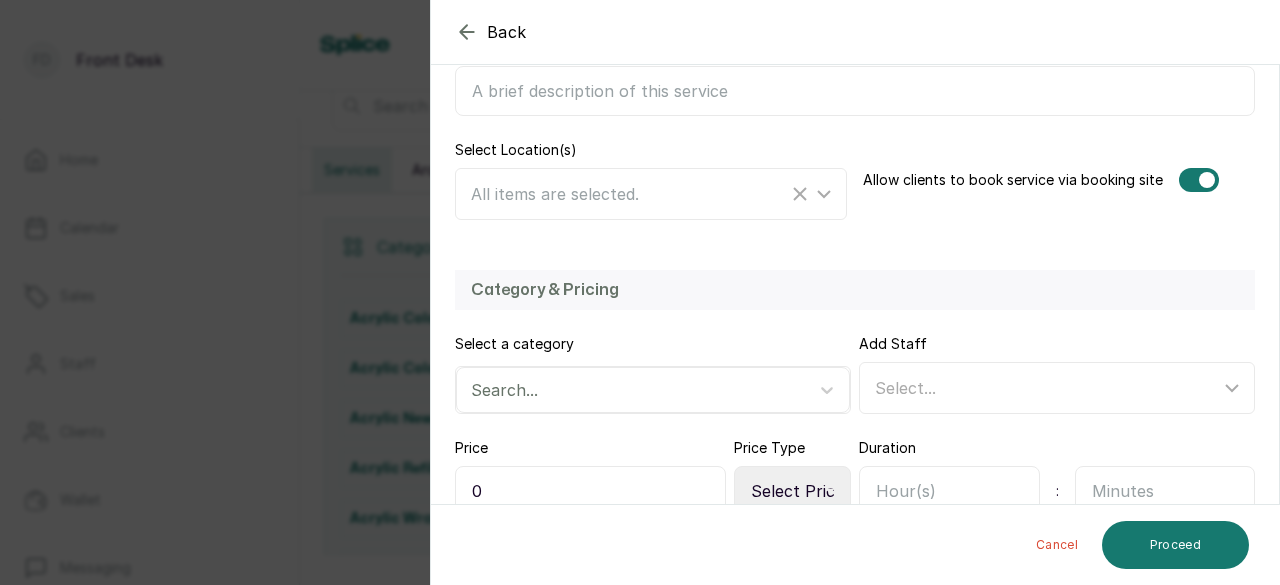 scroll, scrollTop: 400, scrollLeft: 0, axis: vertical 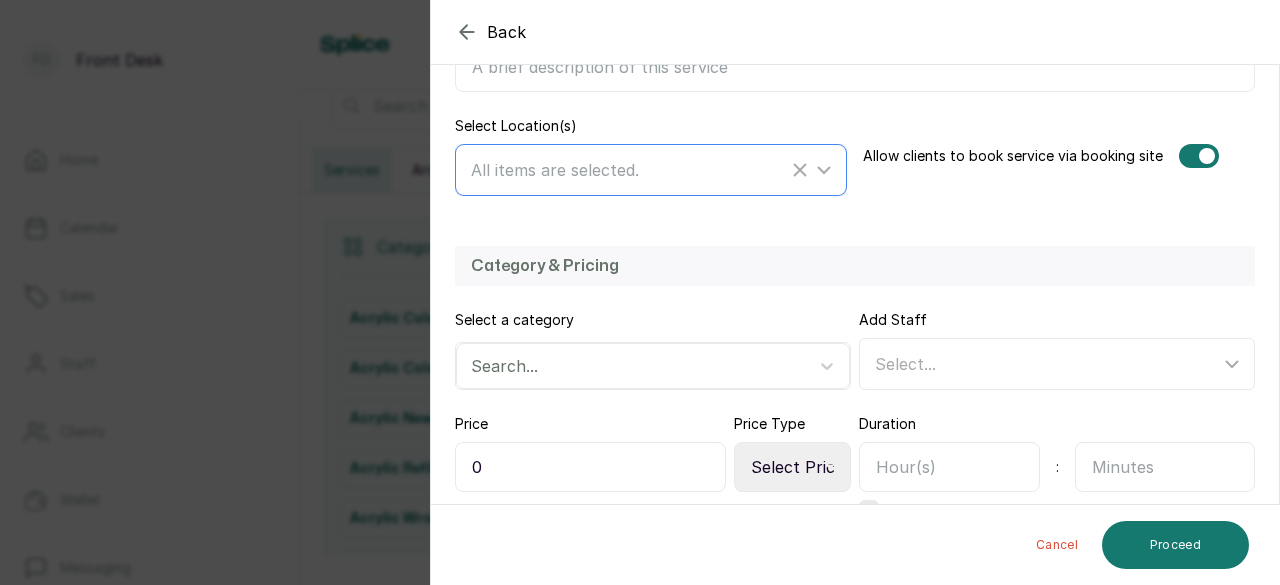click 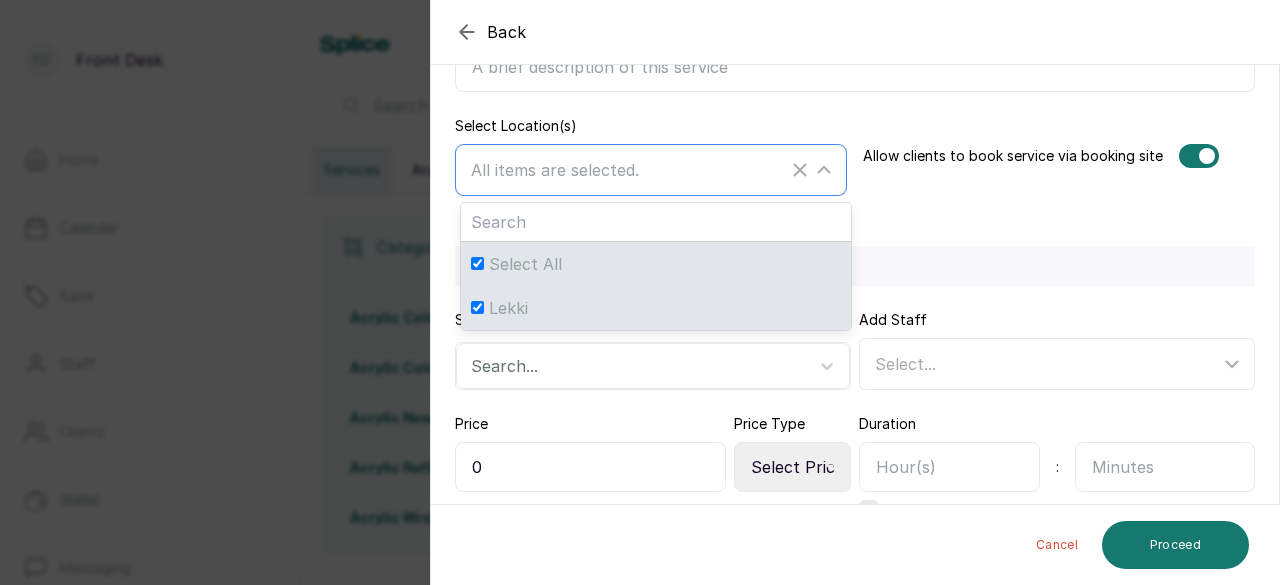 click 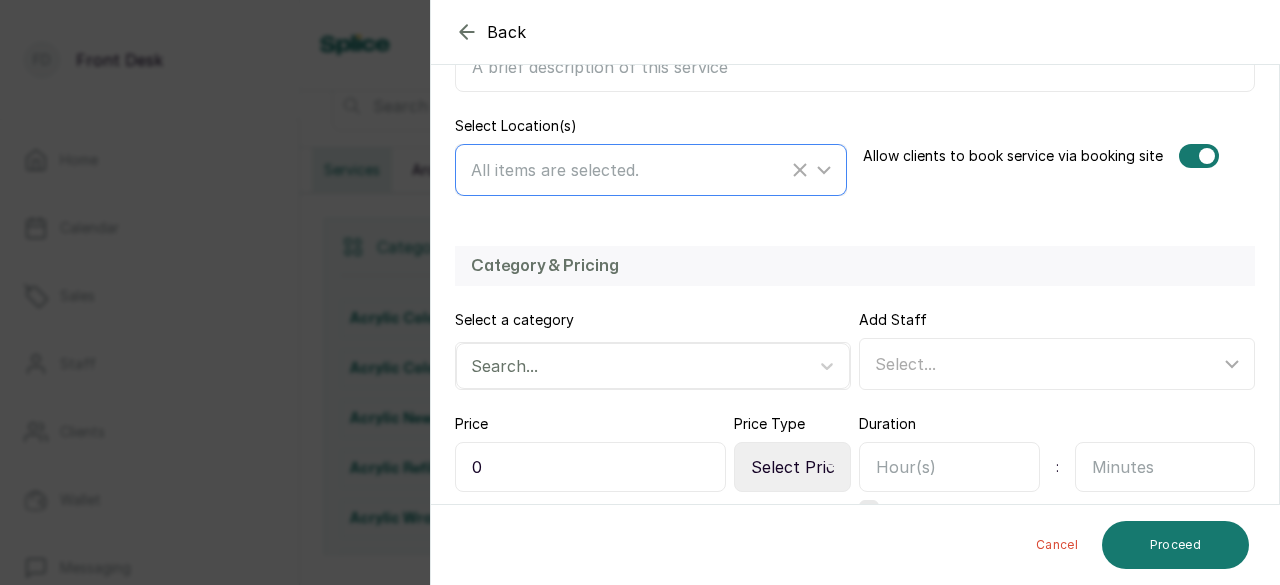 scroll, scrollTop: 478, scrollLeft: 0, axis: vertical 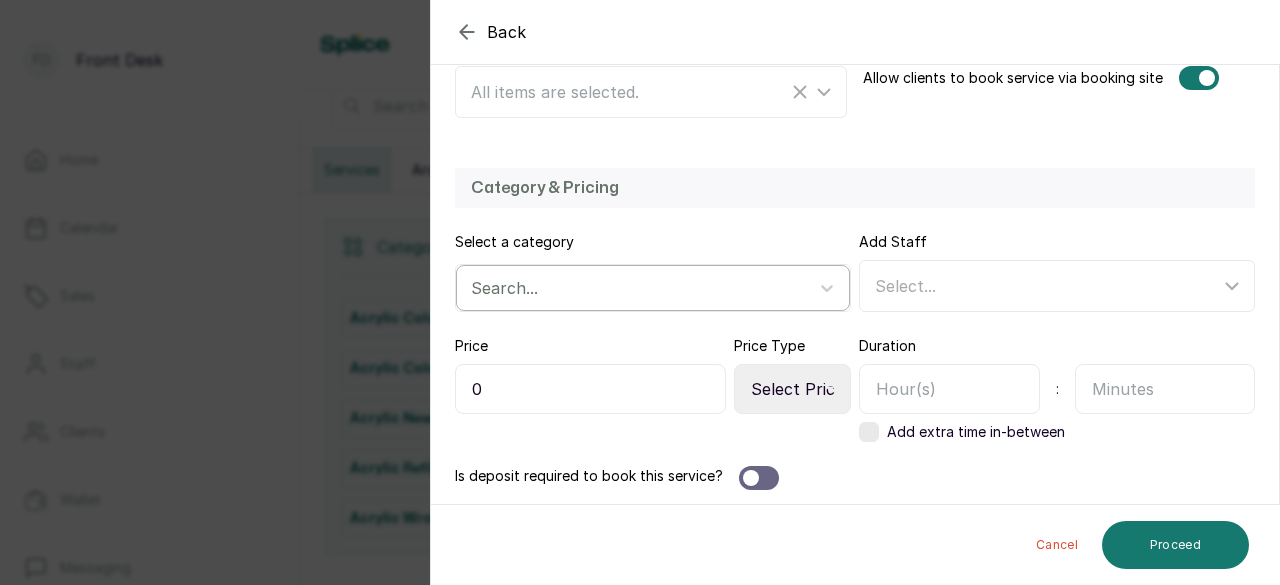 click at bounding box center [635, 288] 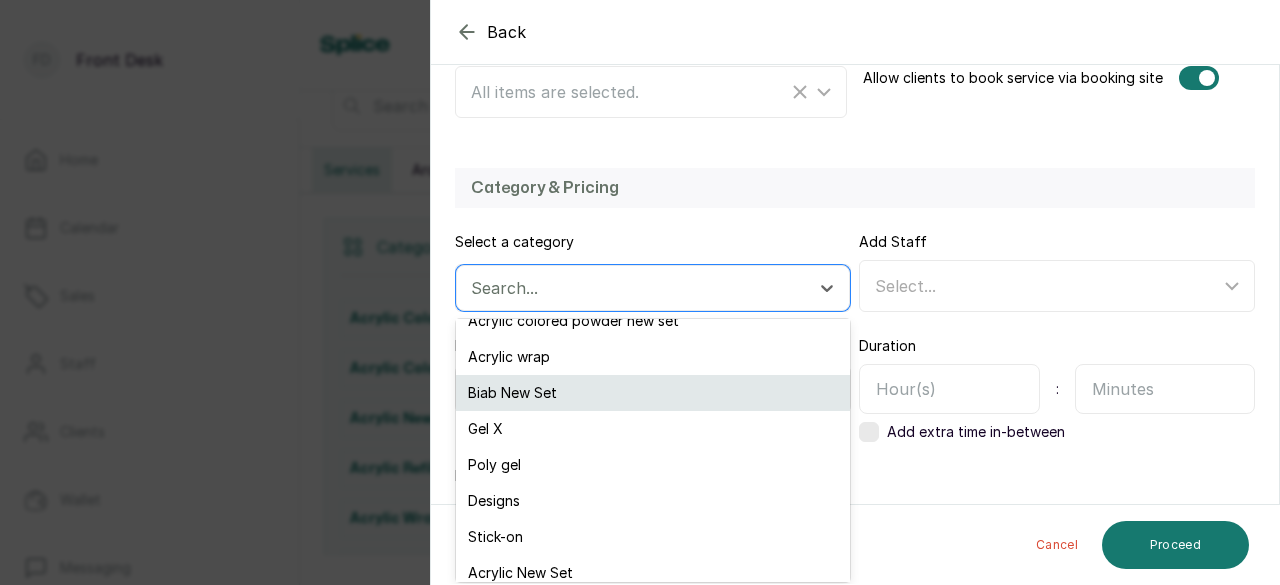 scroll, scrollTop: 212, scrollLeft: 0, axis: vertical 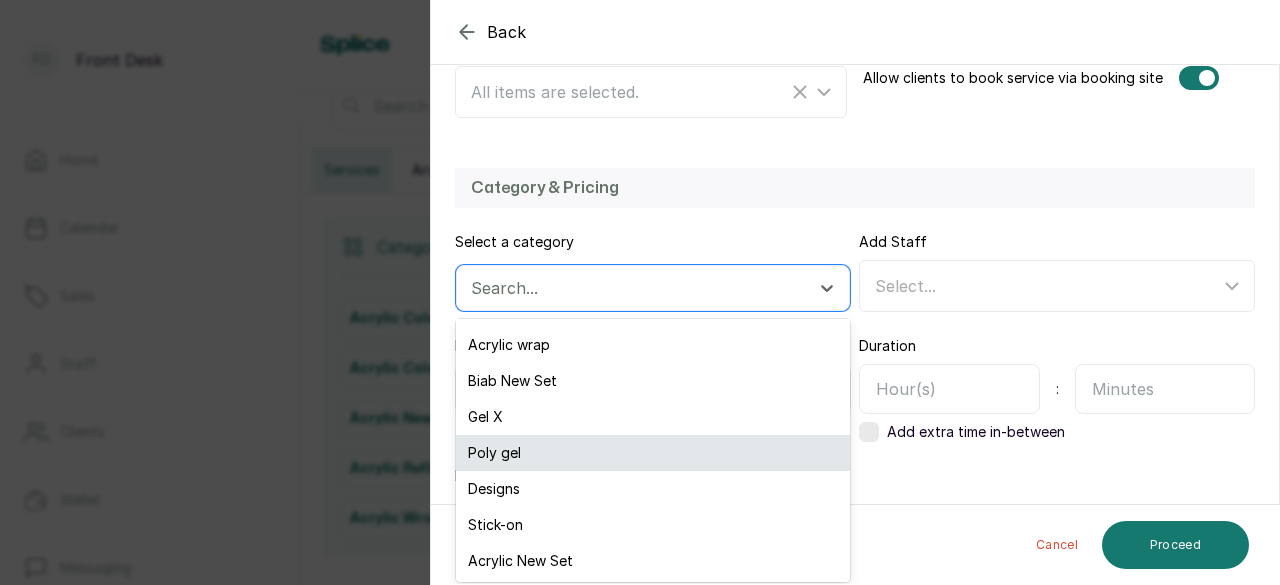 click on "Poly gel" at bounding box center [653, 453] 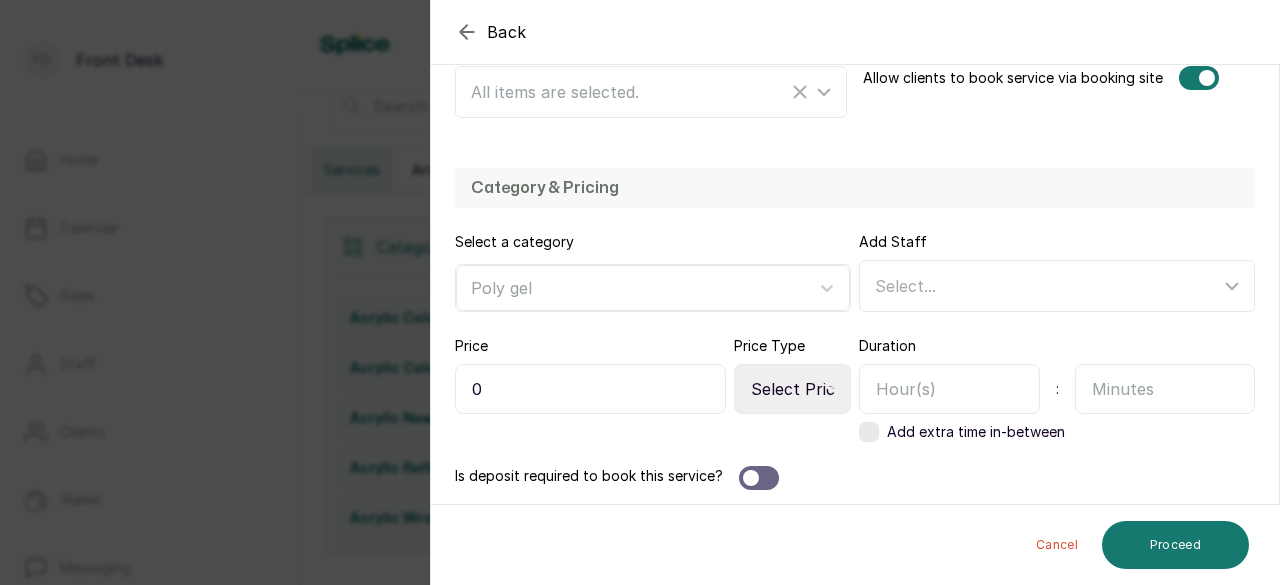 click on "Select Price Type Fixed From" at bounding box center (792, 389) 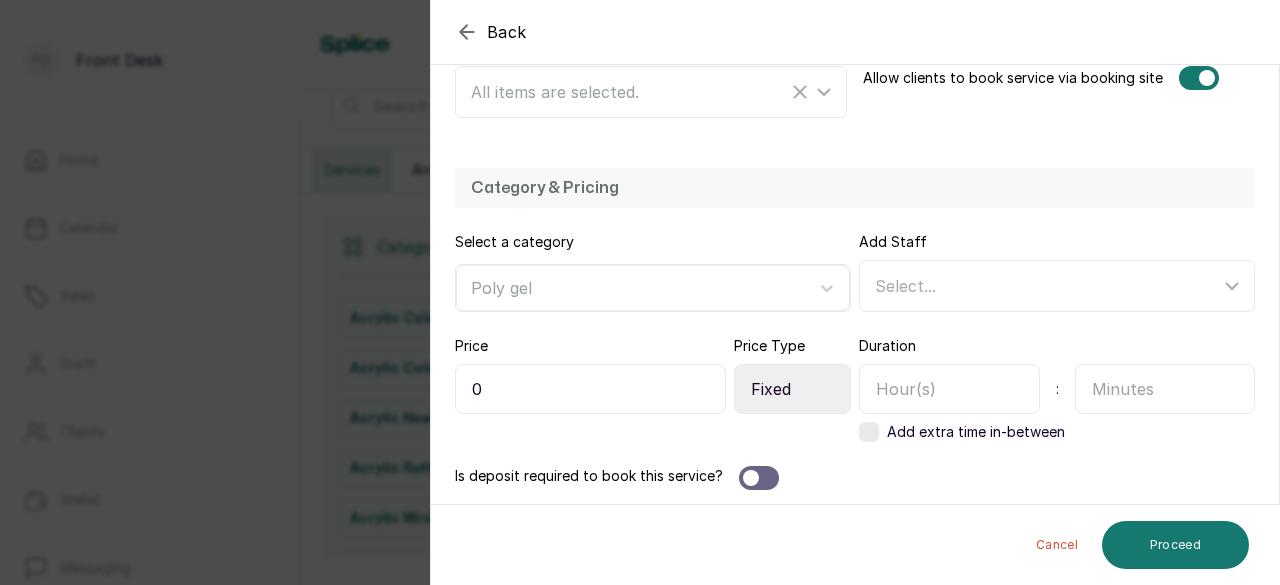 click on "Select Price Type Fixed From" at bounding box center [792, 389] 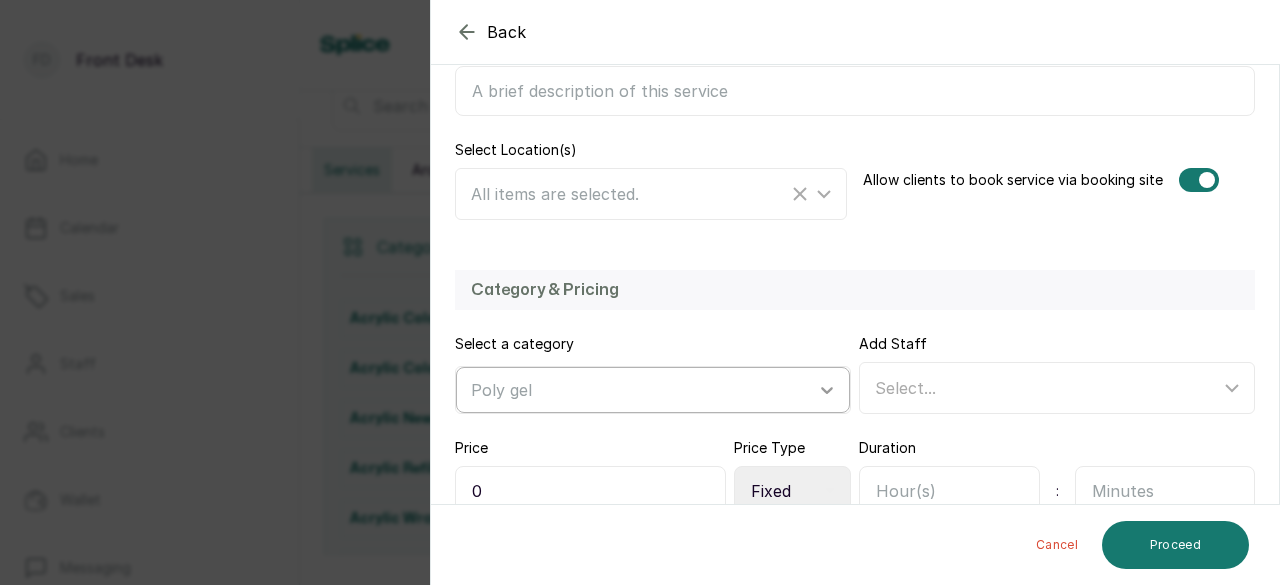 scroll, scrollTop: 400, scrollLeft: 0, axis: vertical 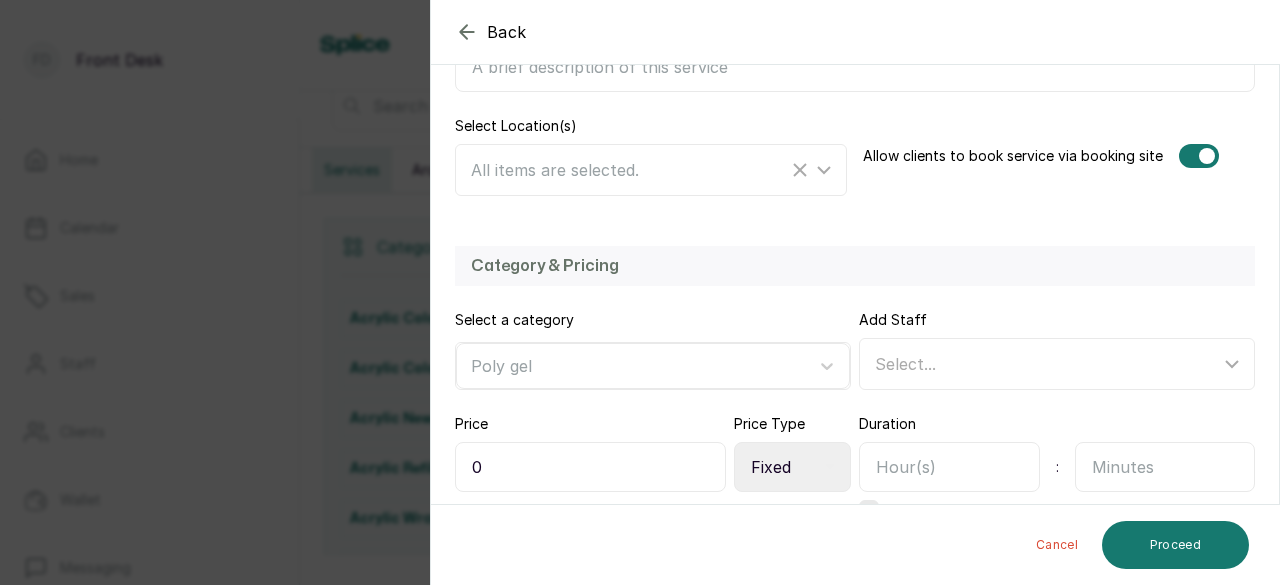 click 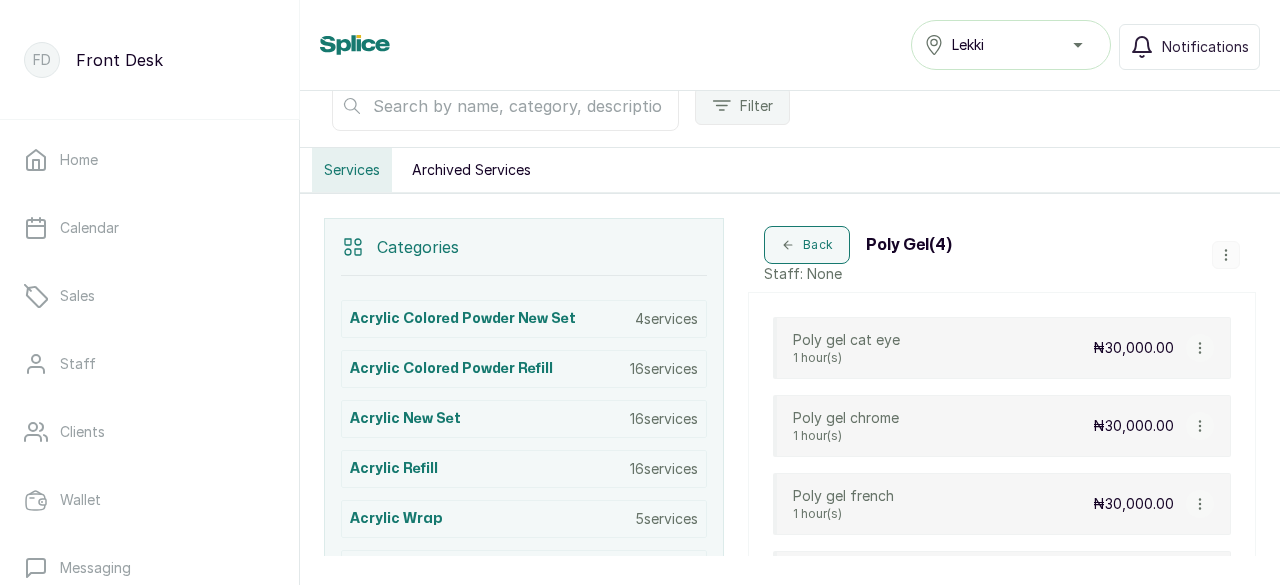 click 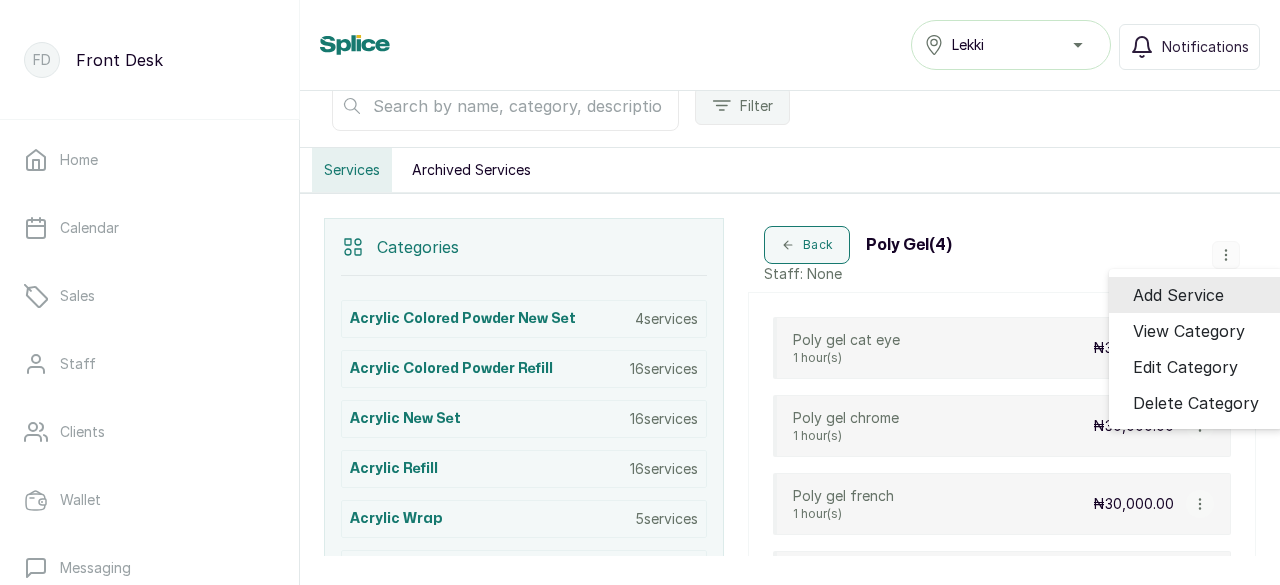 click on "Add Service" at bounding box center (1178, 295) 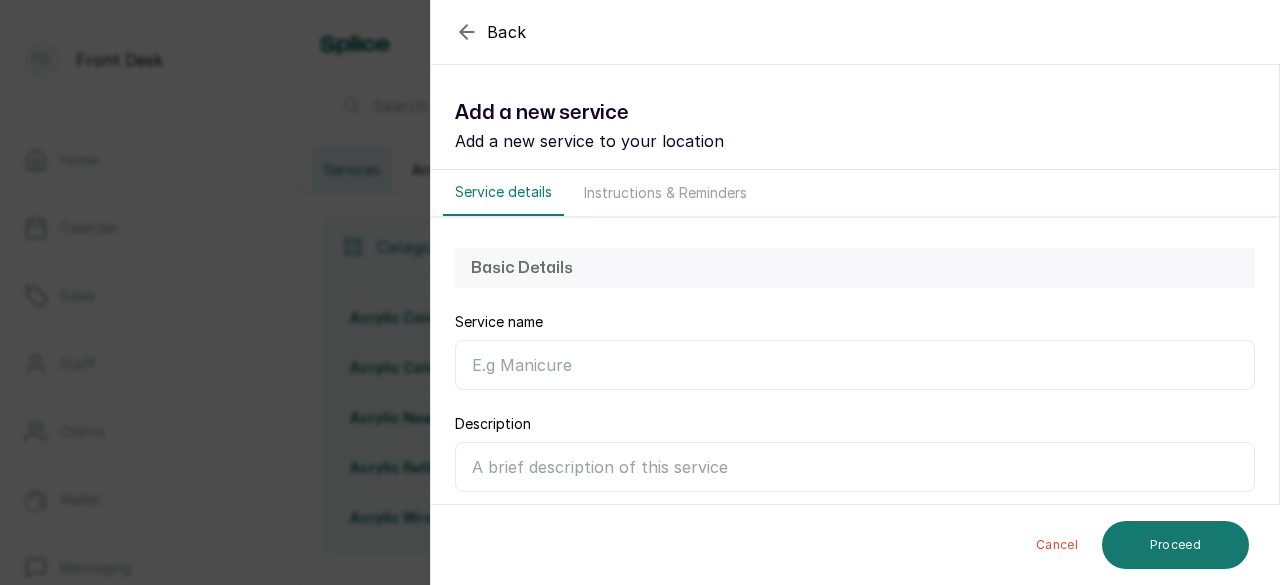 click on "Service name" at bounding box center [855, 365] 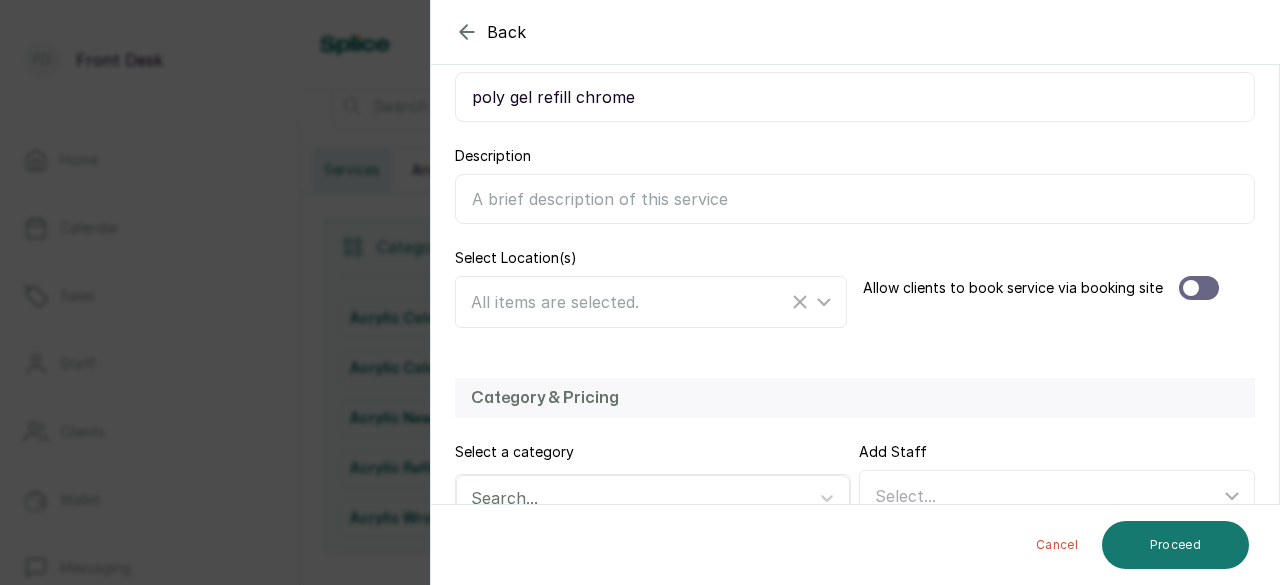 scroll, scrollTop: 300, scrollLeft: 0, axis: vertical 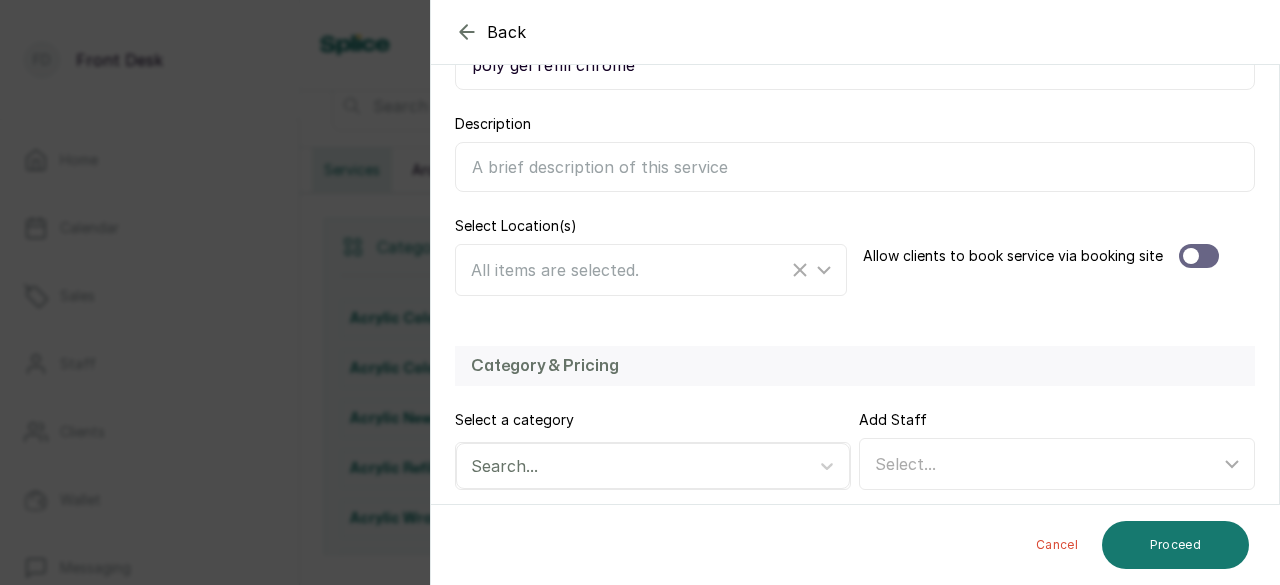 type on "poly gel refill chrome" 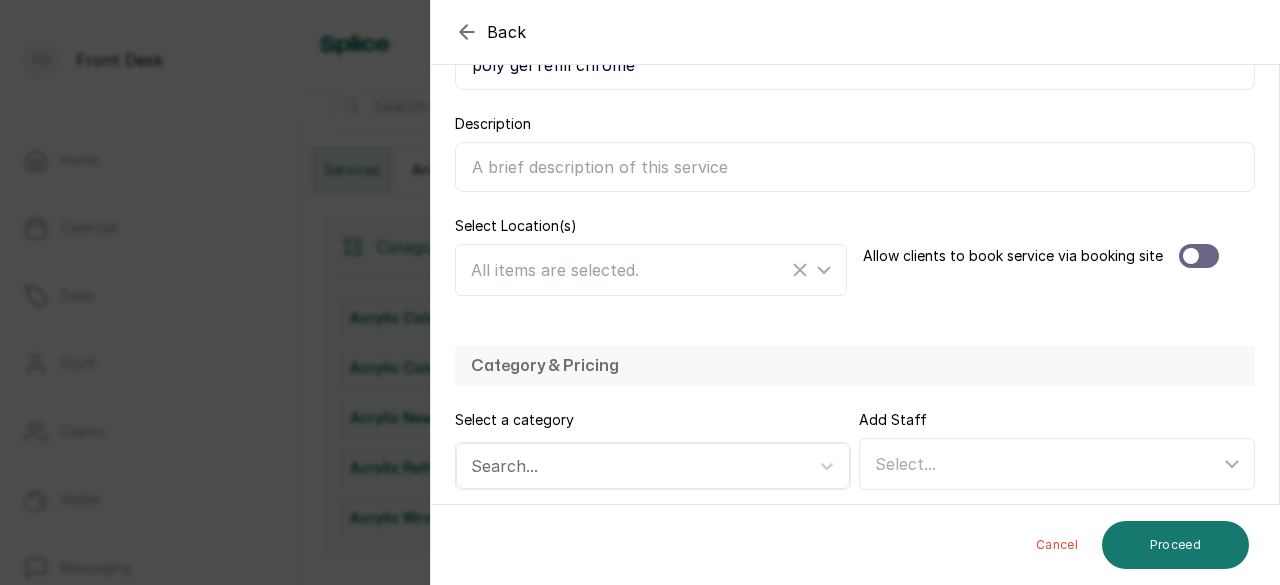 click at bounding box center [1199, 256] 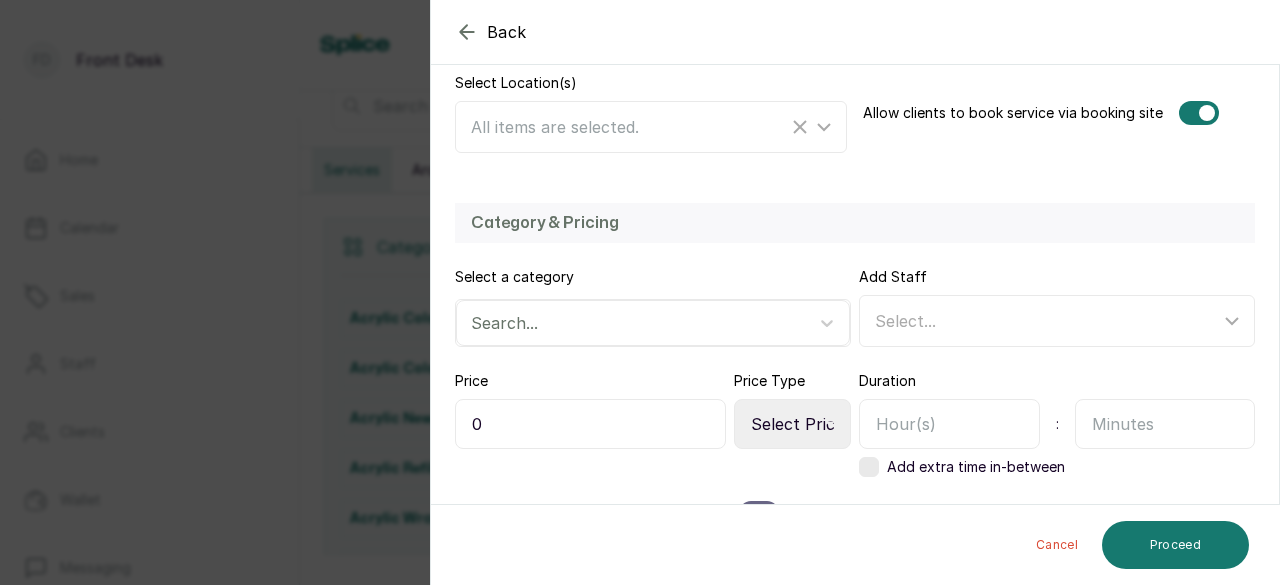 scroll, scrollTop: 478, scrollLeft: 0, axis: vertical 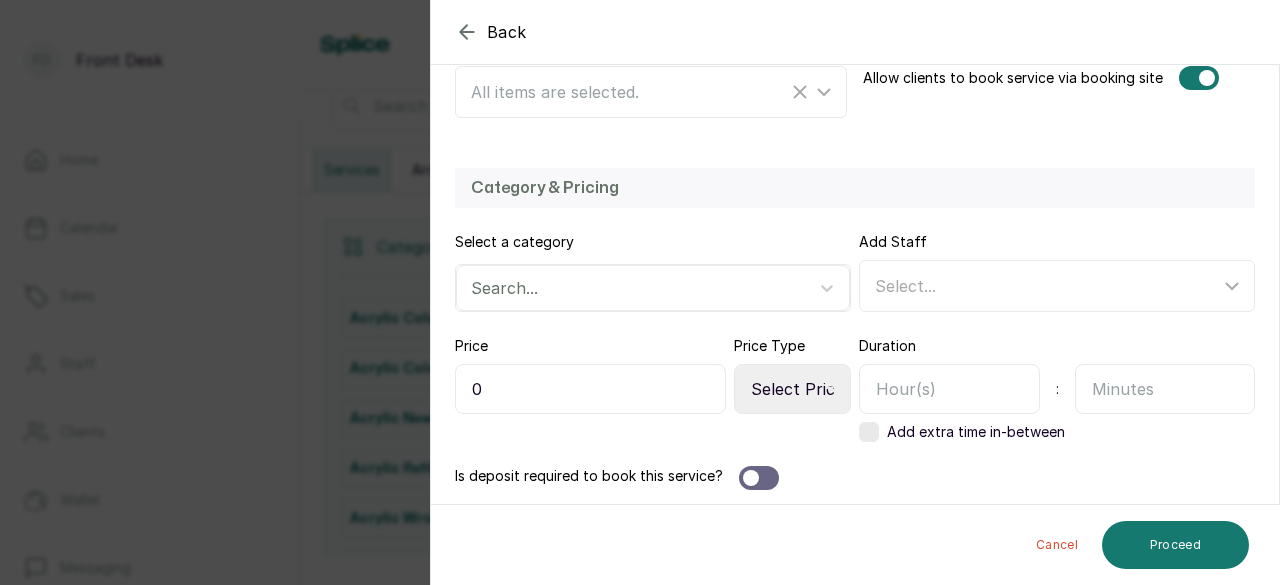 click on "Select Price Type Fixed From" at bounding box center (792, 389) 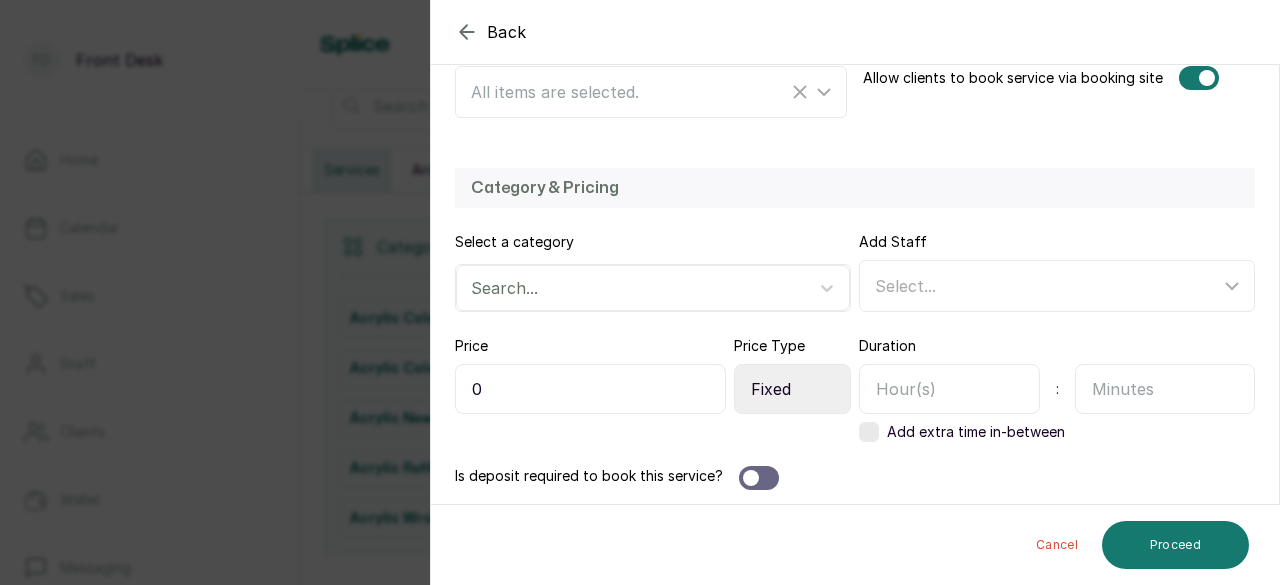 click on "Select Price Type Fixed From" at bounding box center [792, 389] 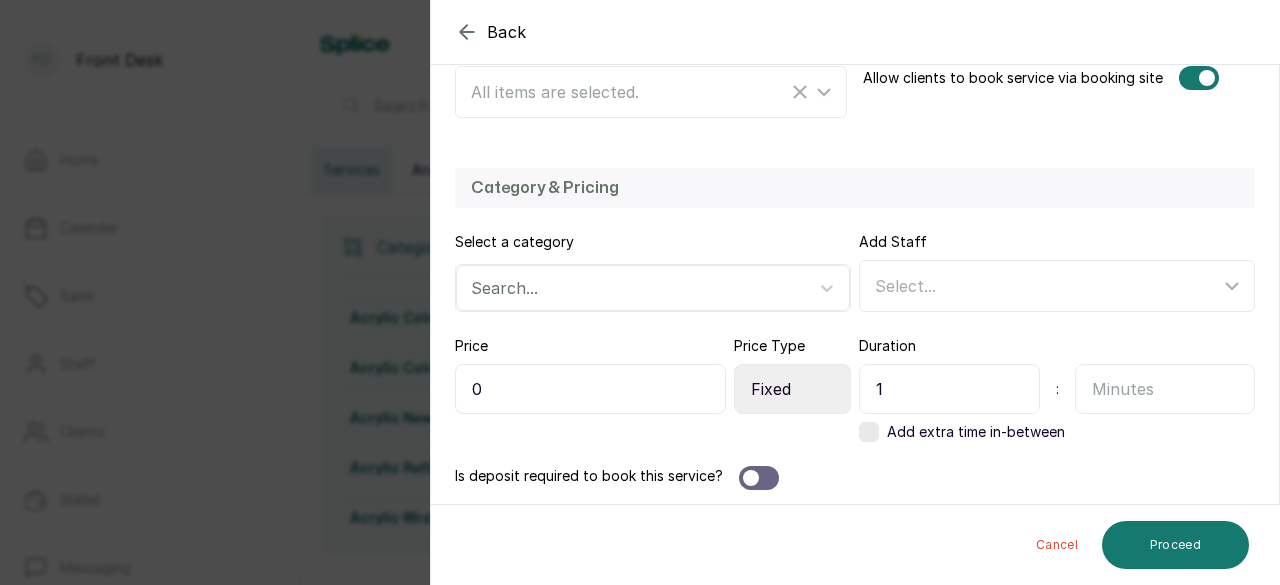 type on "1" 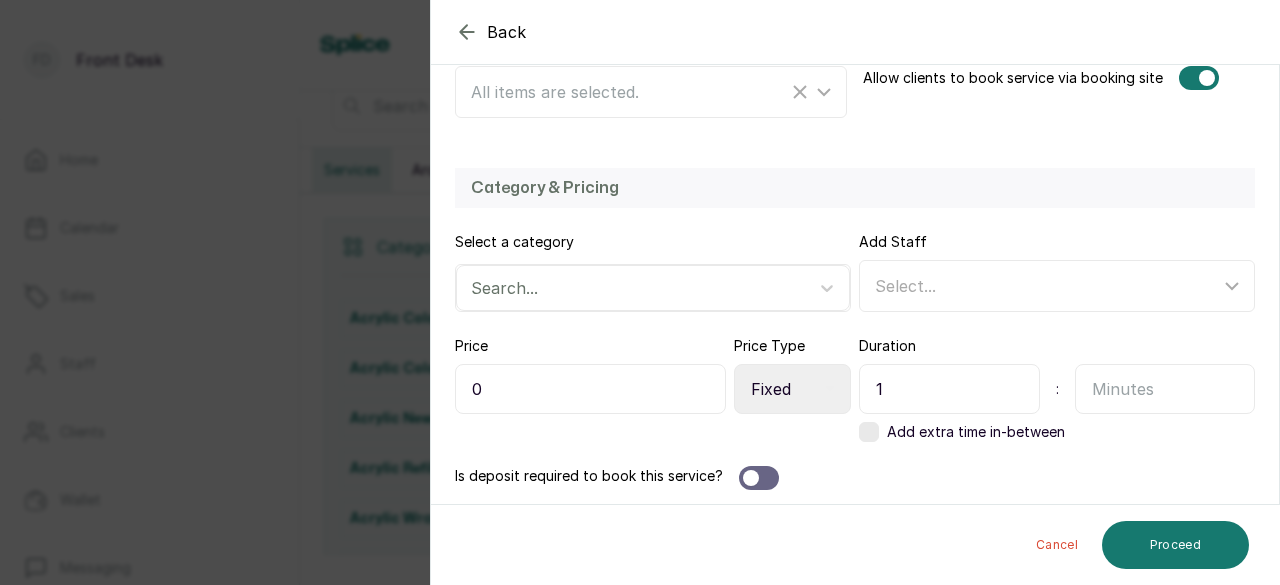click at bounding box center [1165, 389] 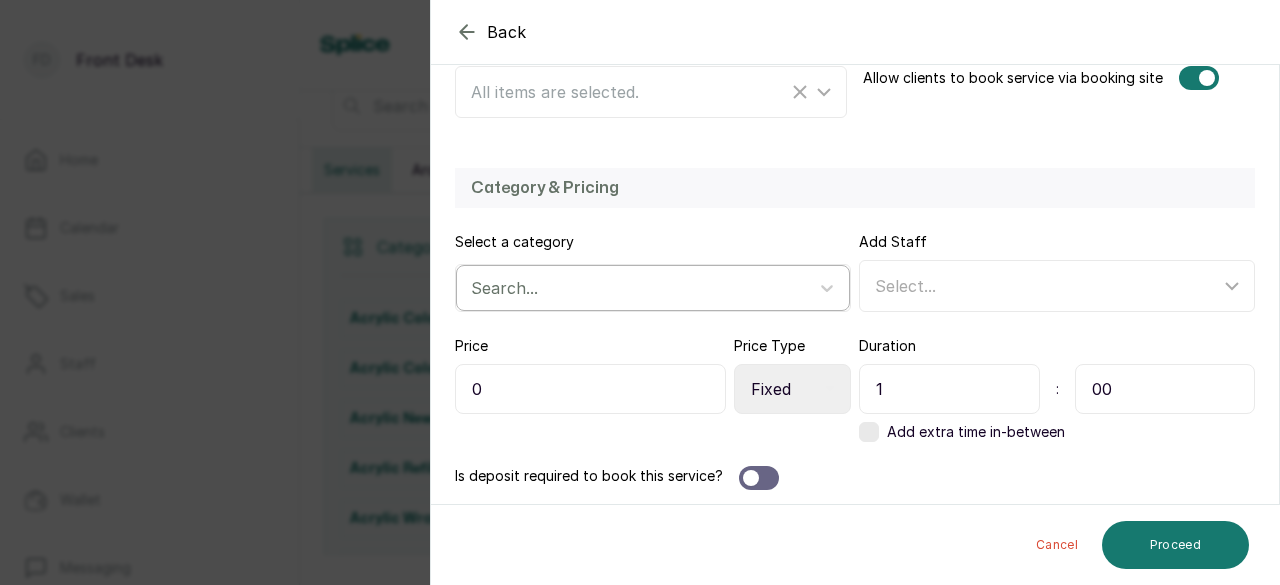 type on "00" 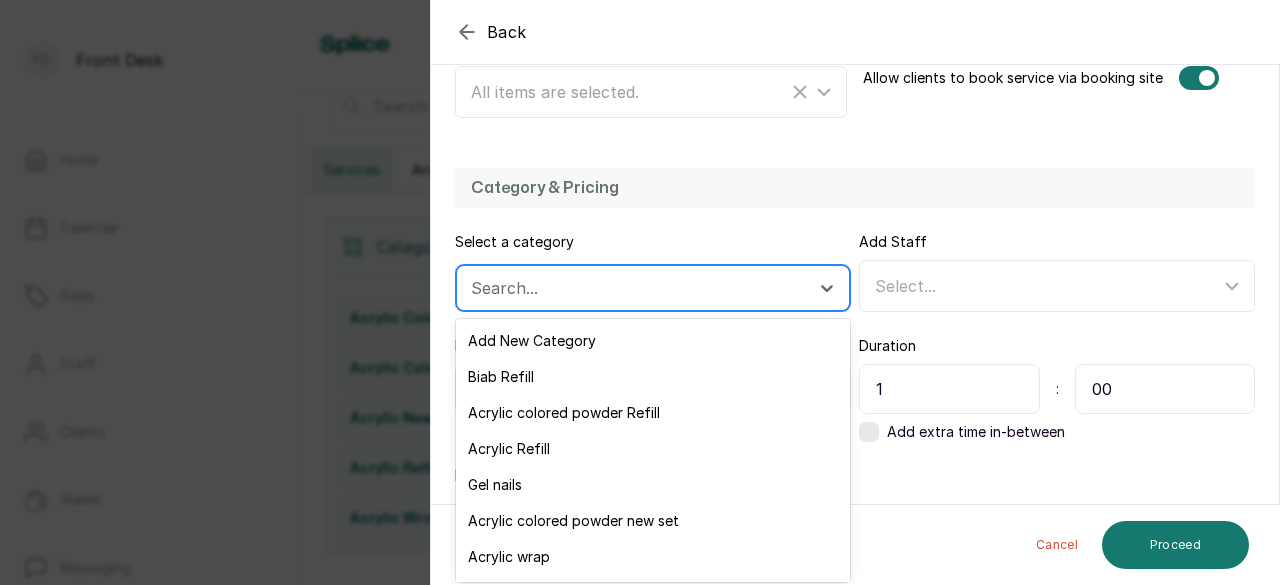 click at bounding box center [635, 288] 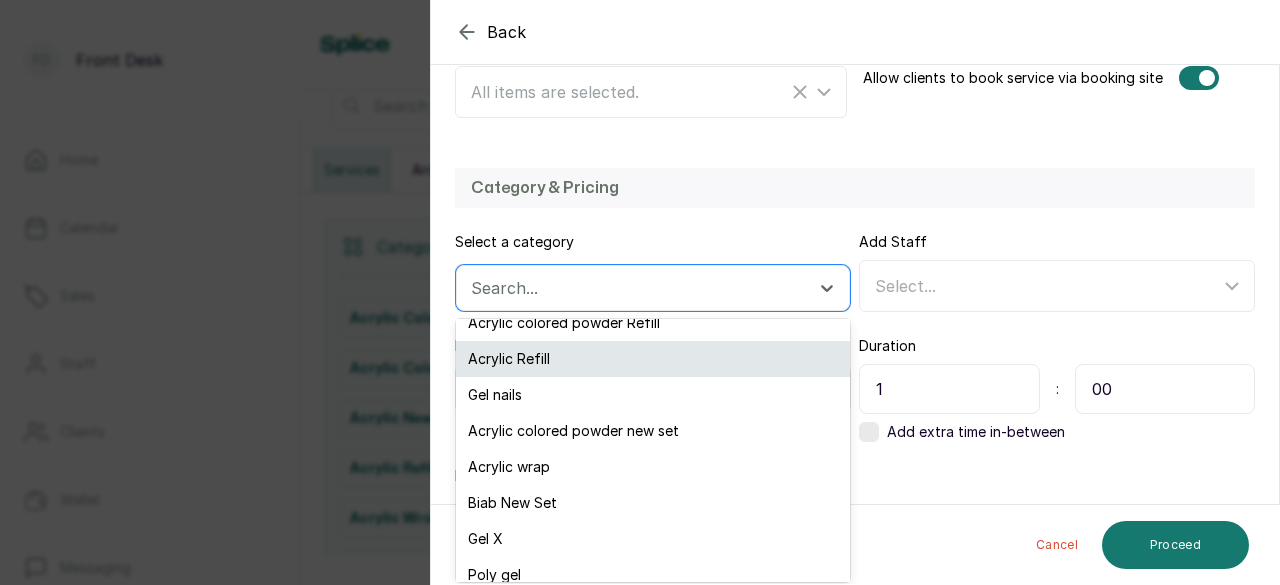 scroll, scrollTop: 200, scrollLeft: 0, axis: vertical 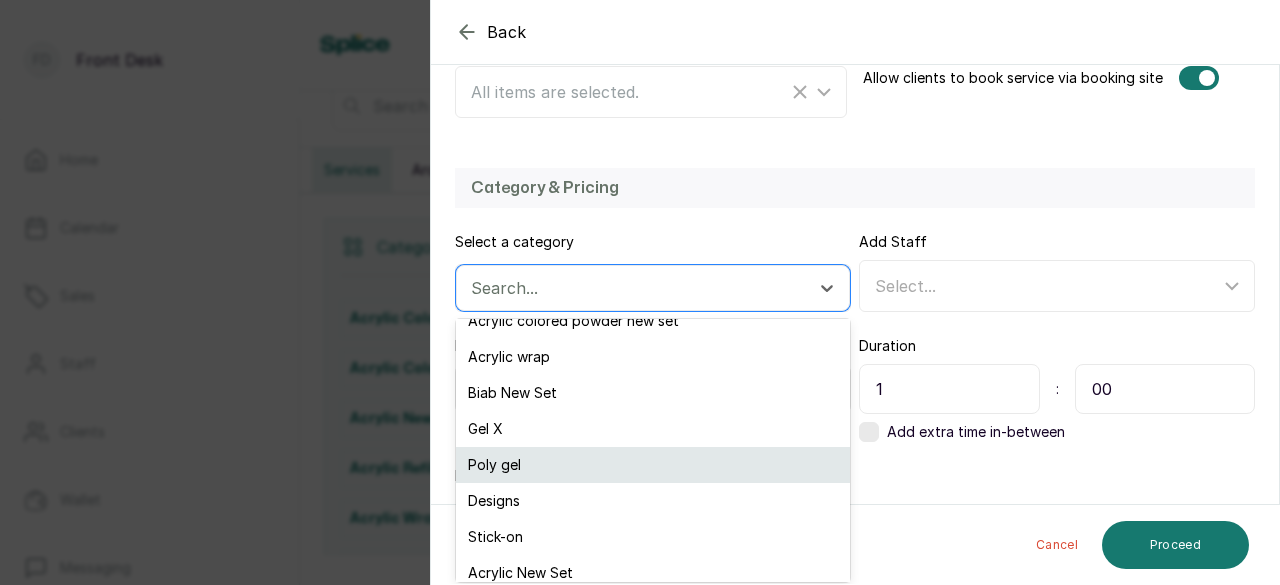 click on "Poly gel" at bounding box center [653, 465] 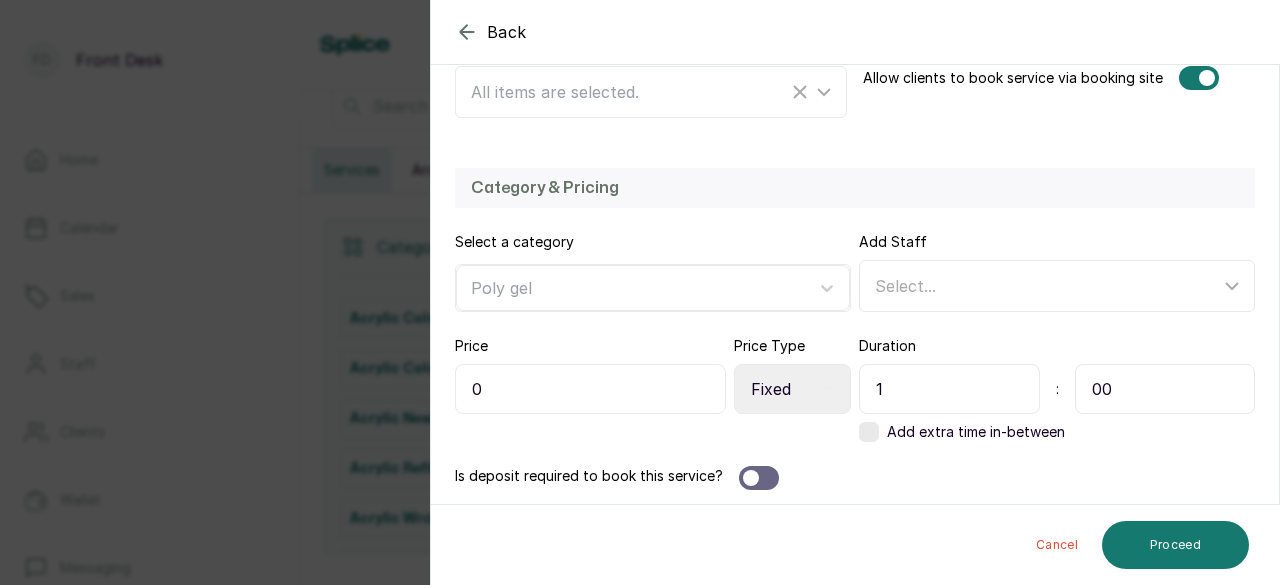 drag, startPoint x: 507, startPoint y: 383, endPoint x: 454, endPoint y: 384, distance: 53.009434 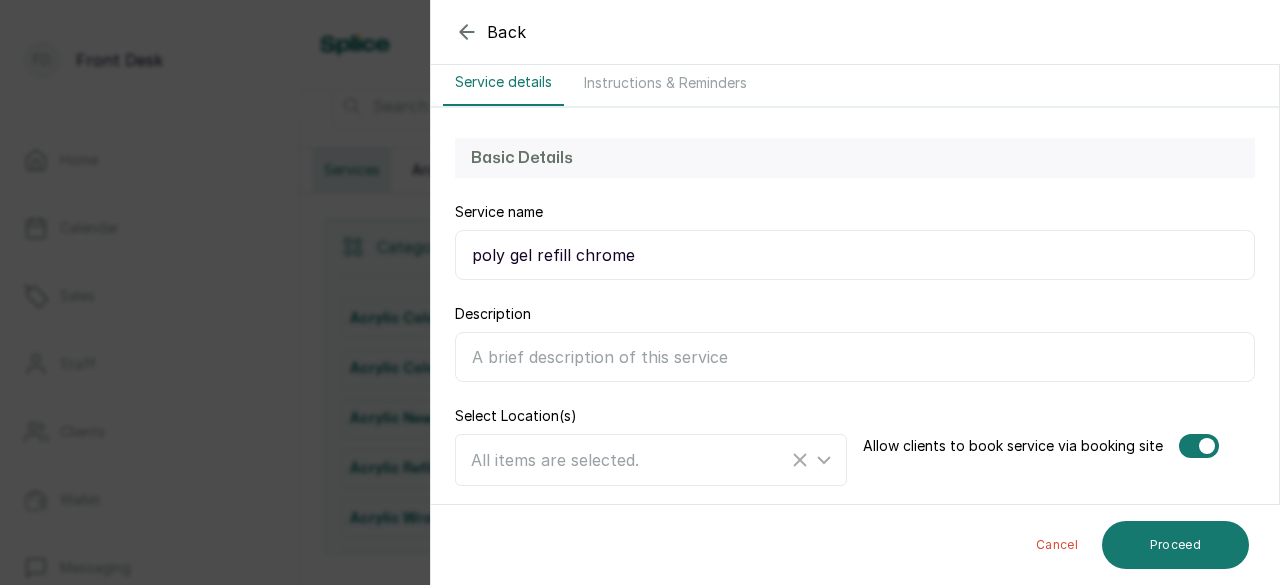 scroll, scrollTop: 78, scrollLeft: 0, axis: vertical 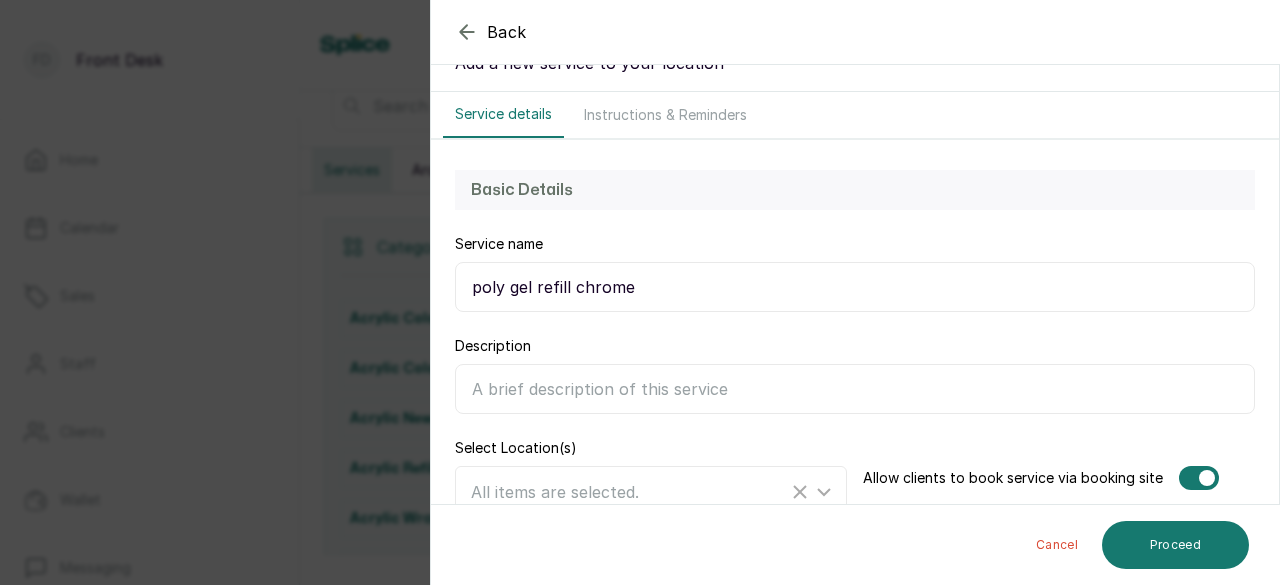 type on "28,000" 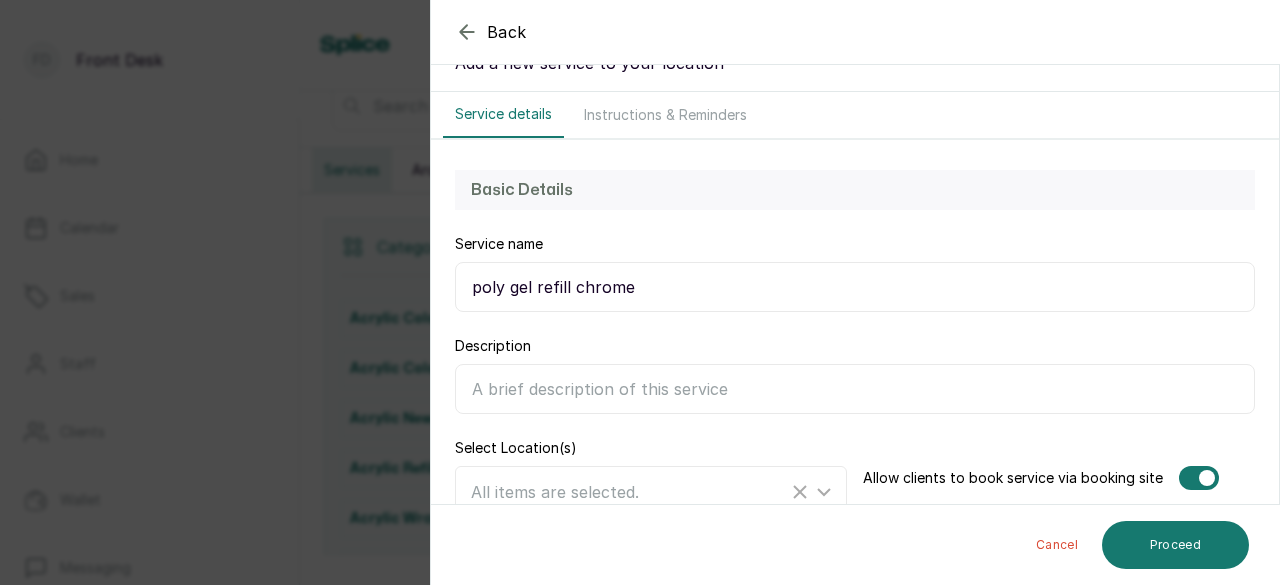 click on "poly gel refill chrome" at bounding box center (855, 287) 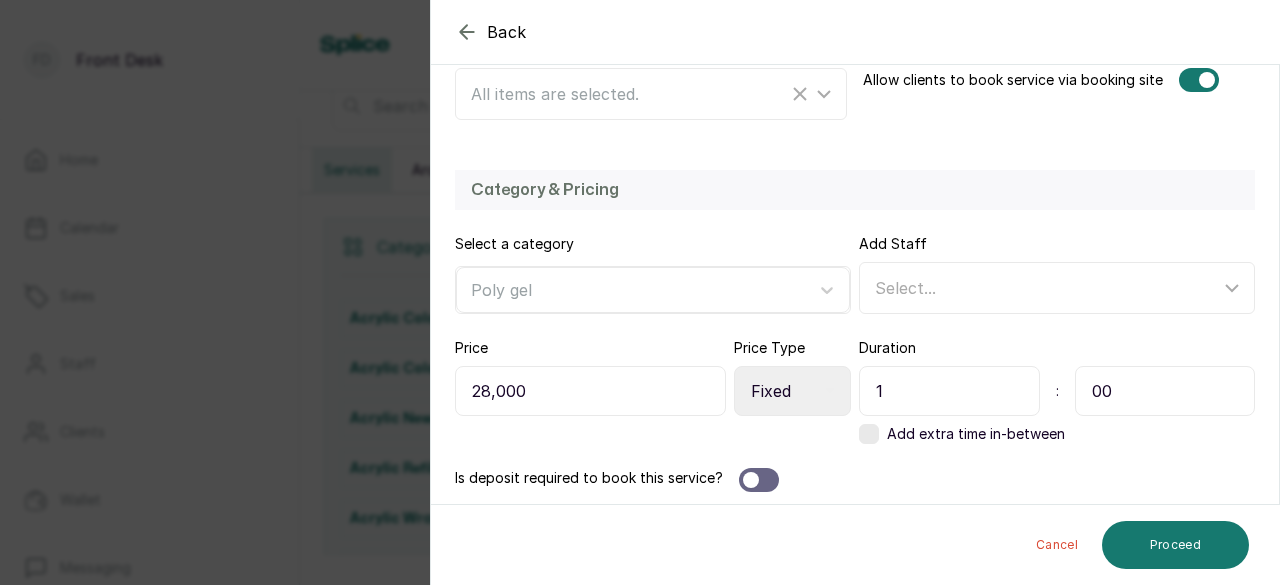 scroll, scrollTop: 478, scrollLeft: 0, axis: vertical 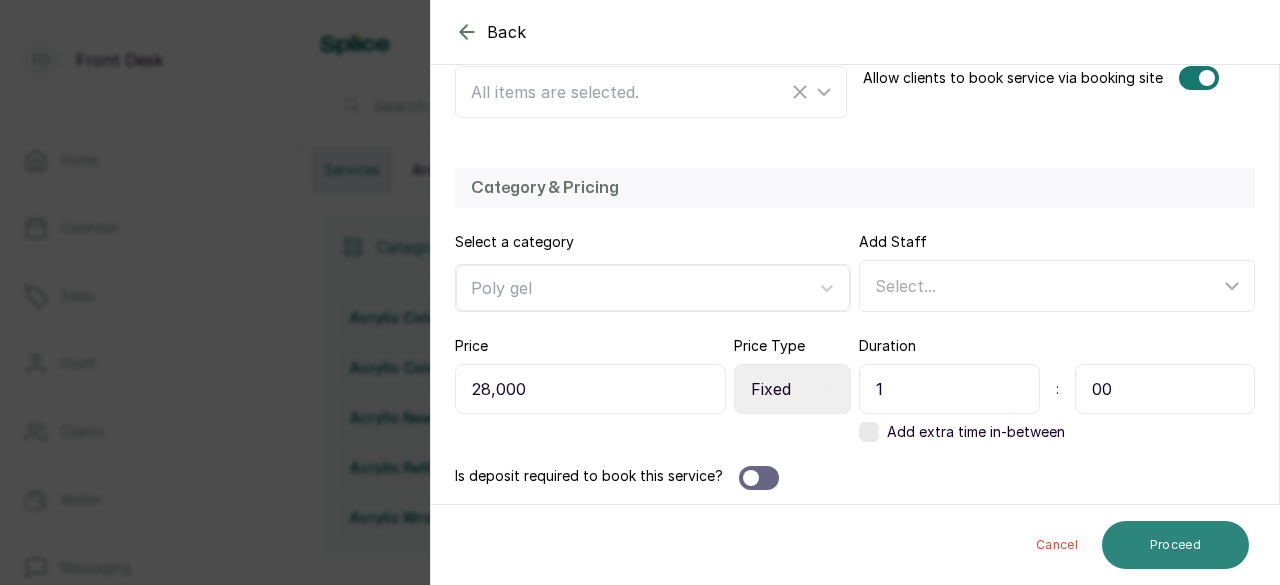 click on "Proceed" at bounding box center [1175, 545] 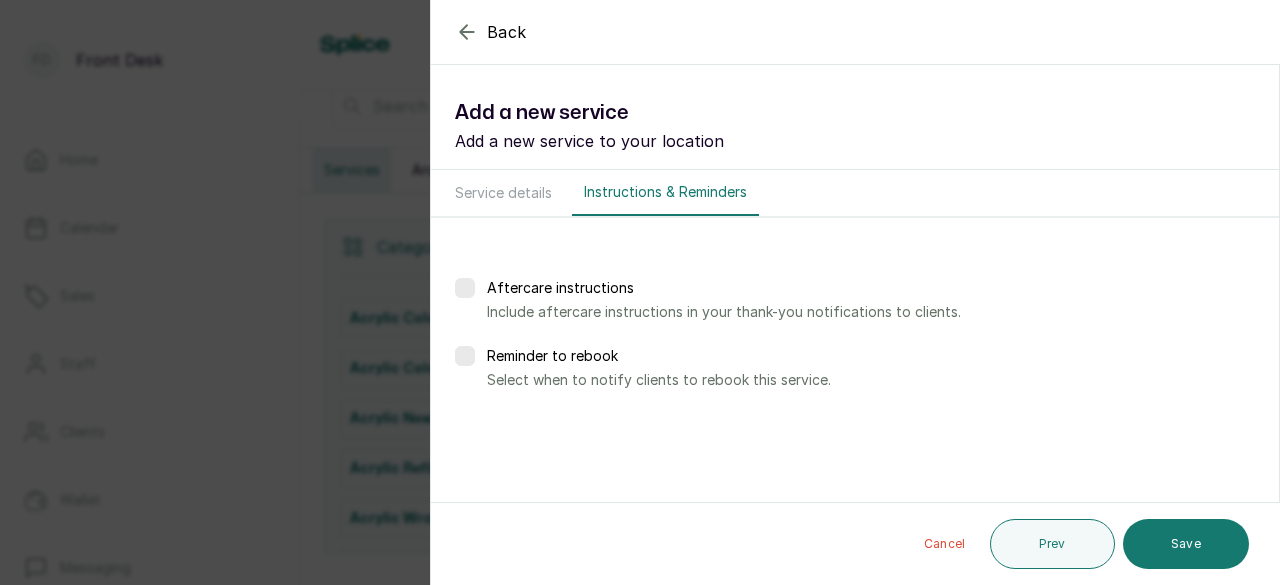 scroll, scrollTop: 0, scrollLeft: 0, axis: both 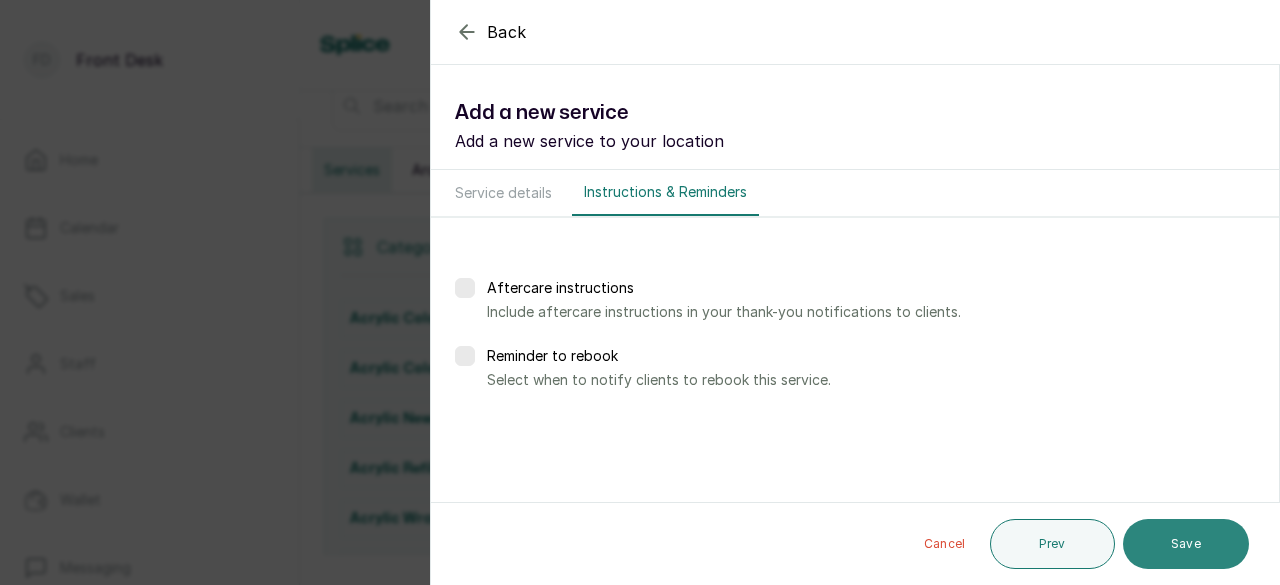 click on "Save" at bounding box center [1186, 544] 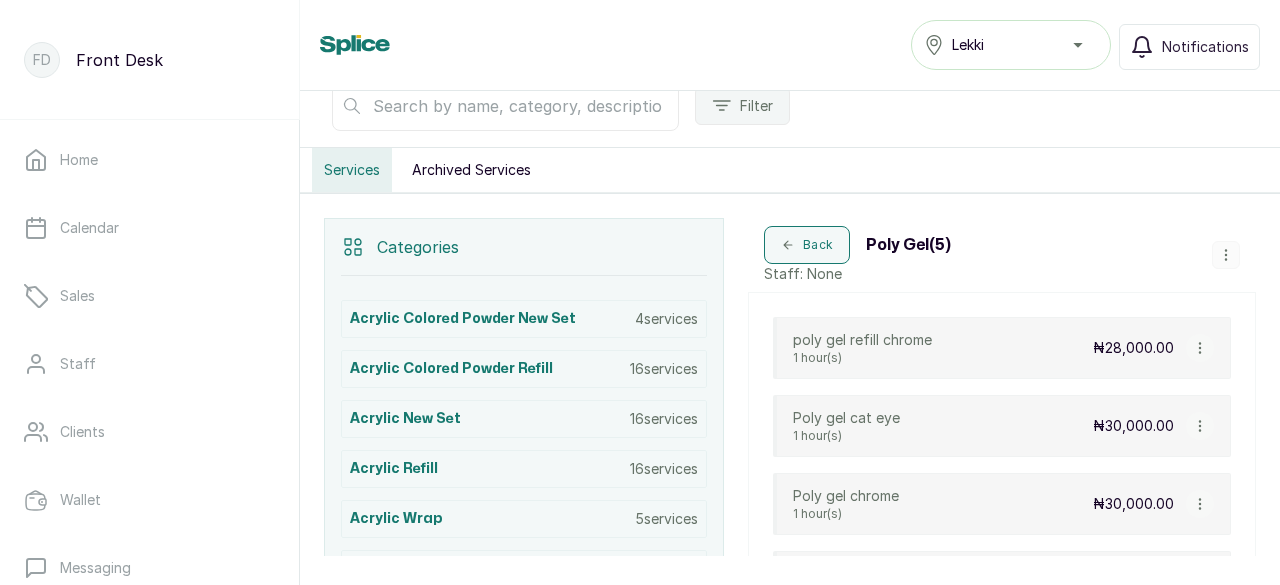 click at bounding box center [1226, 255] 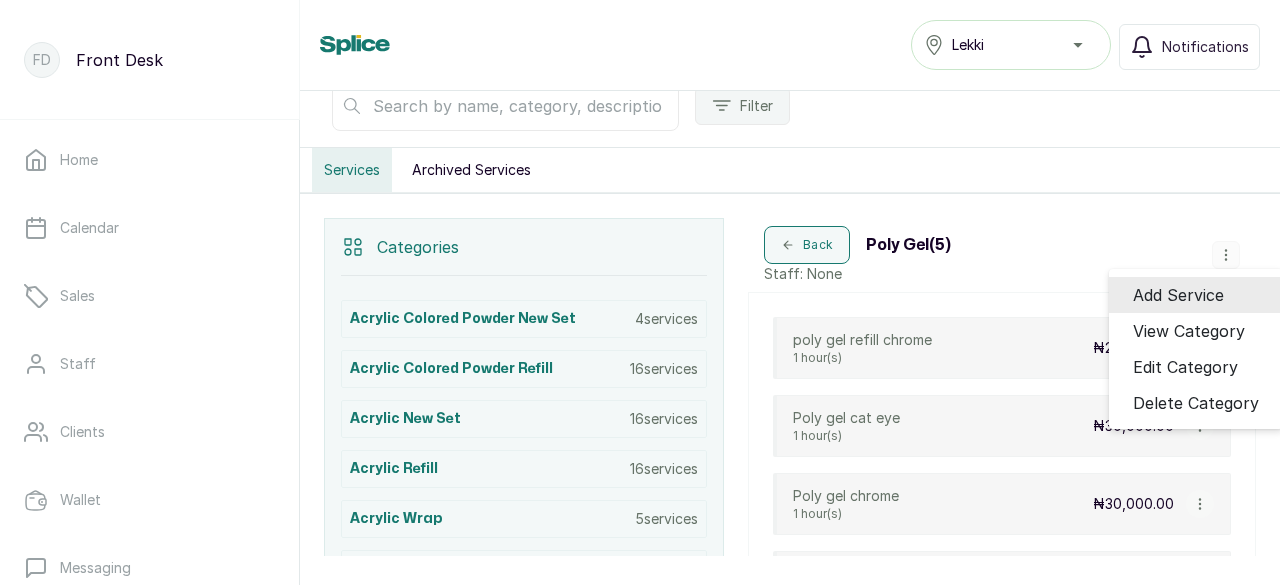 click on "Add Service" at bounding box center [1178, 295] 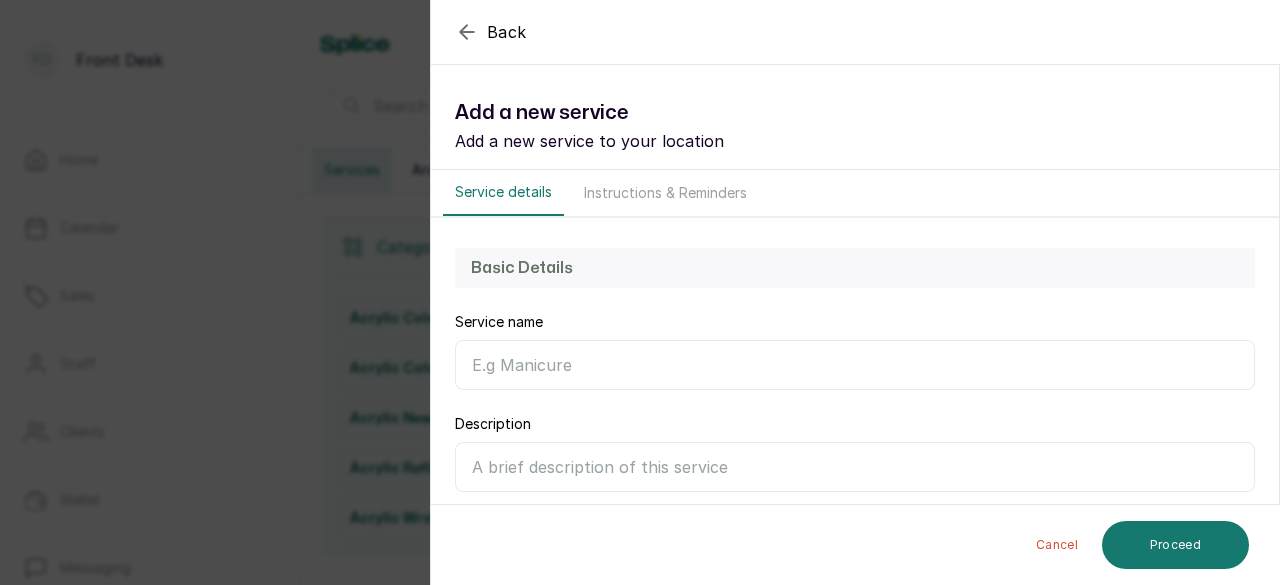 click on "Service name" at bounding box center [855, 365] 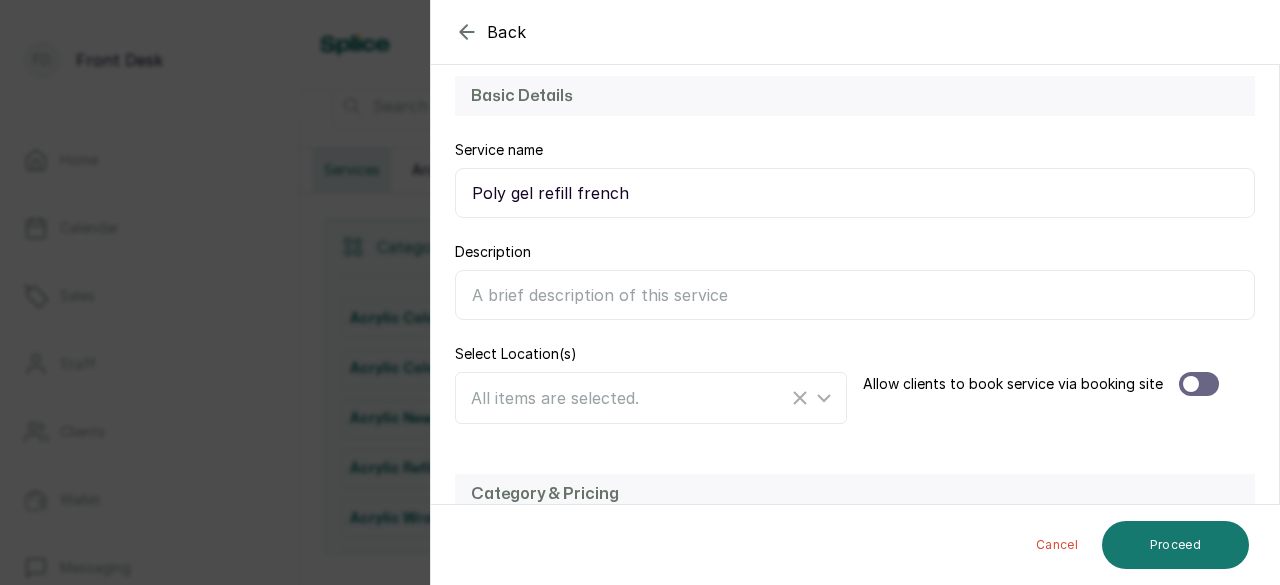 scroll, scrollTop: 200, scrollLeft: 0, axis: vertical 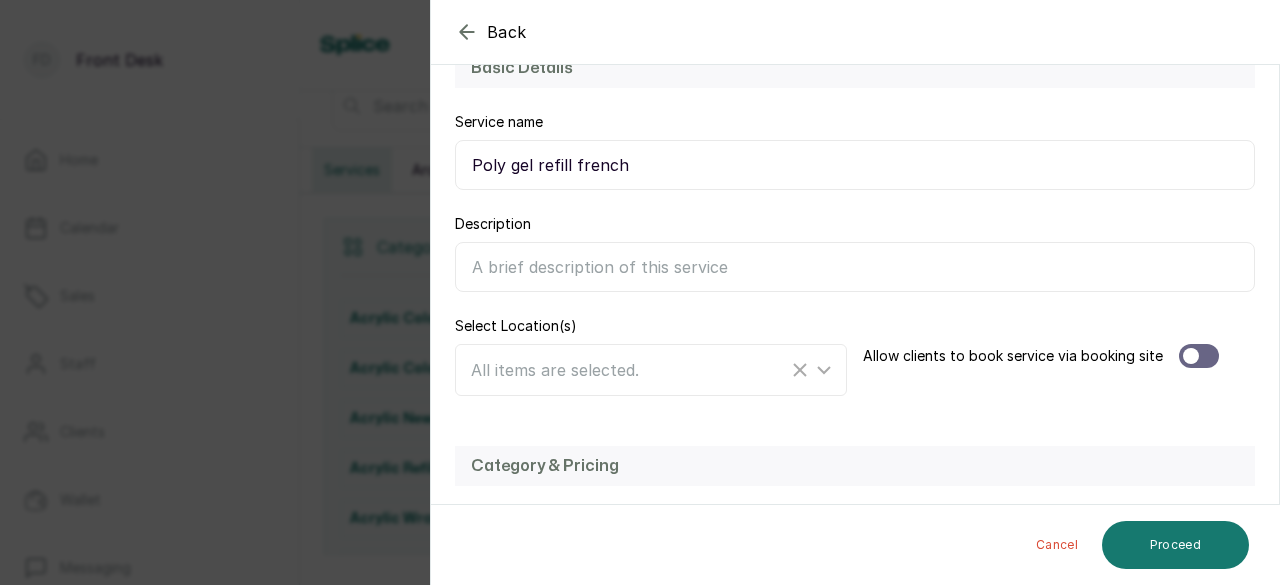type on "Poly gel refill french" 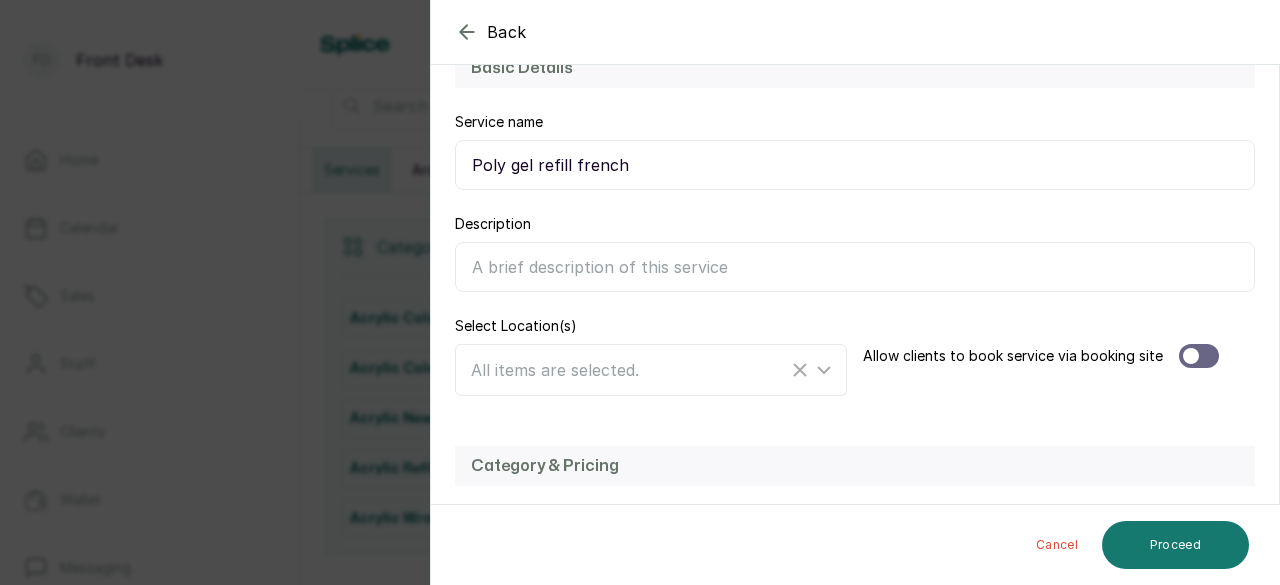click at bounding box center (1199, 356) 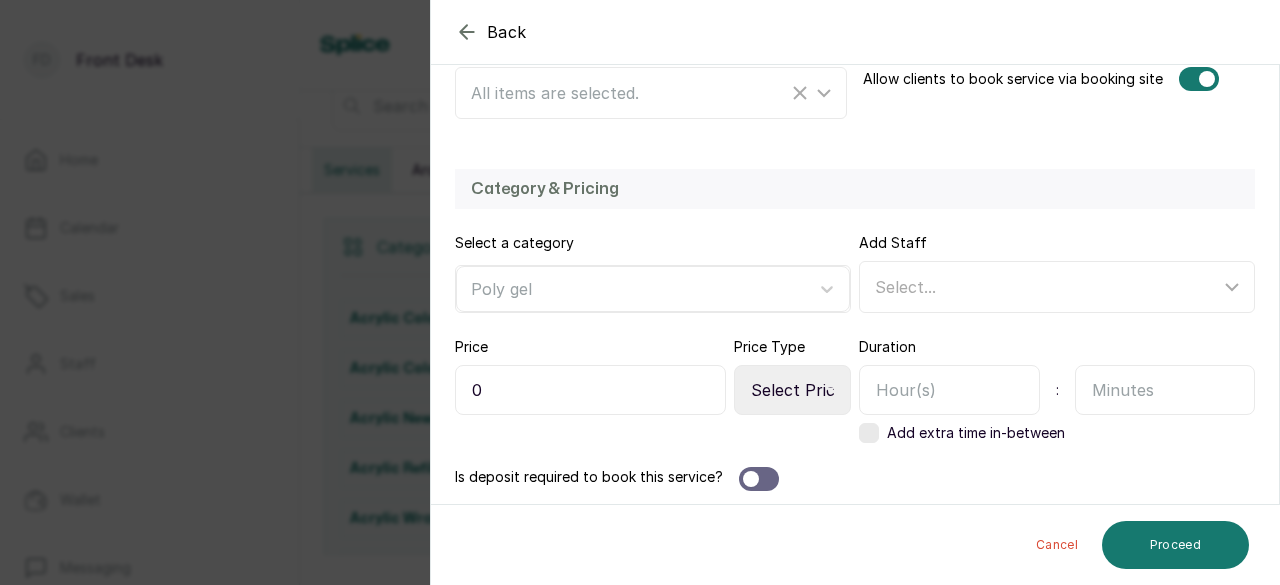 scroll, scrollTop: 478, scrollLeft: 0, axis: vertical 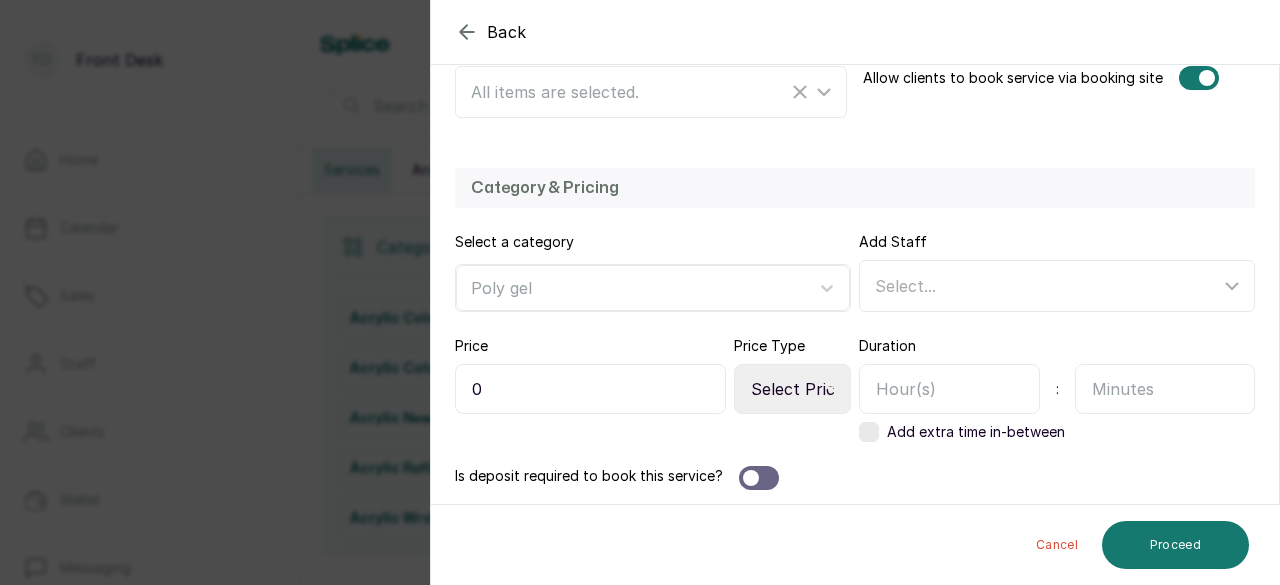 click on "Select Price Type Fixed From" at bounding box center [792, 389] 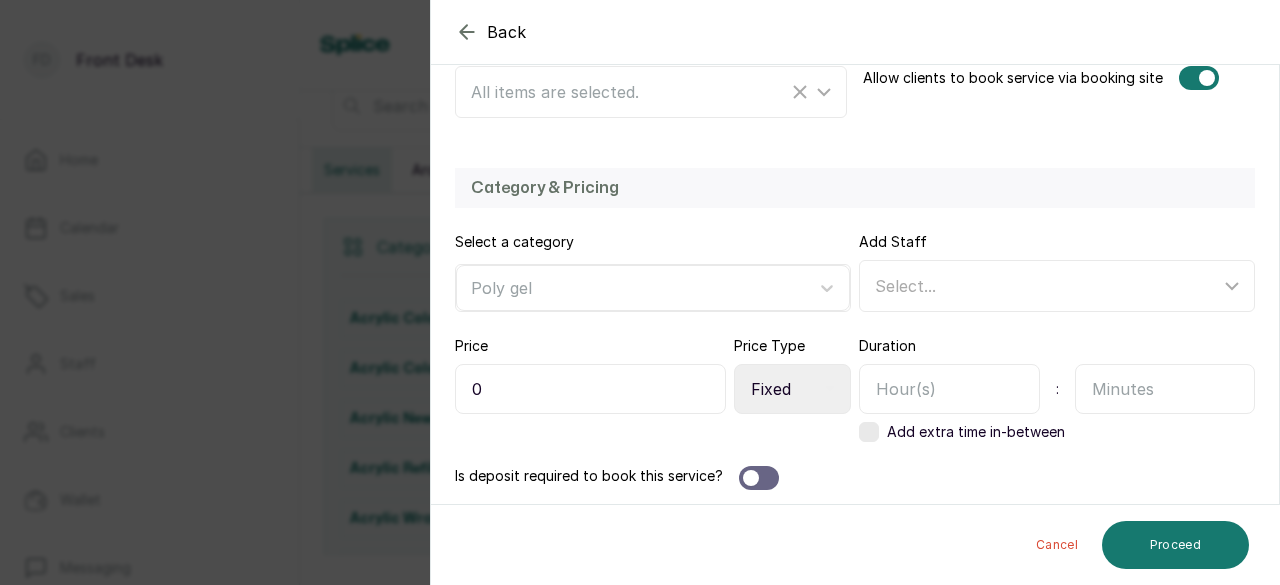 click on "Select Price Type Fixed From" at bounding box center (792, 389) 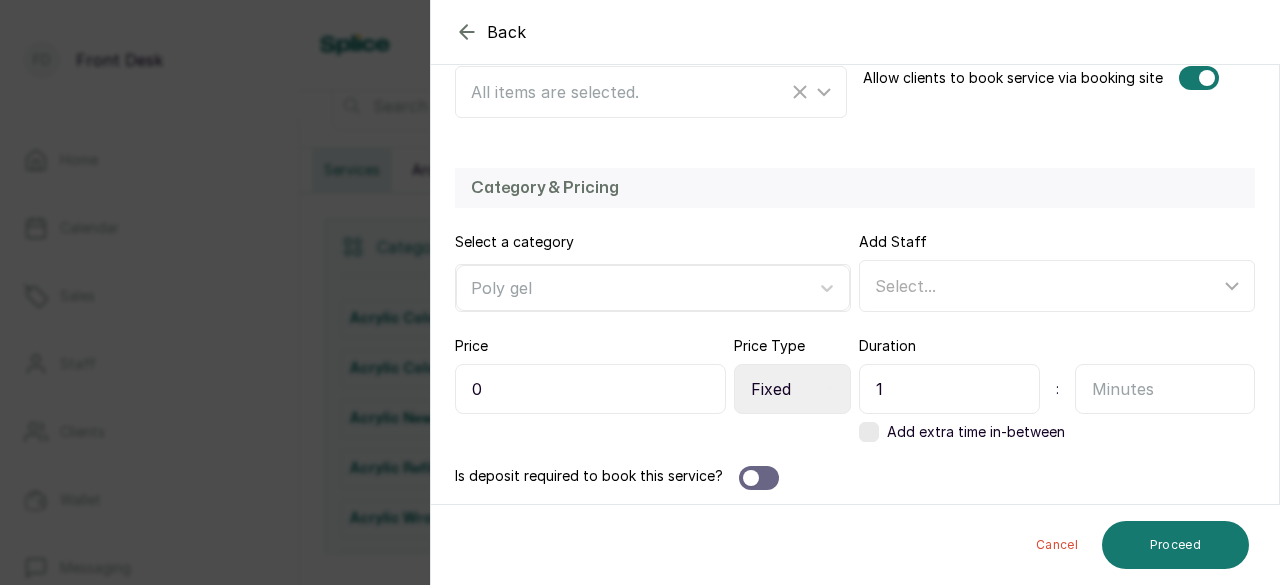 type on "1" 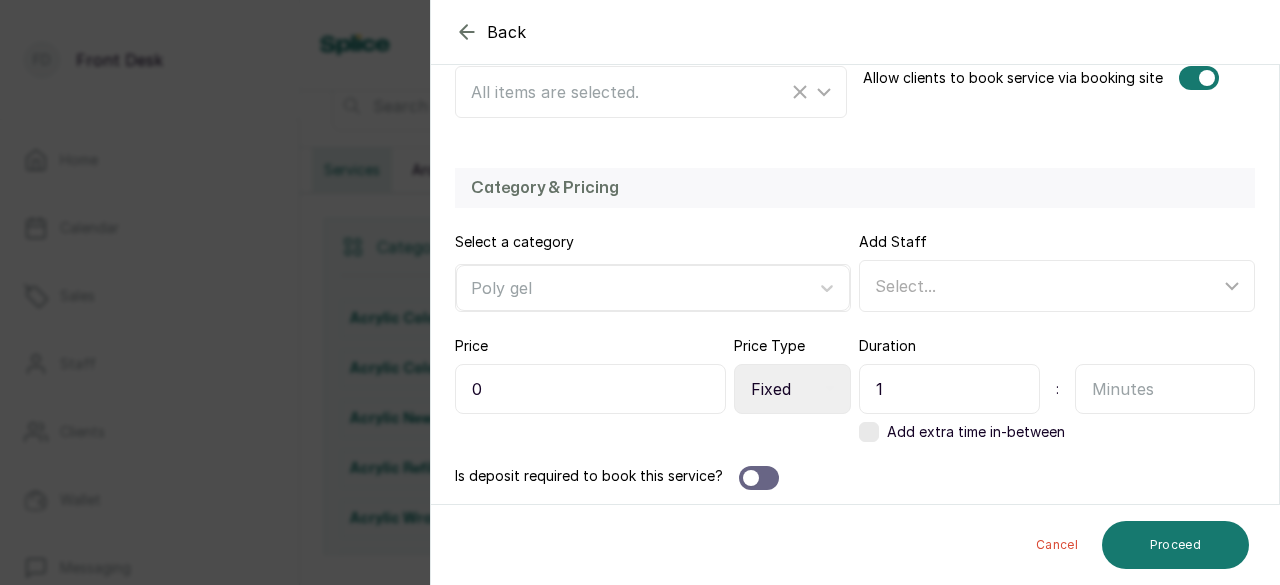 click at bounding box center (1165, 389) 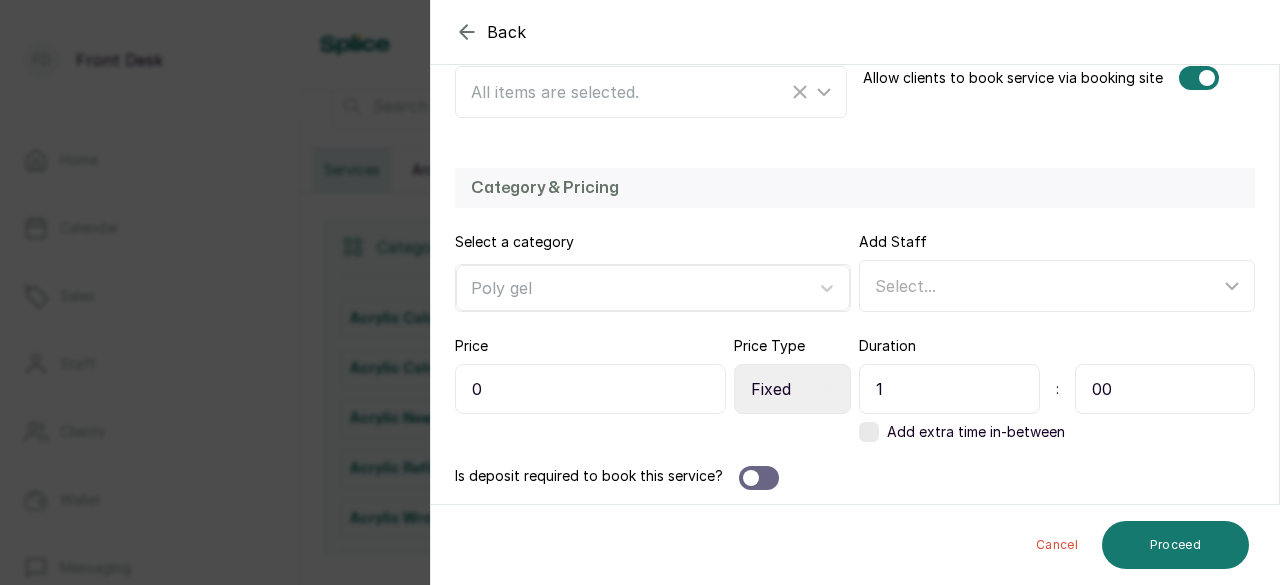 scroll, scrollTop: 478, scrollLeft: 0, axis: vertical 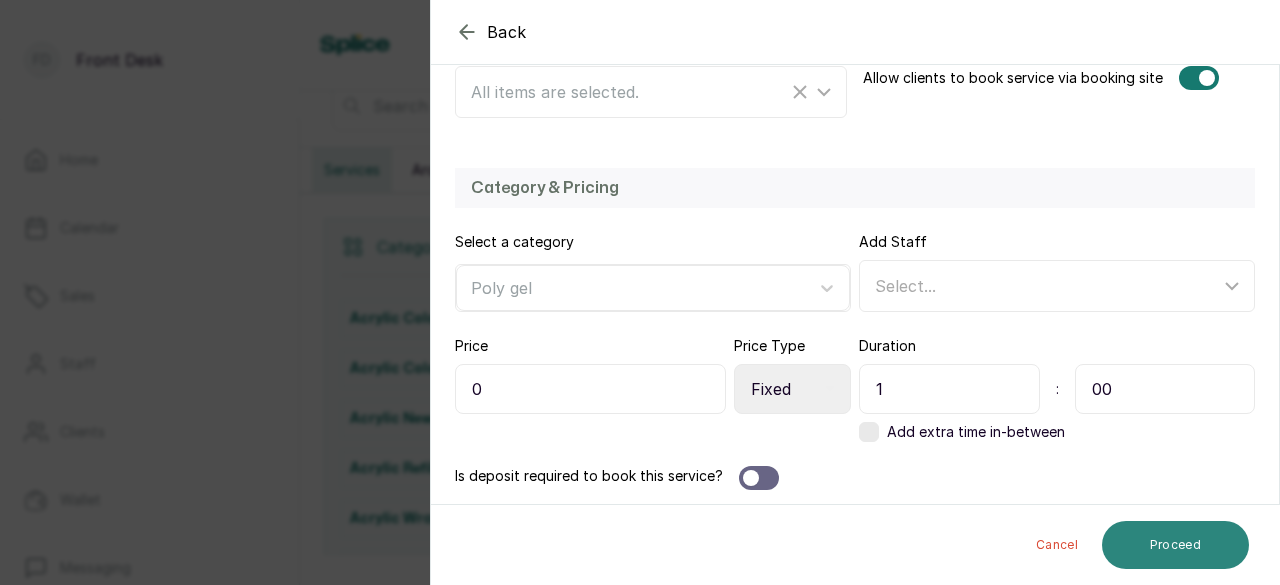 type on "00" 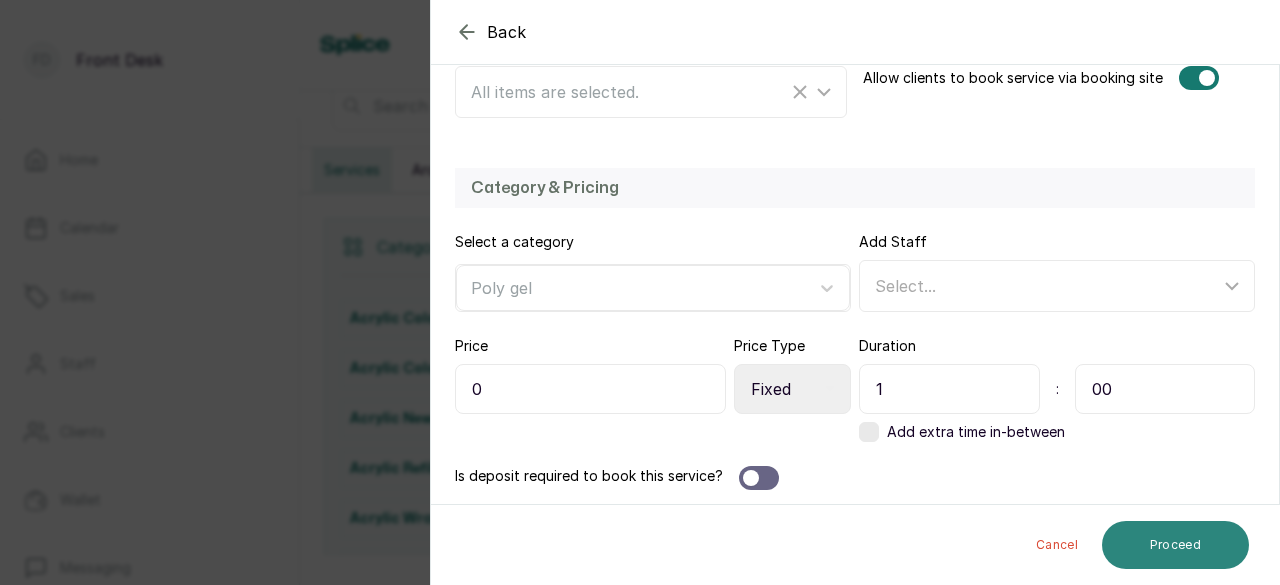 click on "Proceed" at bounding box center (1175, 545) 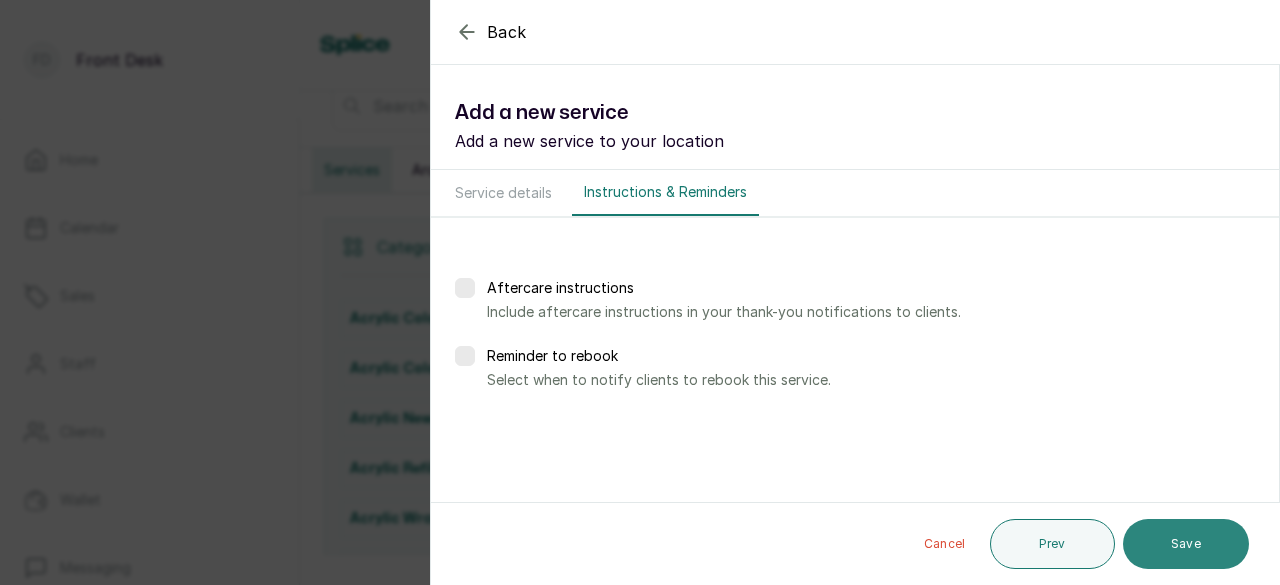 click on "Save" at bounding box center [1186, 544] 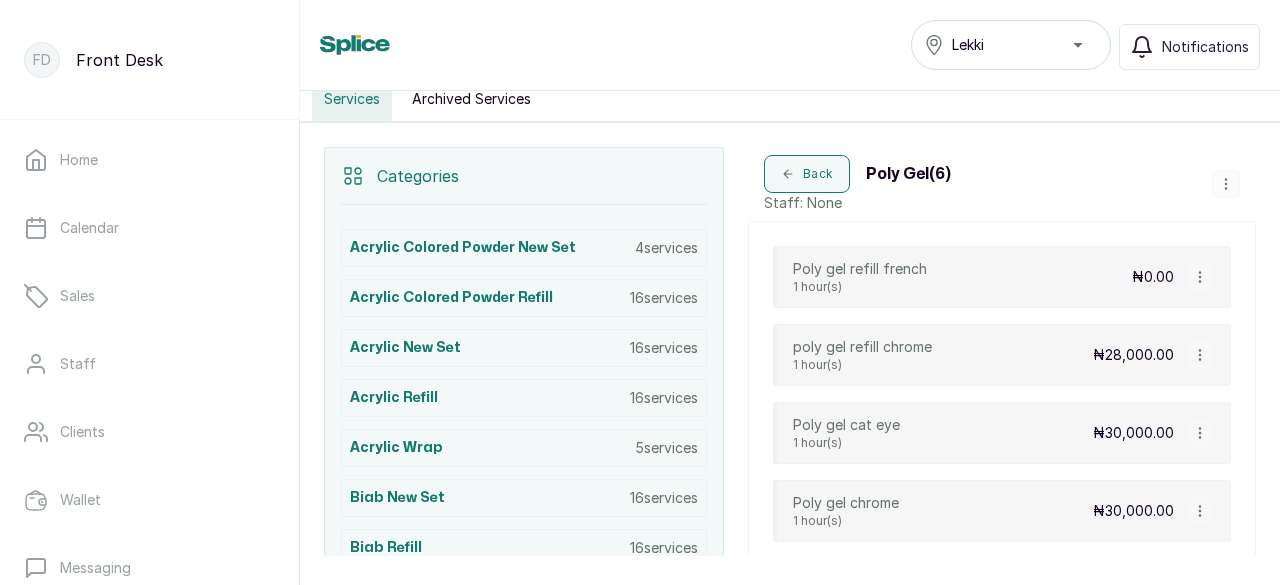 scroll, scrollTop: 400, scrollLeft: 0, axis: vertical 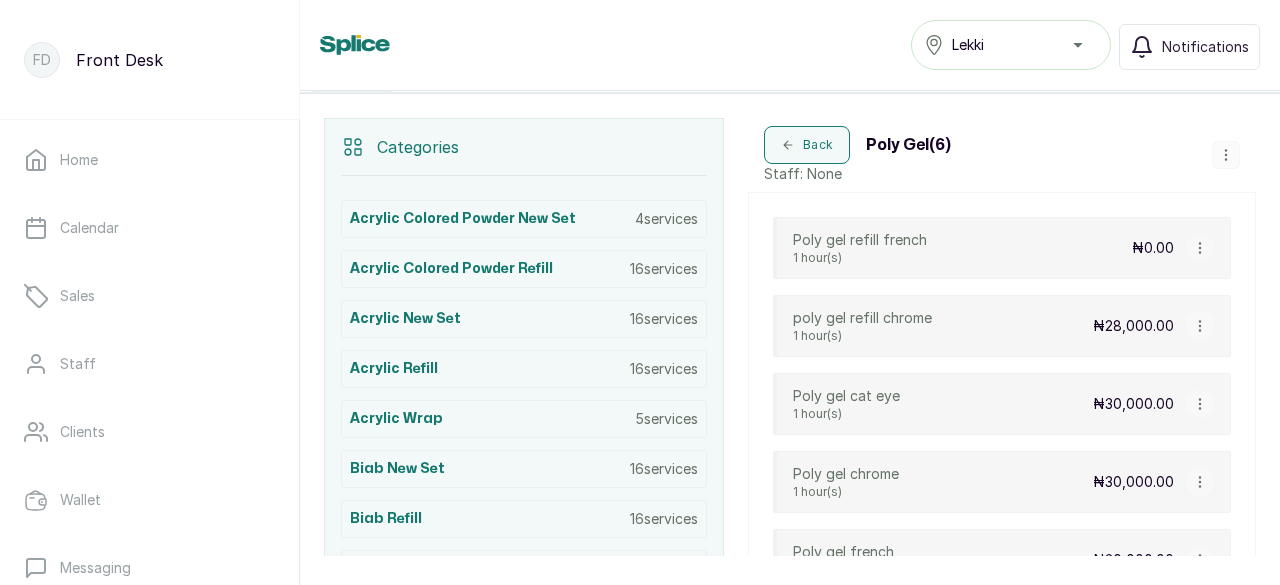click 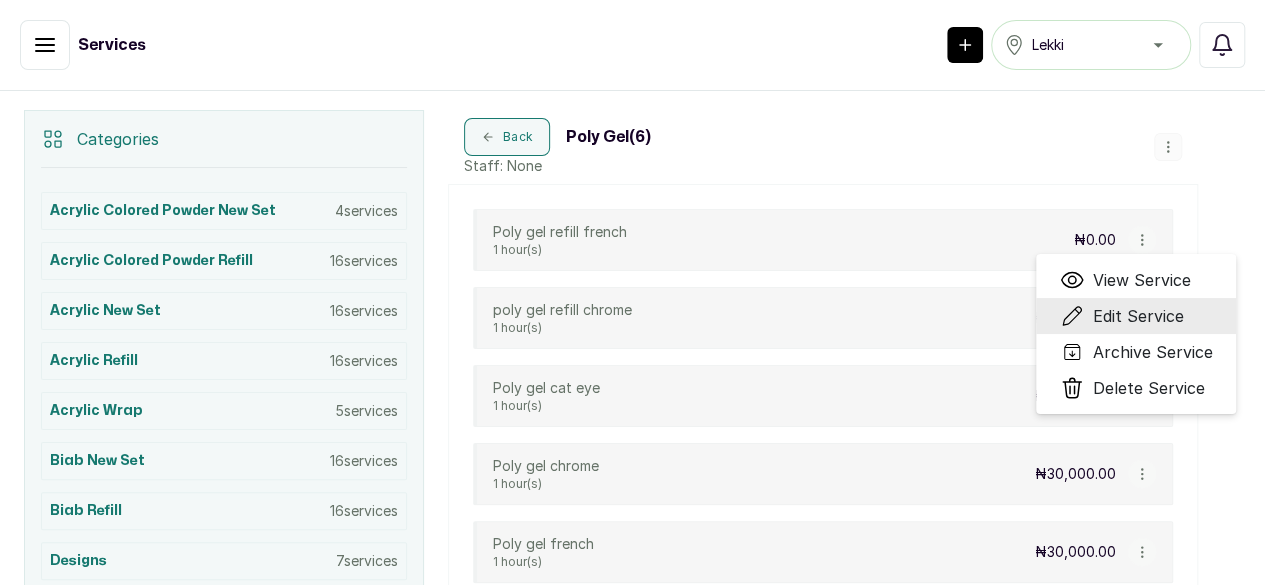 click on "Edit Service" at bounding box center (1137, 316) 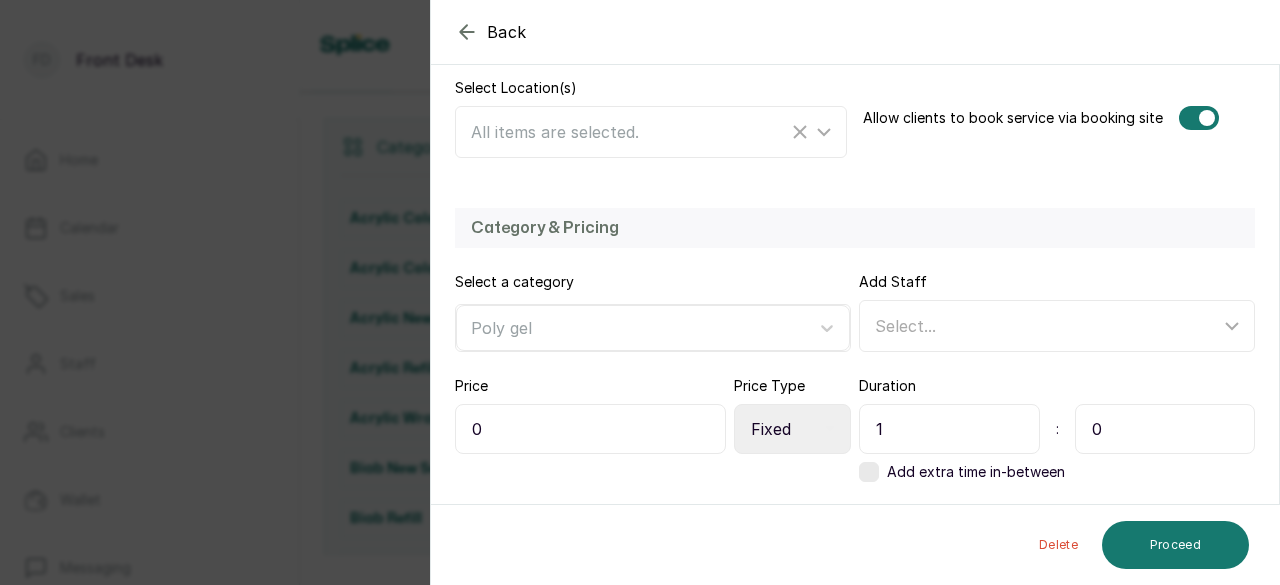 scroll, scrollTop: 478, scrollLeft: 0, axis: vertical 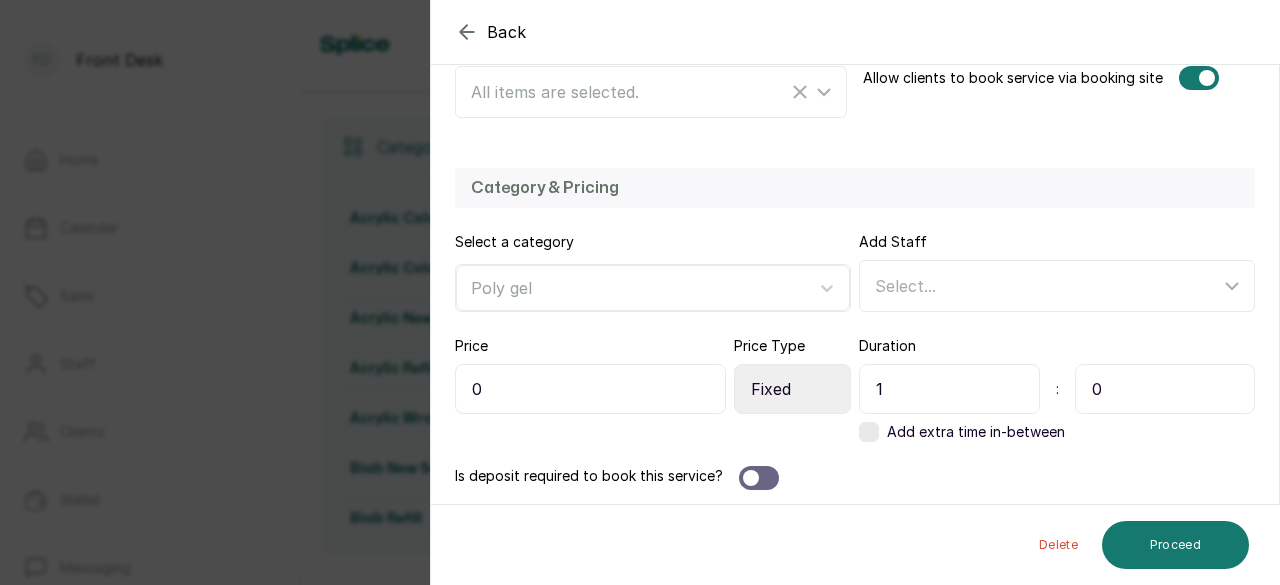 drag, startPoint x: 500, startPoint y: 385, endPoint x: 452, endPoint y: 391, distance: 48.373547 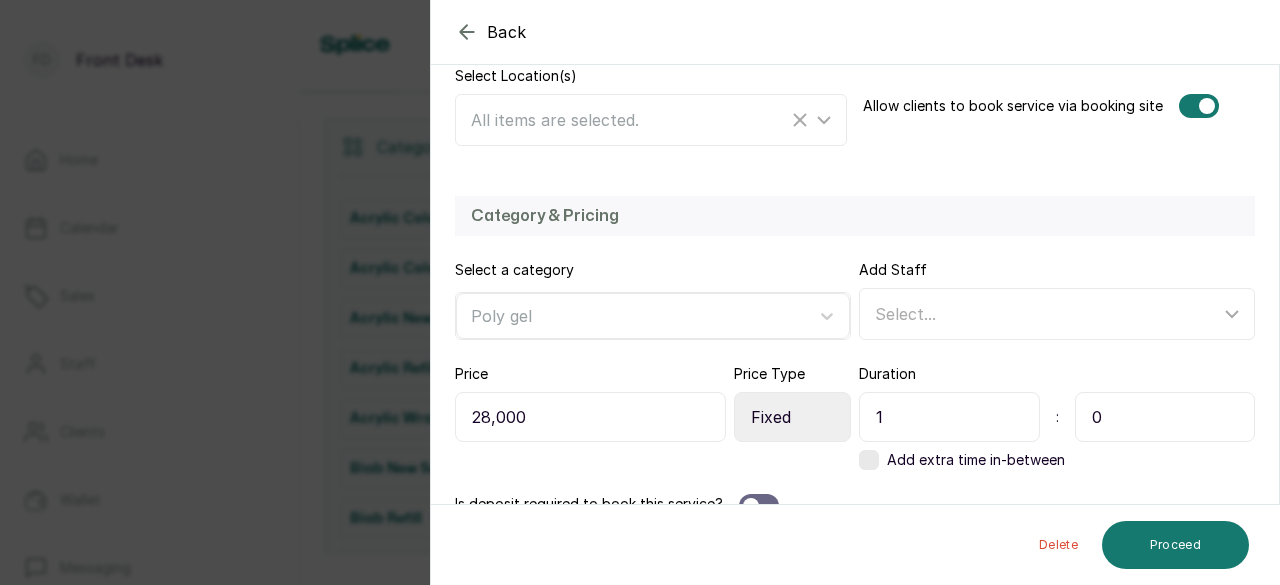 scroll, scrollTop: 478, scrollLeft: 0, axis: vertical 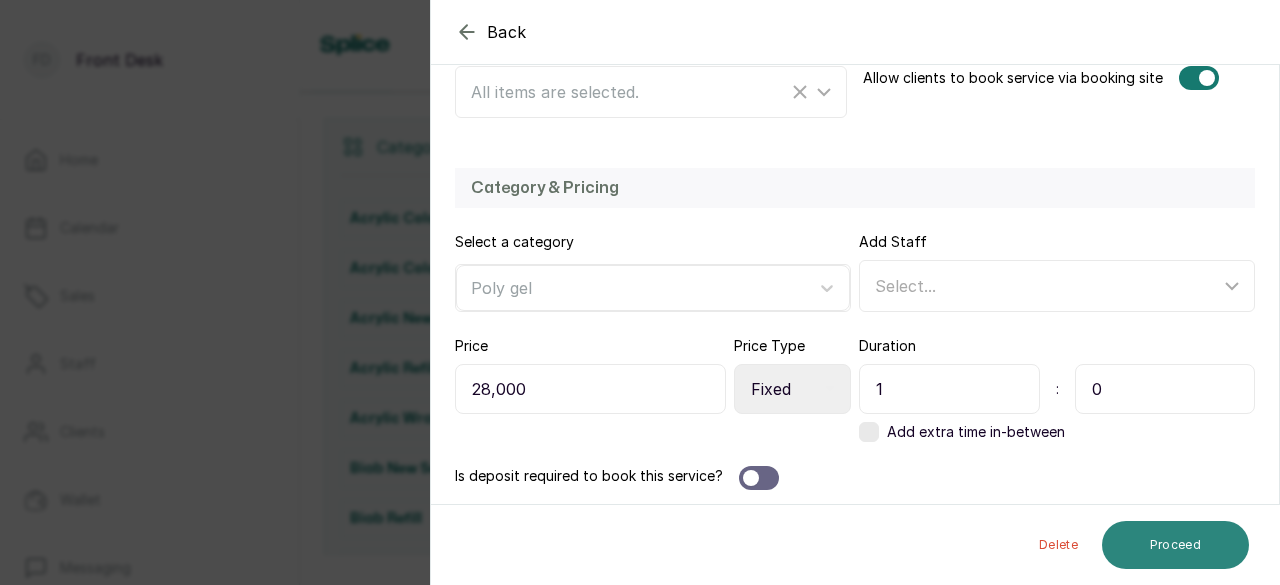 type on "28,000" 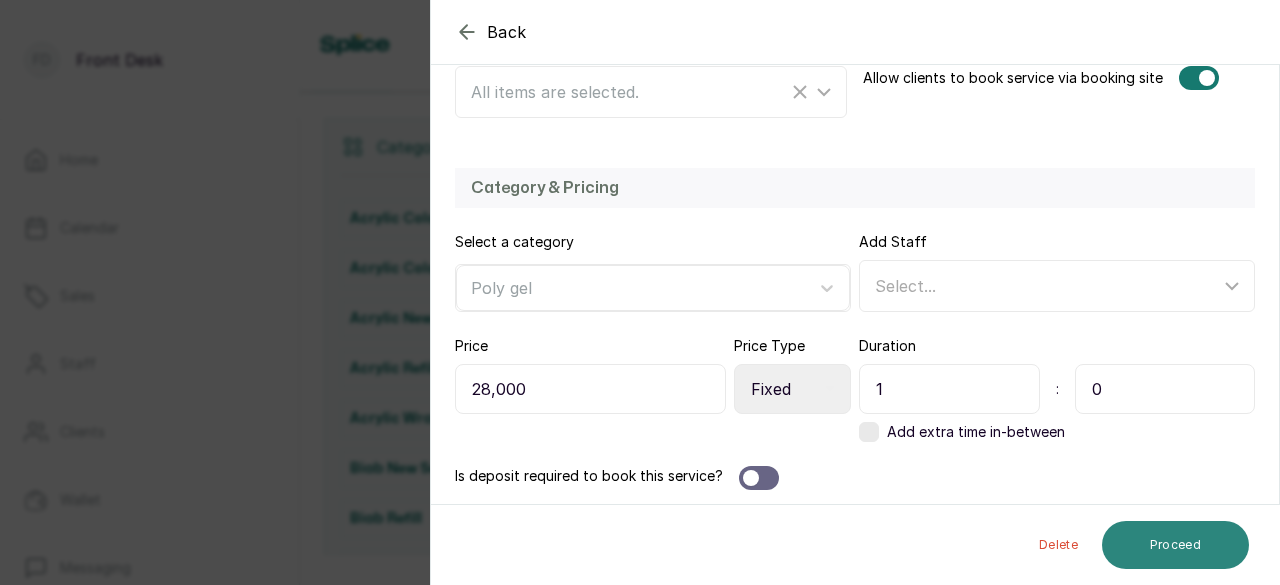 click on "Proceed" at bounding box center (1175, 545) 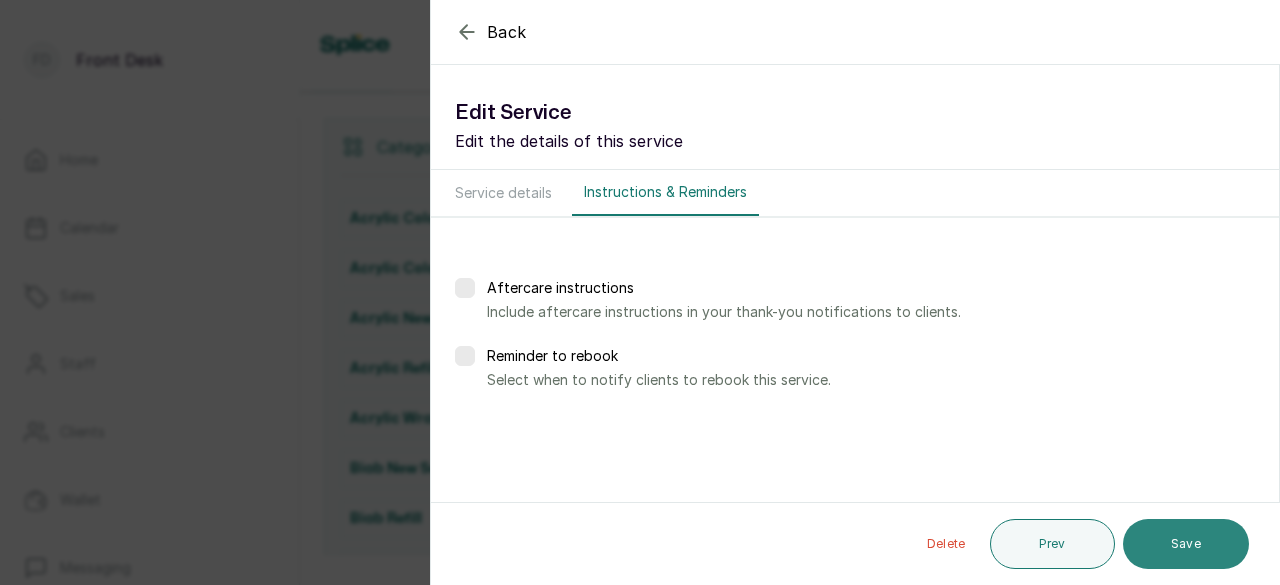 click on "Save" at bounding box center [1186, 544] 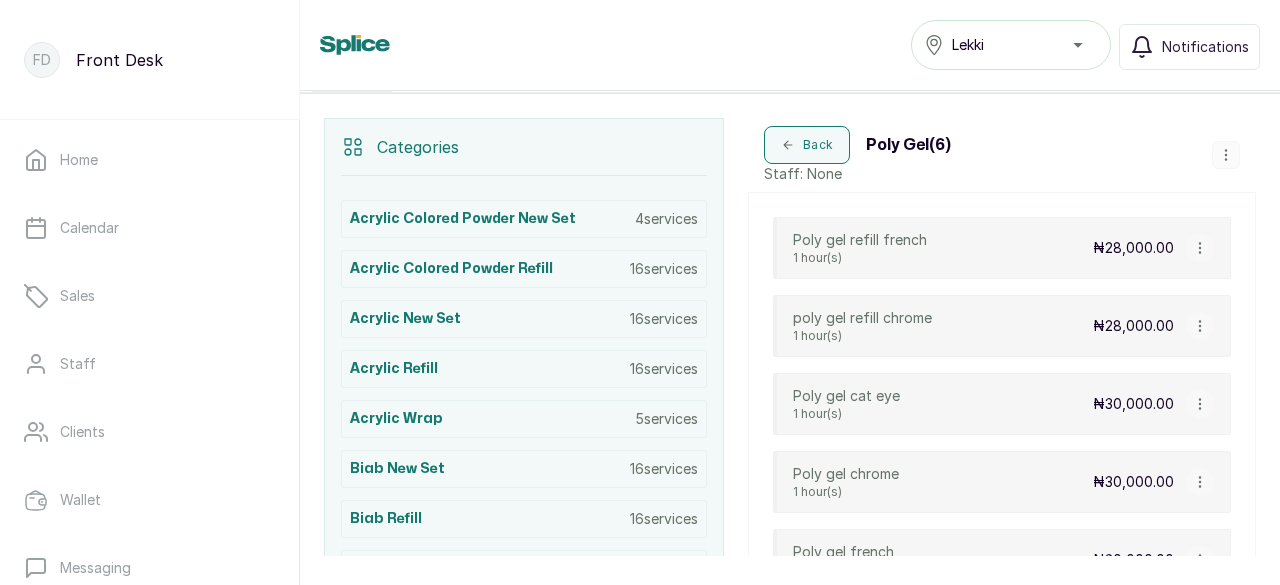 click 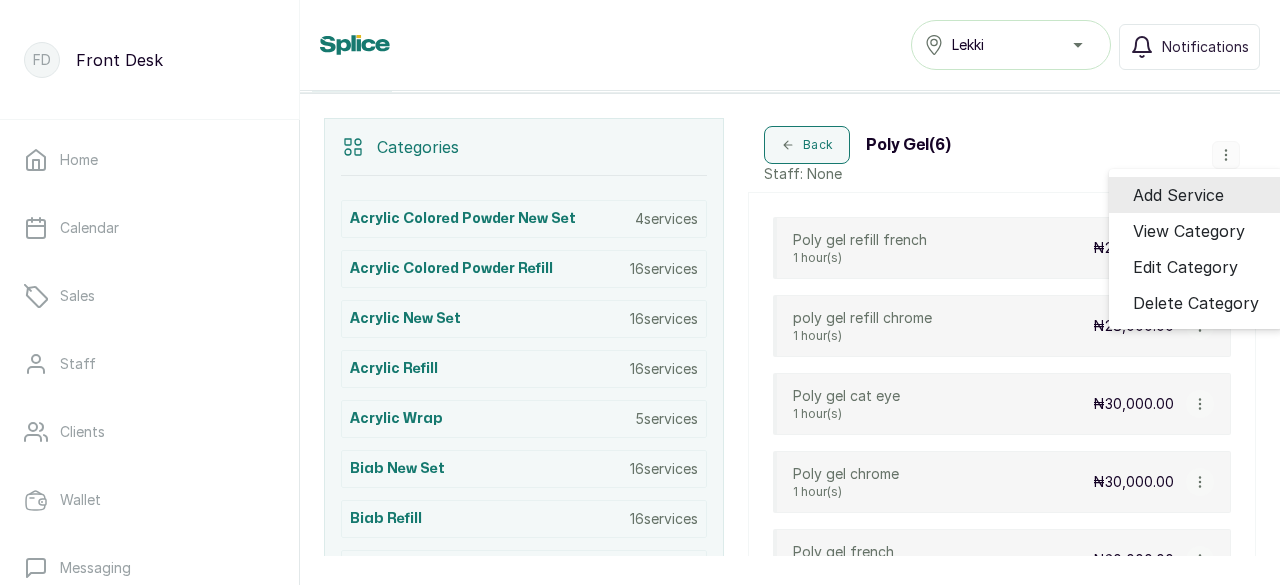 click on "Add Service" at bounding box center (1178, 195) 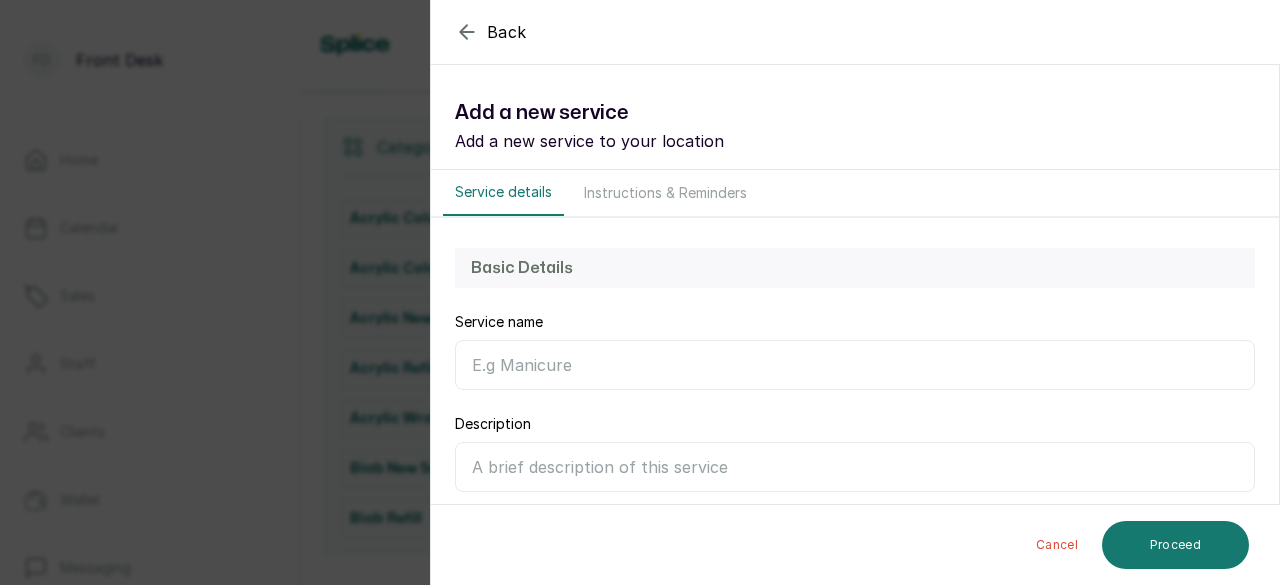 click on "Service name" at bounding box center [855, 365] 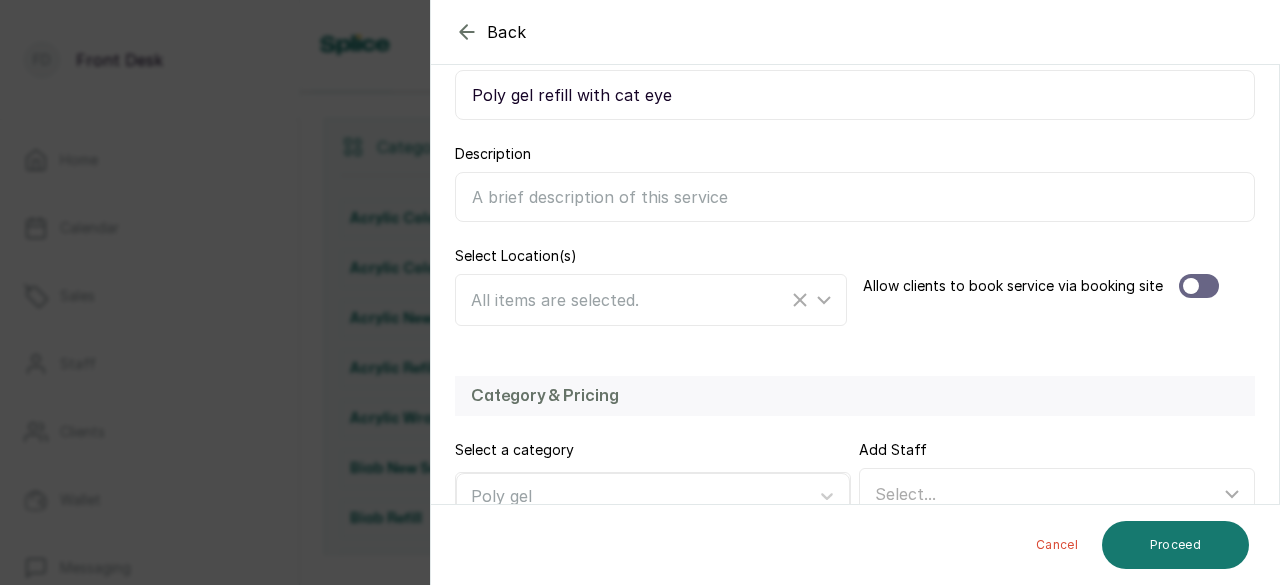 scroll, scrollTop: 300, scrollLeft: 0, axis: vertical 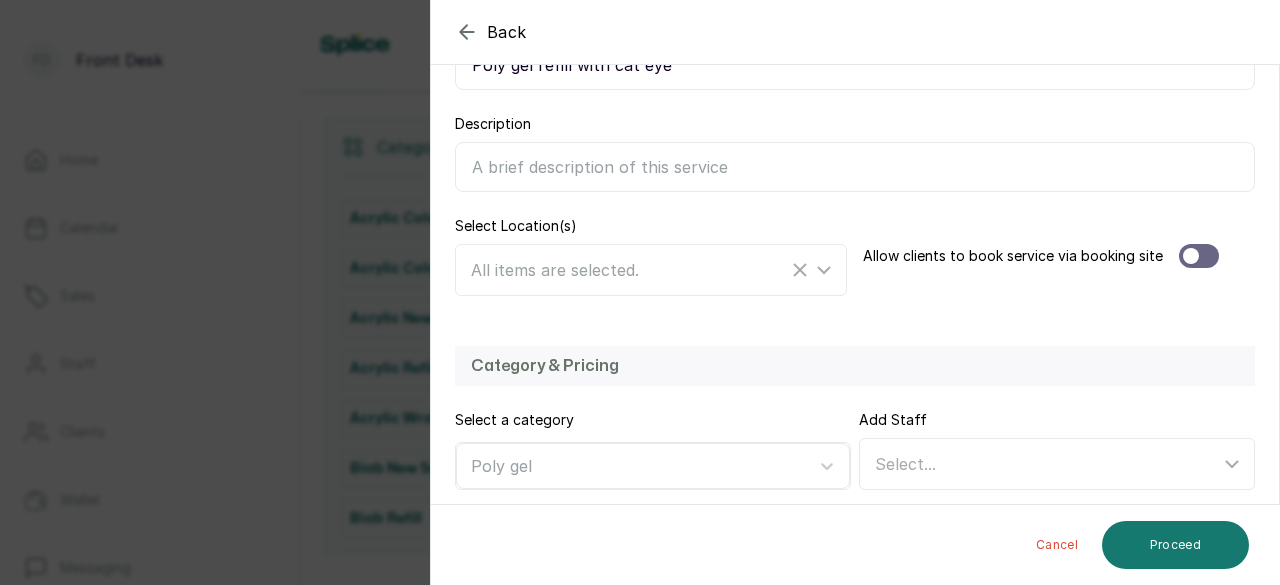 type on "Poly gel refill with cat eye" 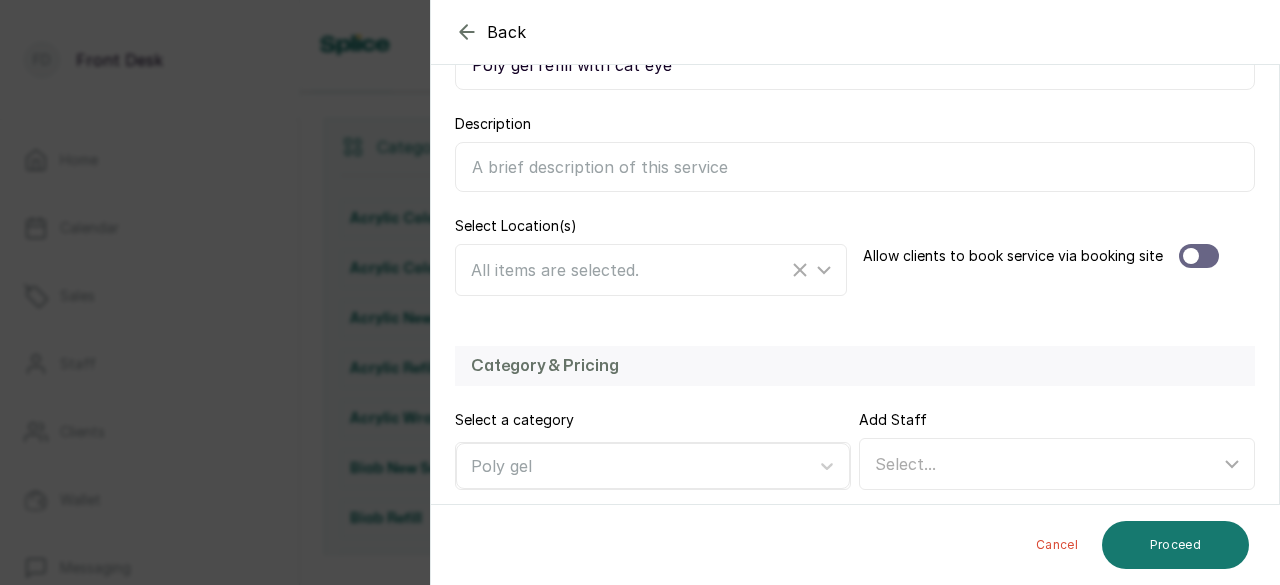 click at bounding box center [1199, 256] 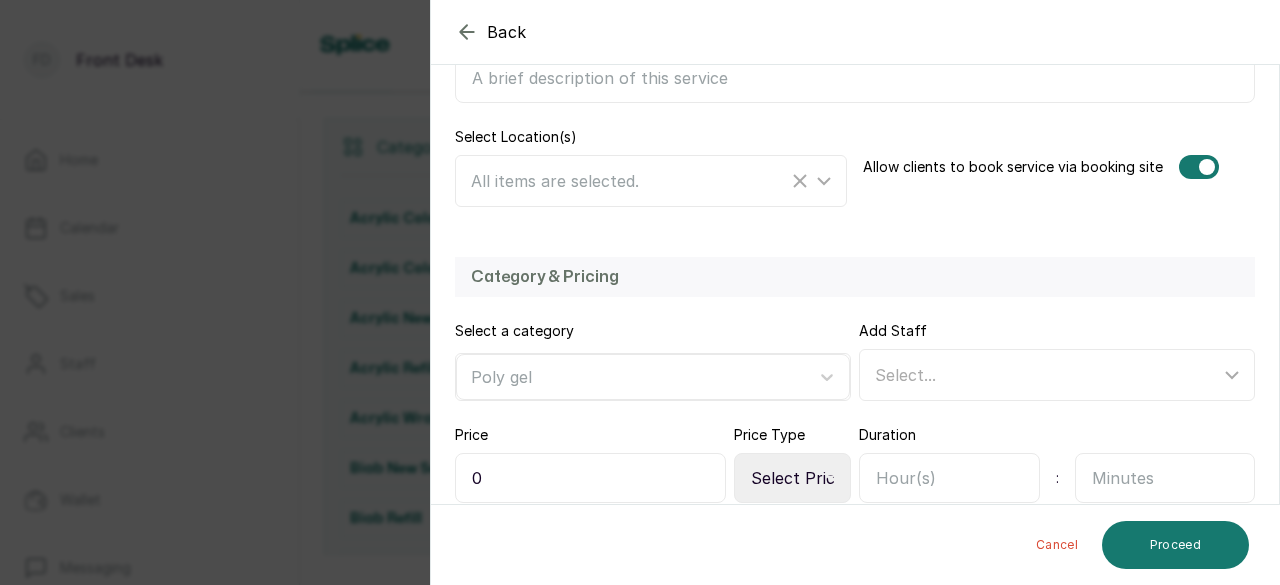 scroll, scrollTop: 478, scrollLeft: 0, axis: vertical 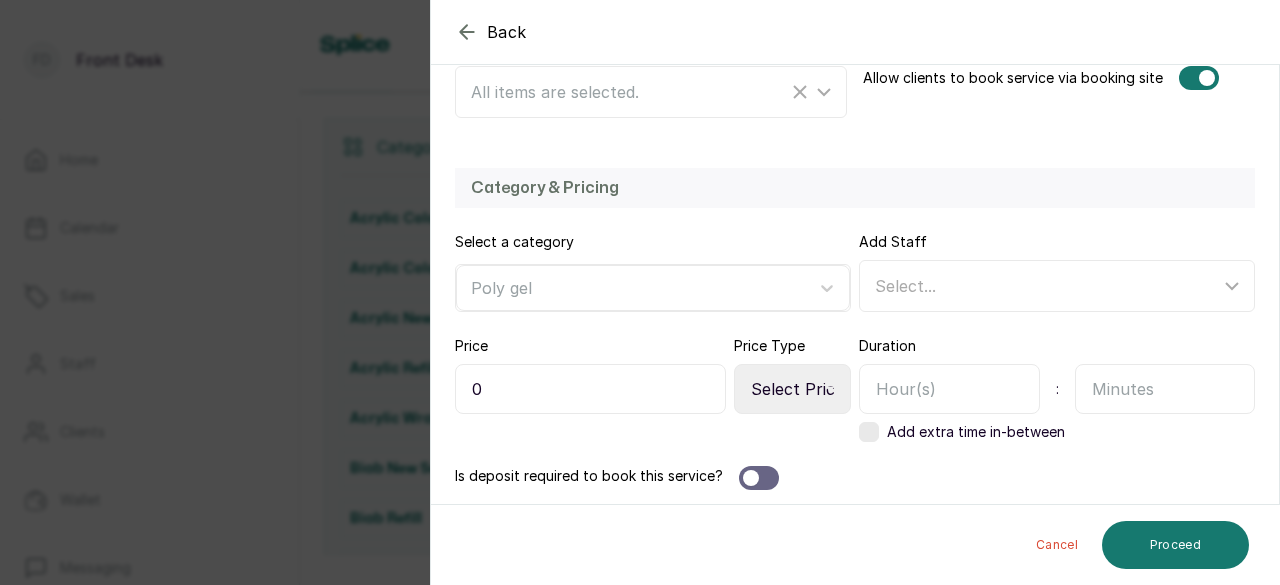 click on "Select Price Type Fixed From" at bounding box center [792, 389] 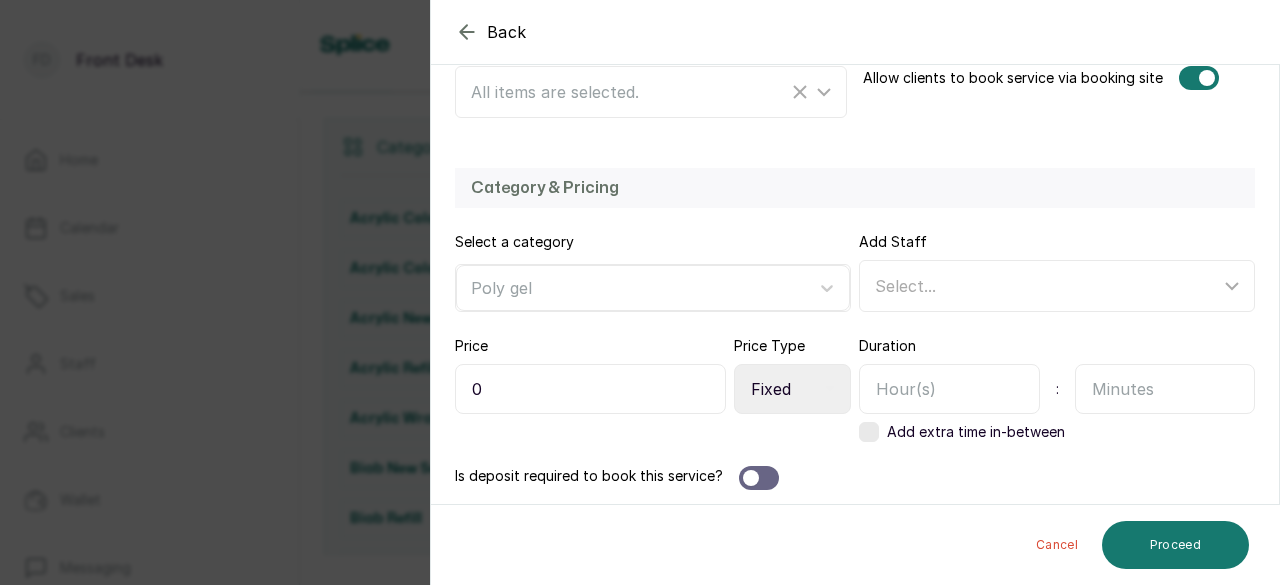 click on "Select Price Type Fixed From" at bounding box center [792, 389] 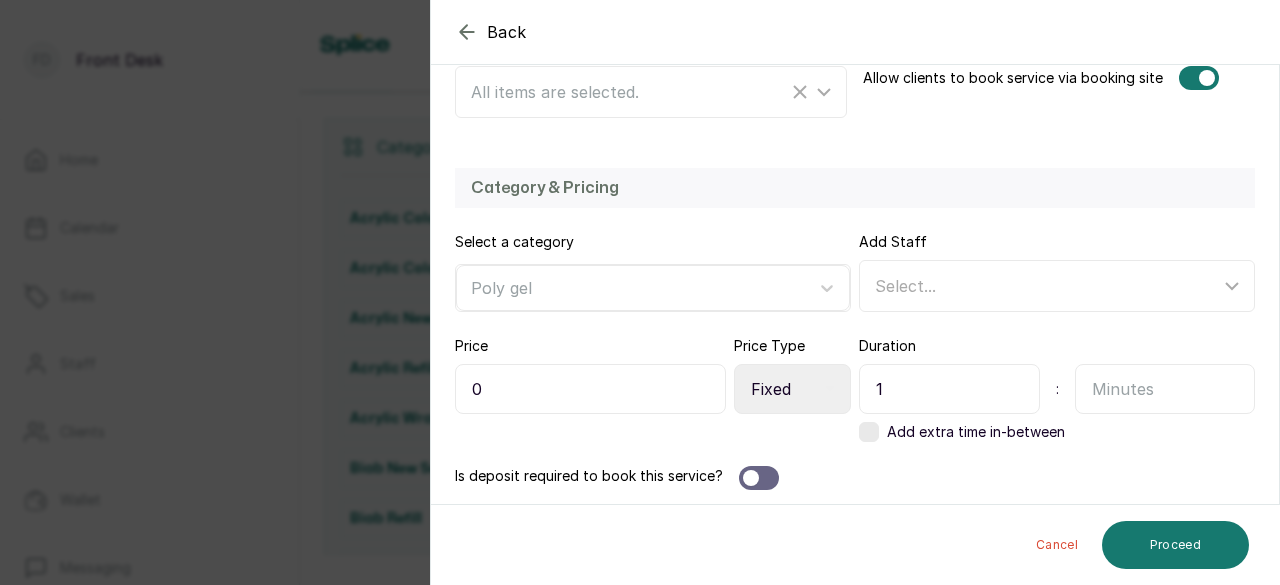 type on "1" 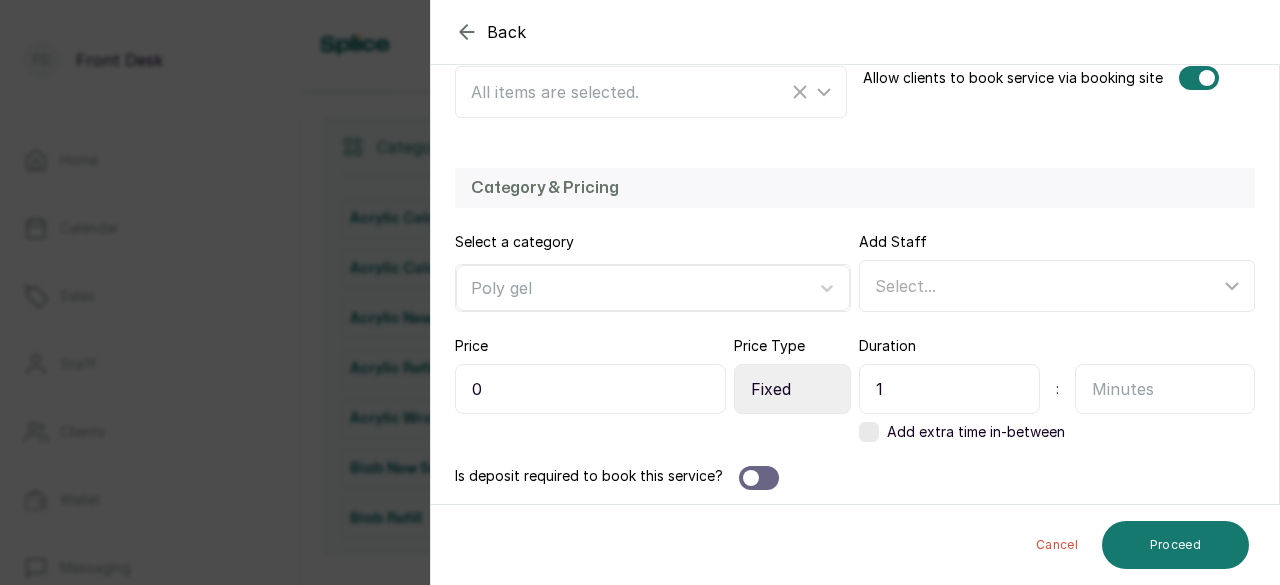 click at bounding box center (1165, 389) 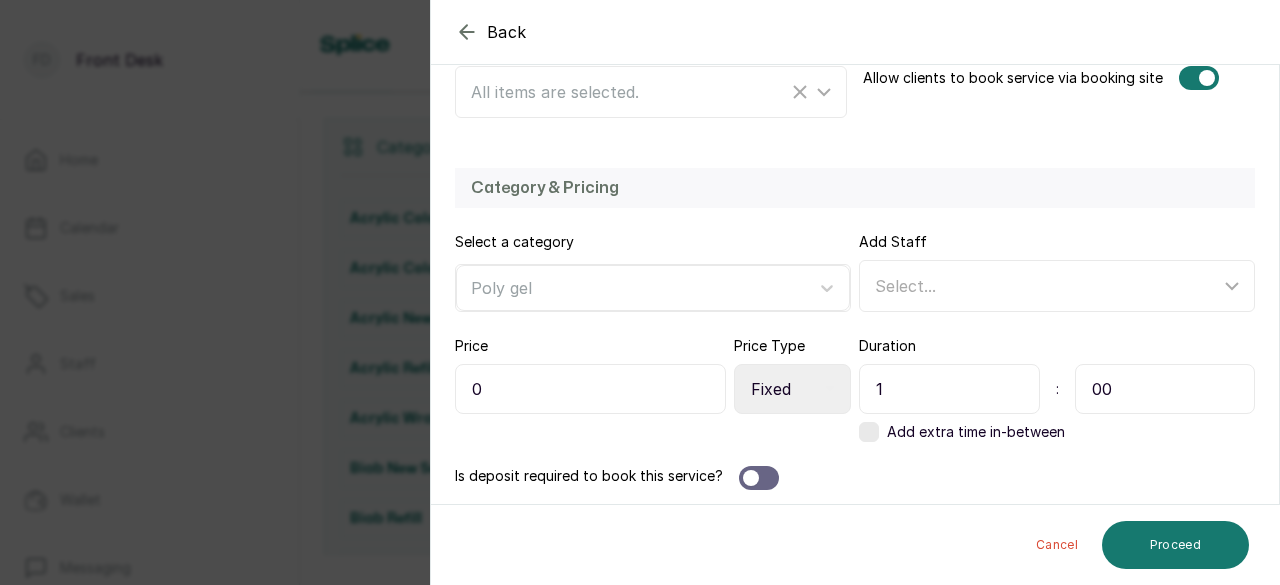type on "00" 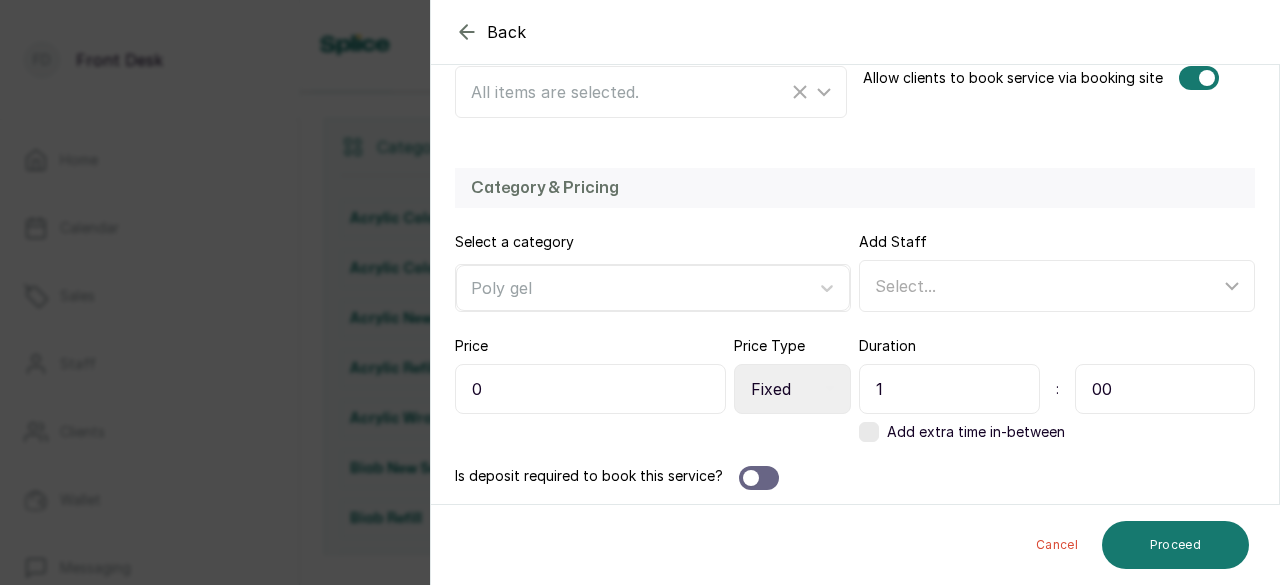 drag, startPoint x: 496, startPoint y: 384, endPoint x: 455, endPoint y: 391, distance: 41.59327 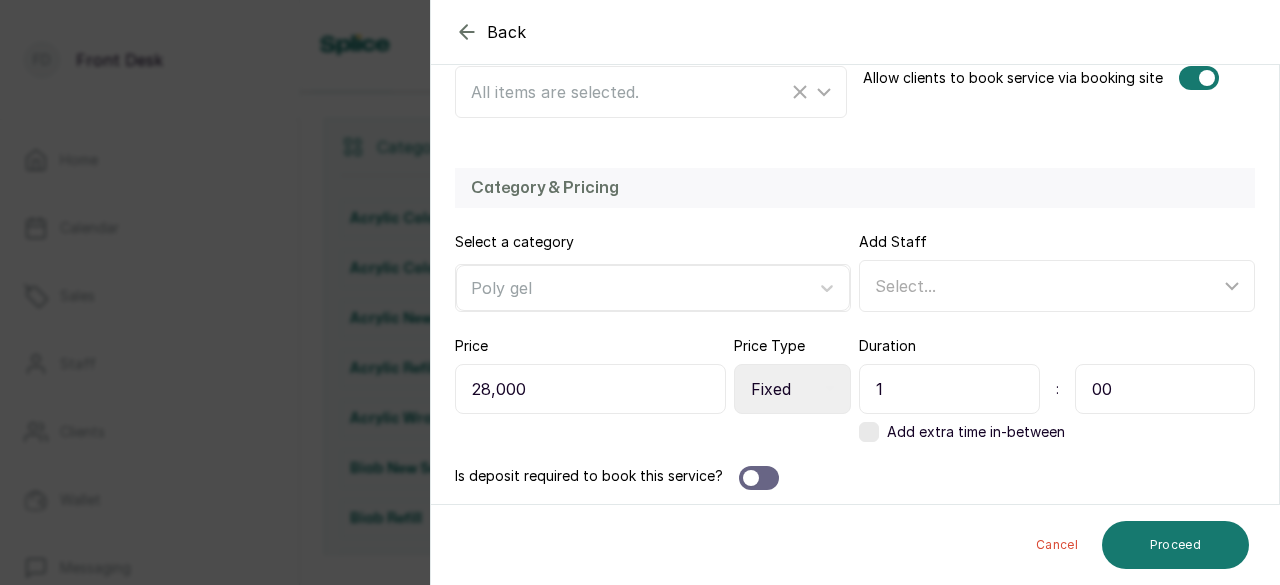 scroll, scrollTop: 478, scrollLeft: 0, axis: vertical 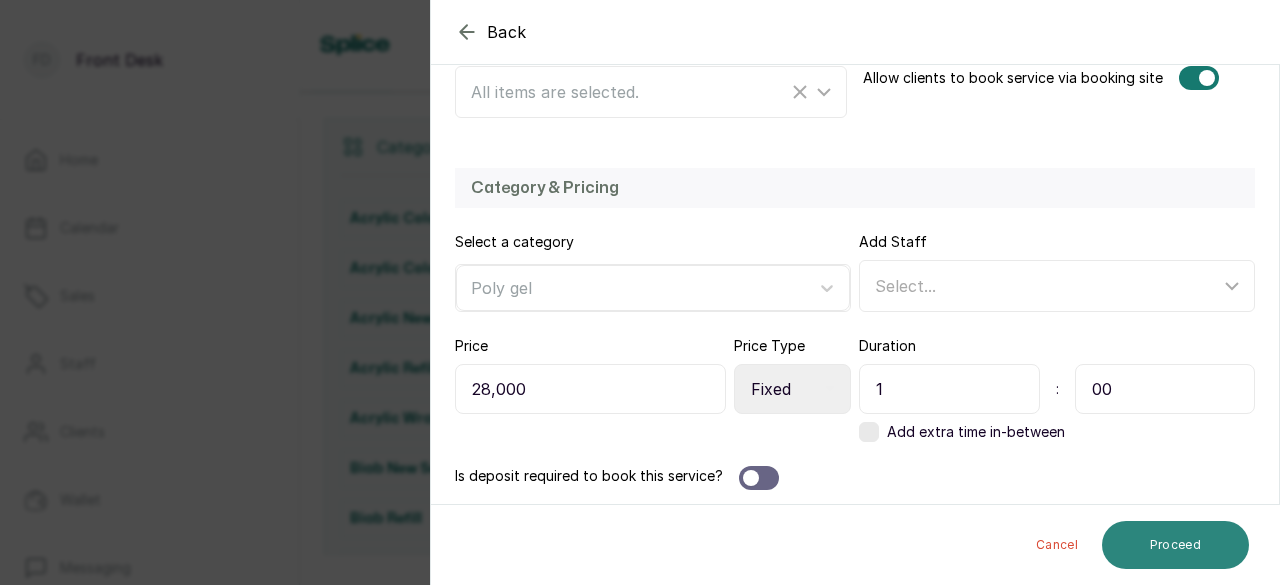 type on "28,000" 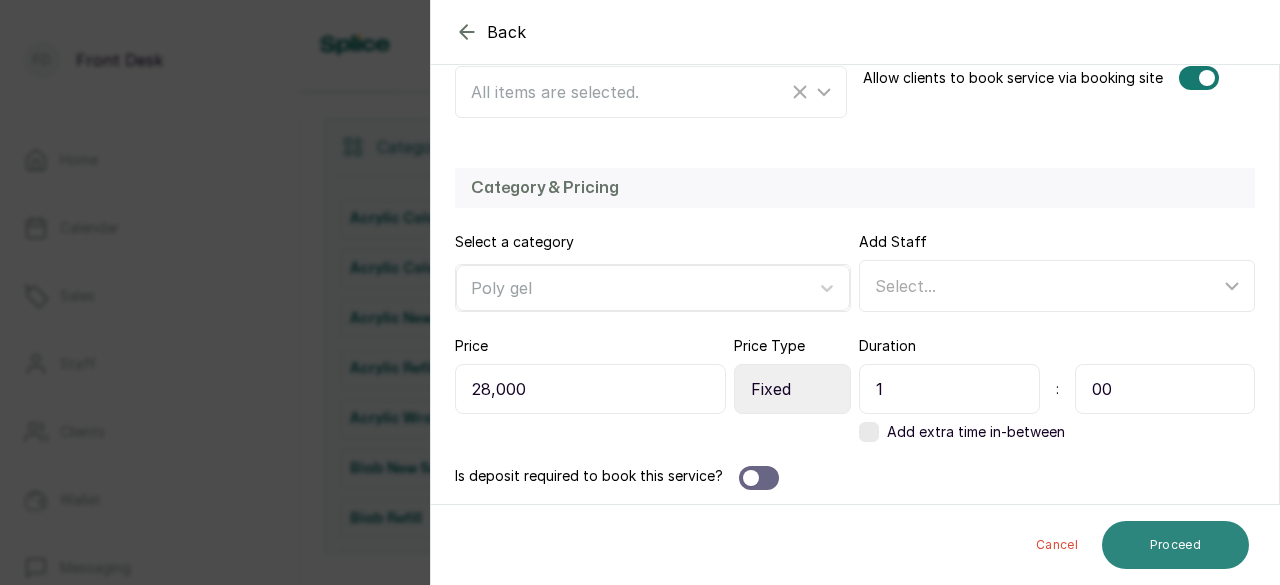 click on "Proceed" at bounding box center [1175, 545] 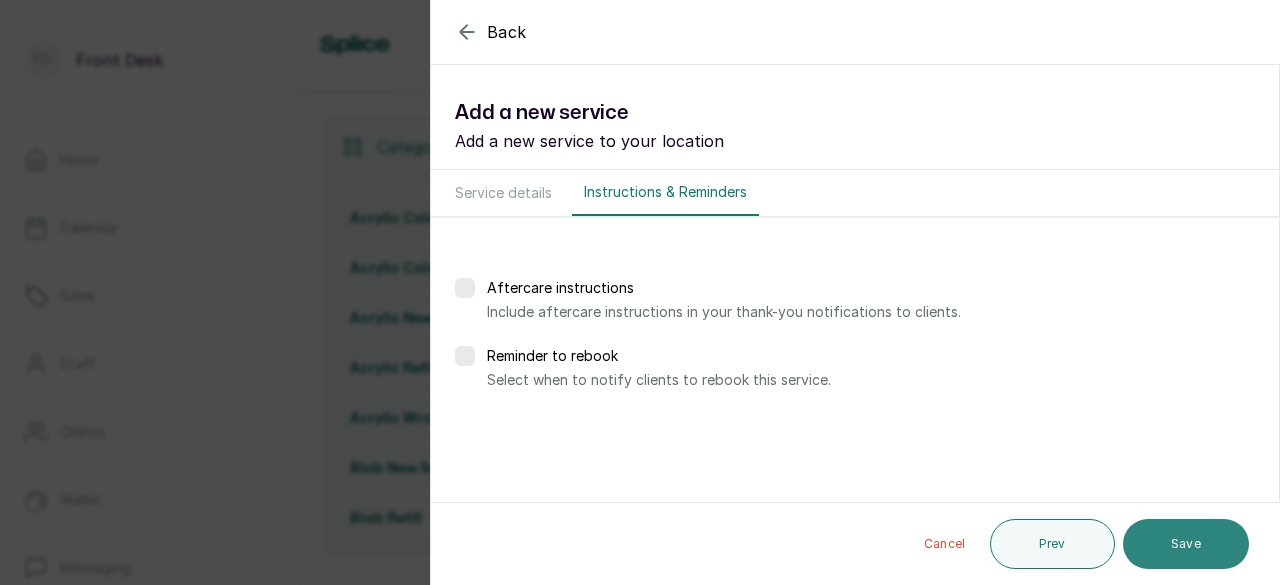 click on "Save" at bounding box center [1186, 544] 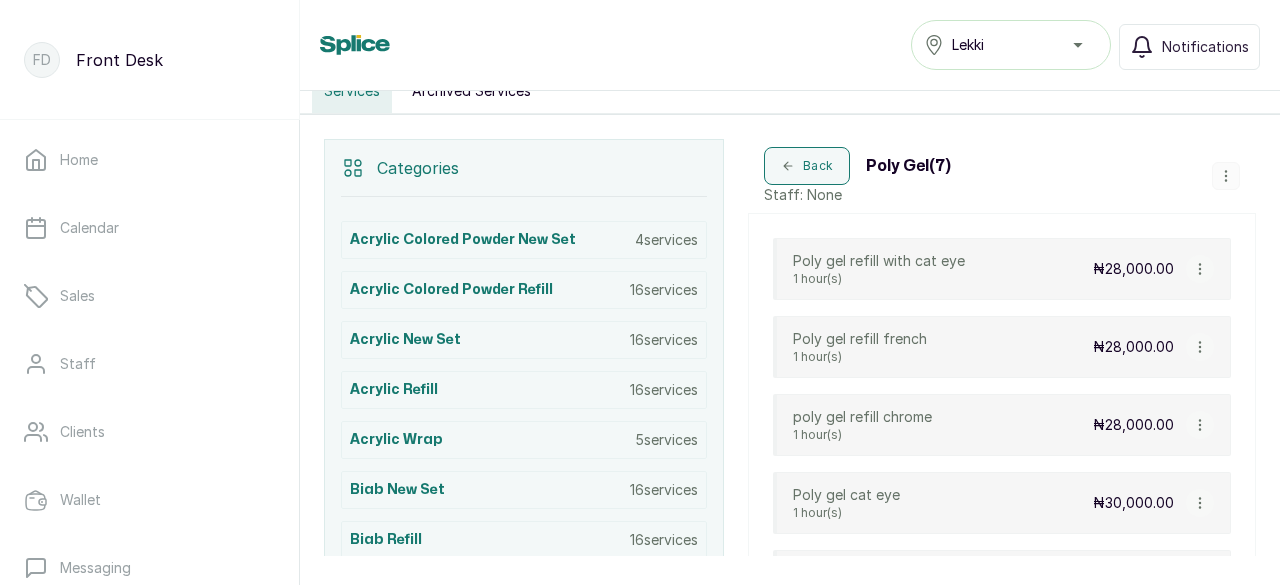 scroll, scrollTop: 348, scrollLeft: 0, axis: vertical 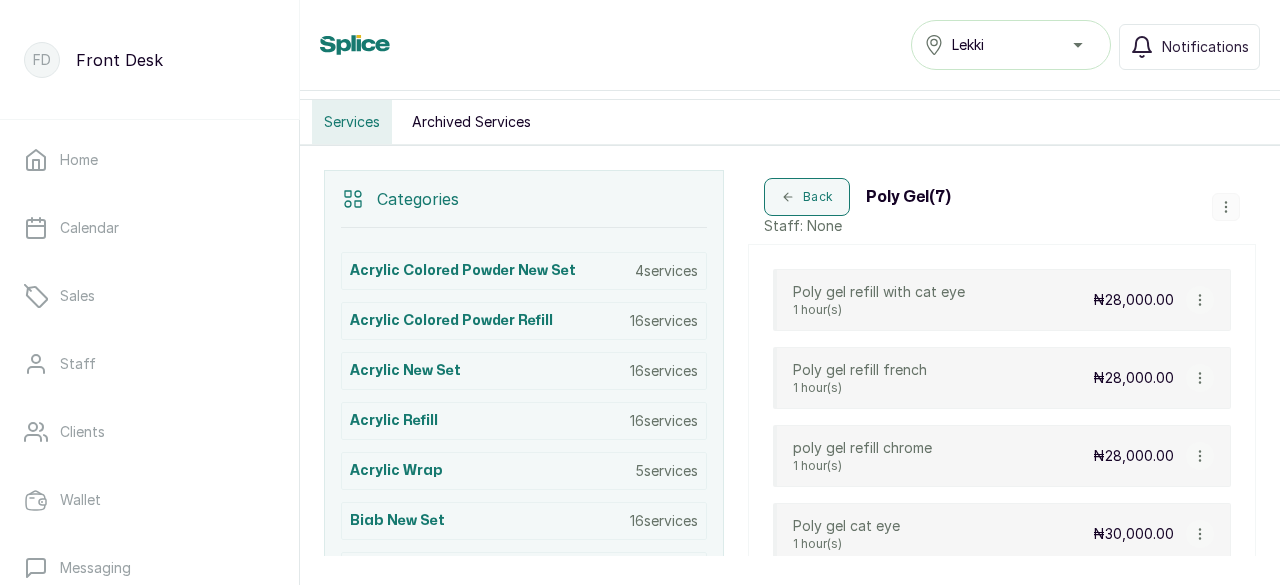 click 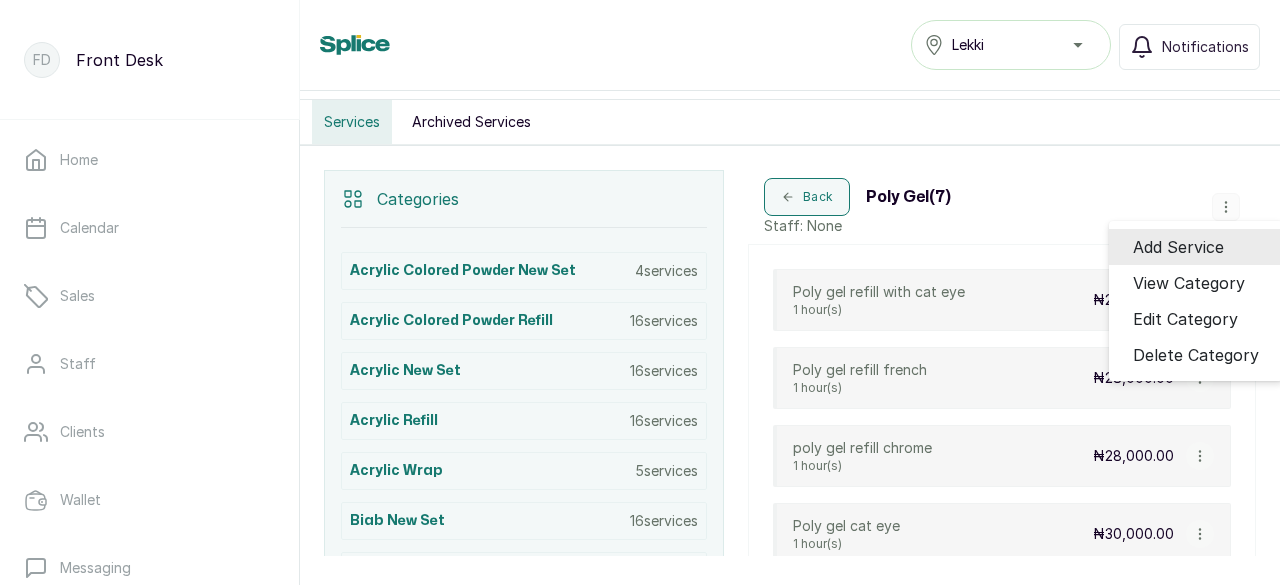 click on "Add Service" at bounding box center [1178, 247] 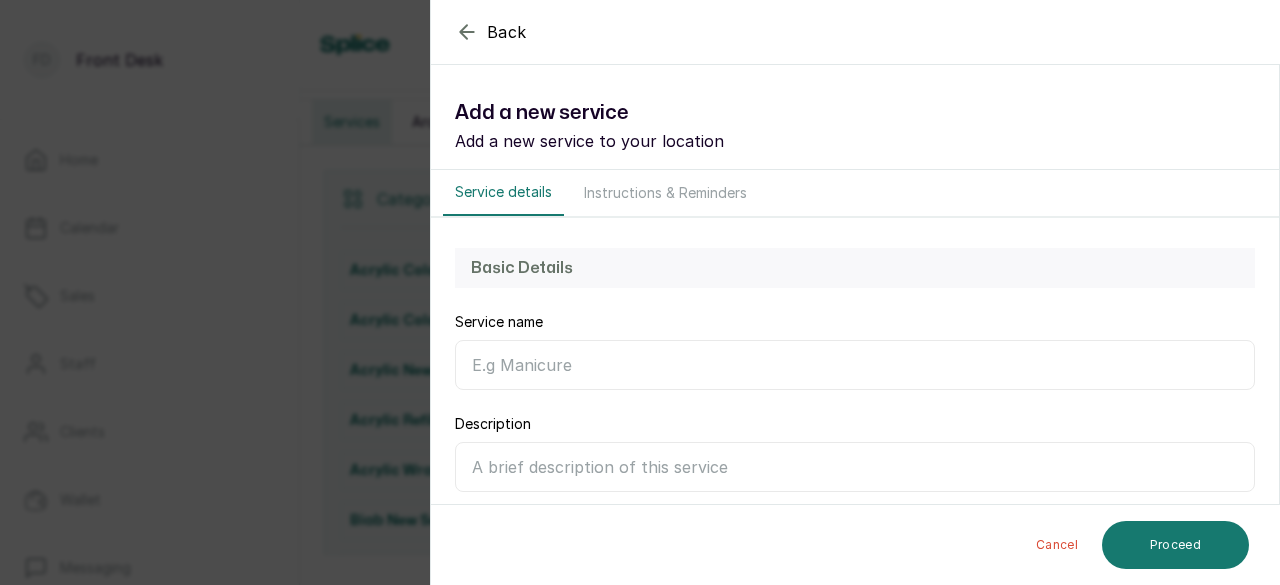 click on "Service name" at bounding box center (855, 365) 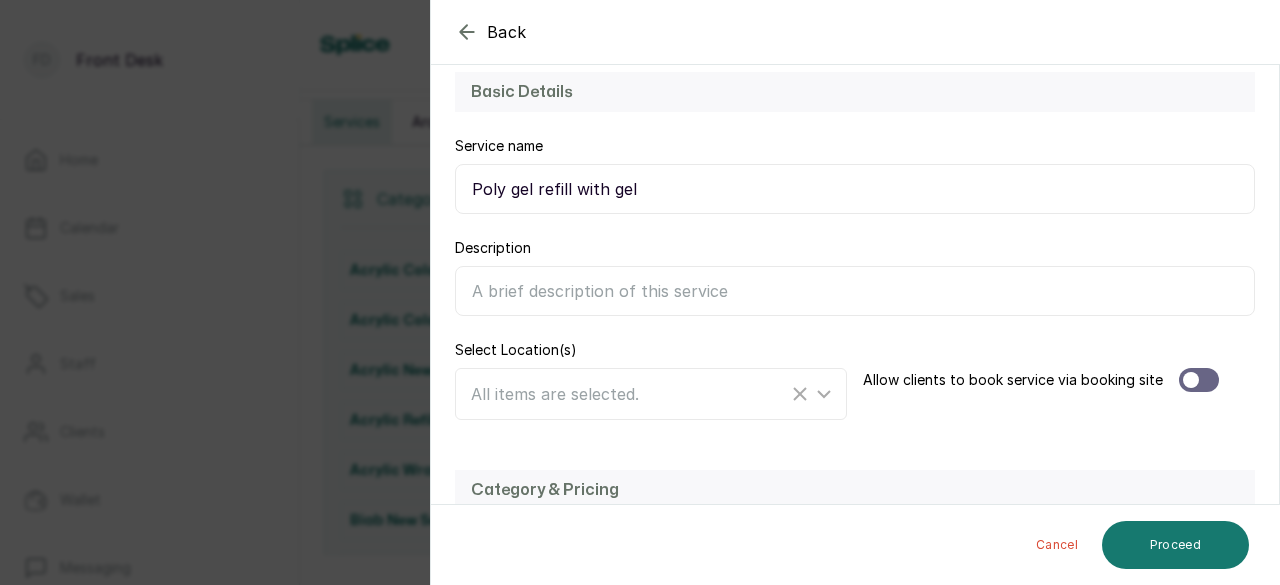 scroll, scrollTop: 300, scrollLeft: 0, axis: vertical 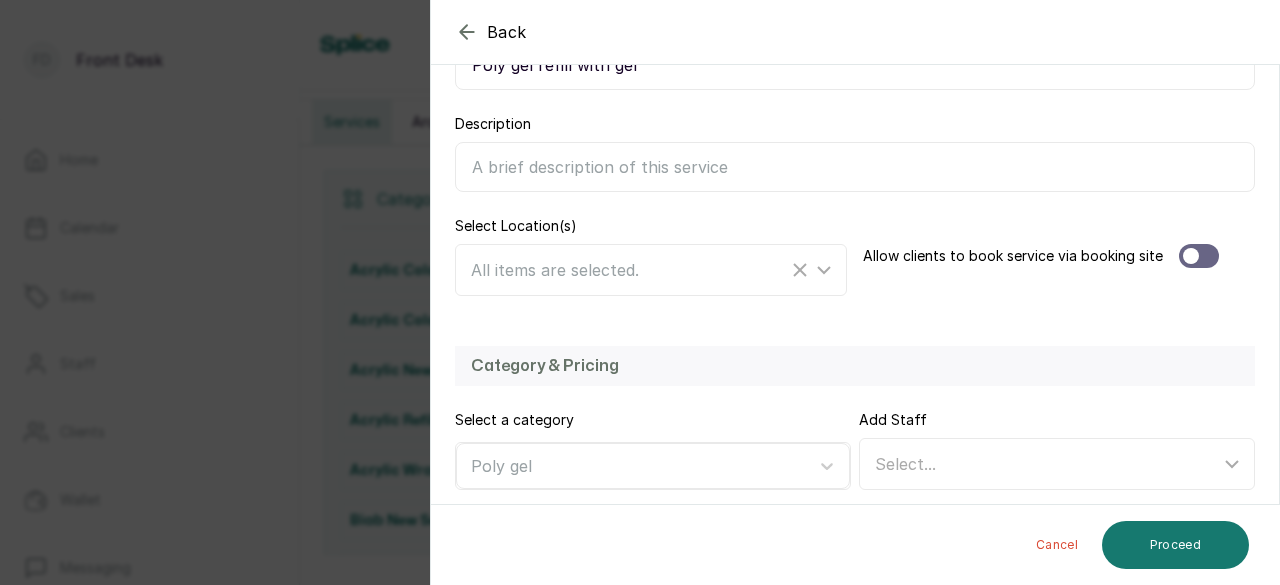 type on "Poly gel refill with gel" 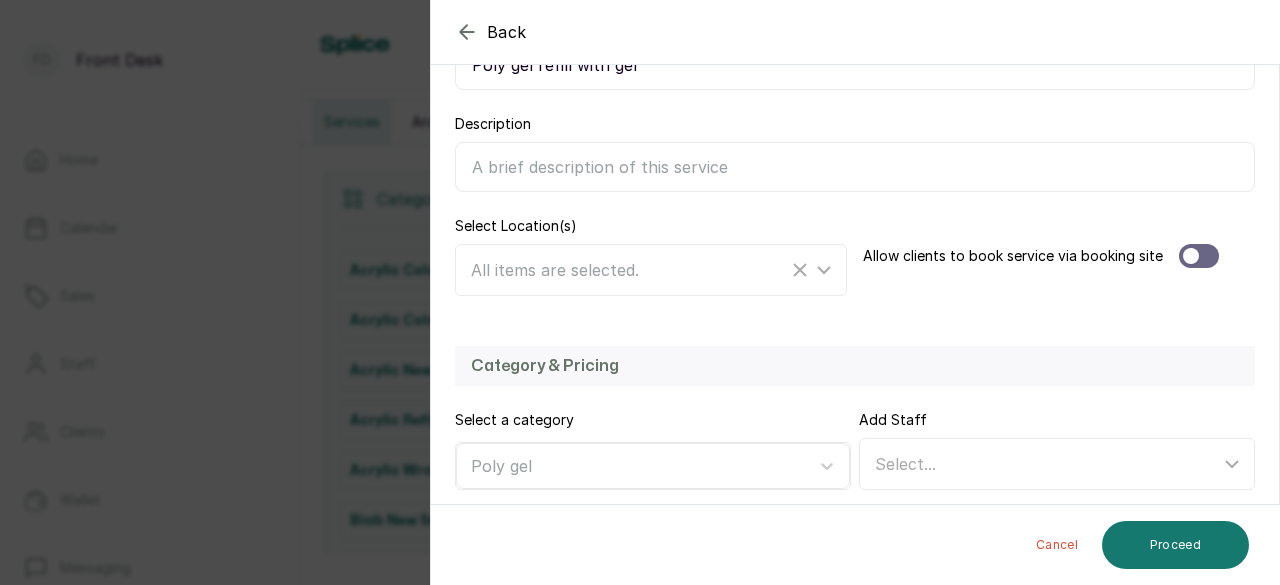 click at bounding box center [1199, 256] 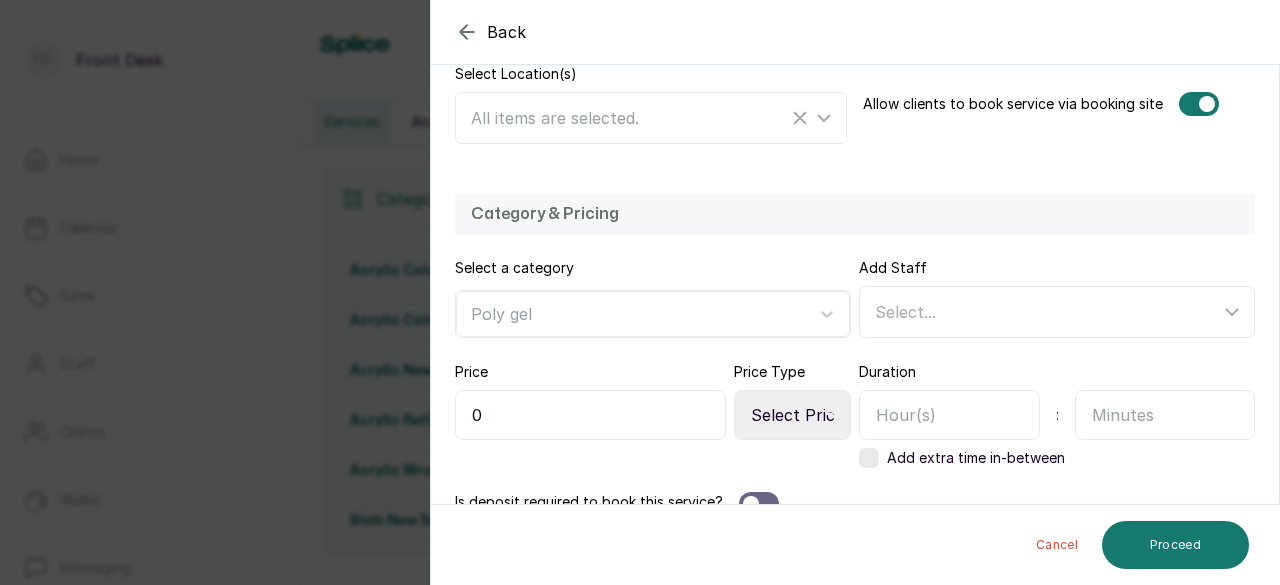 scroll, scrollTop: 478, scrollLeft: 0, axis: vertical 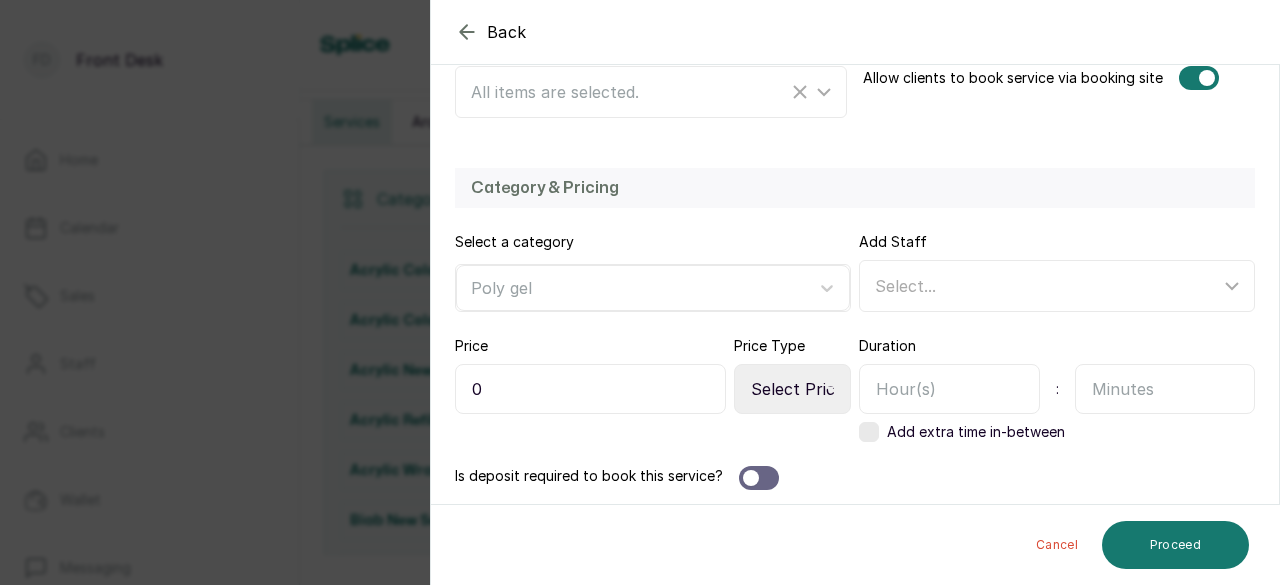 click on "Select Price Type Fixed From" at bounding box center [792, 389] 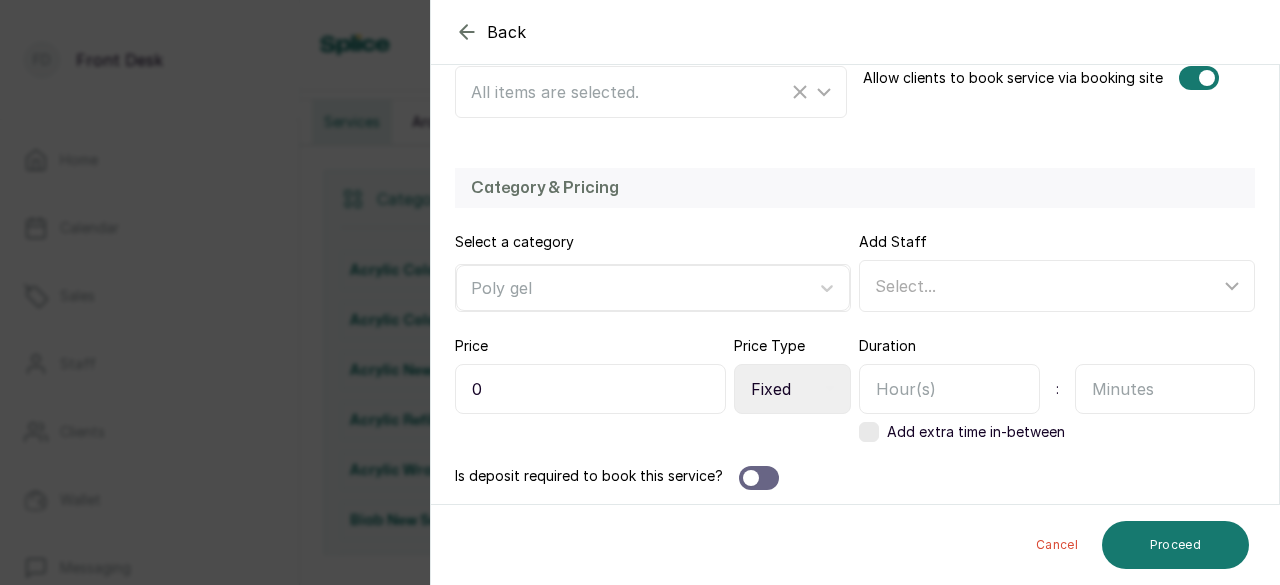 click on "Select Price Type Fixed From" at bounding box center (792, 389) 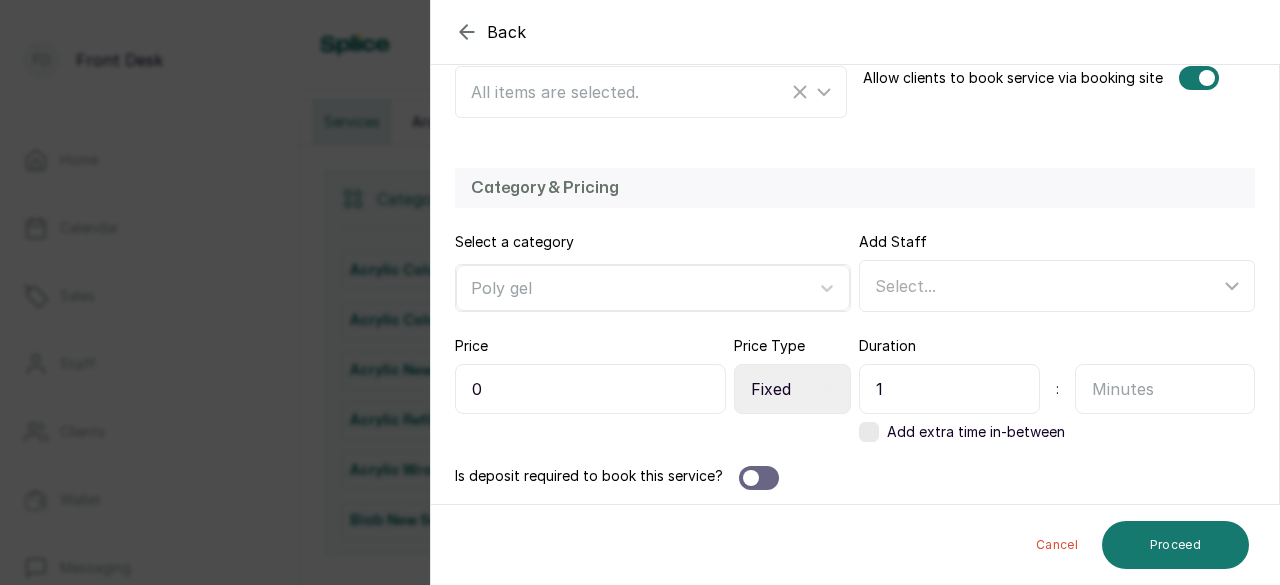 type on "1" 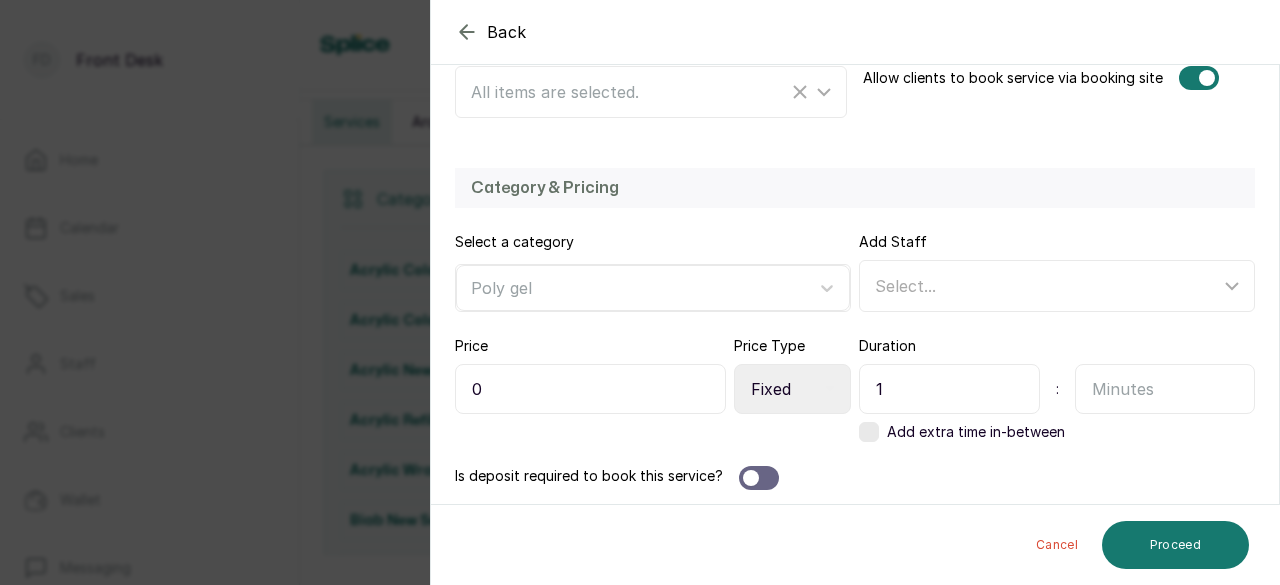 click at bounding box center (1165, 389) 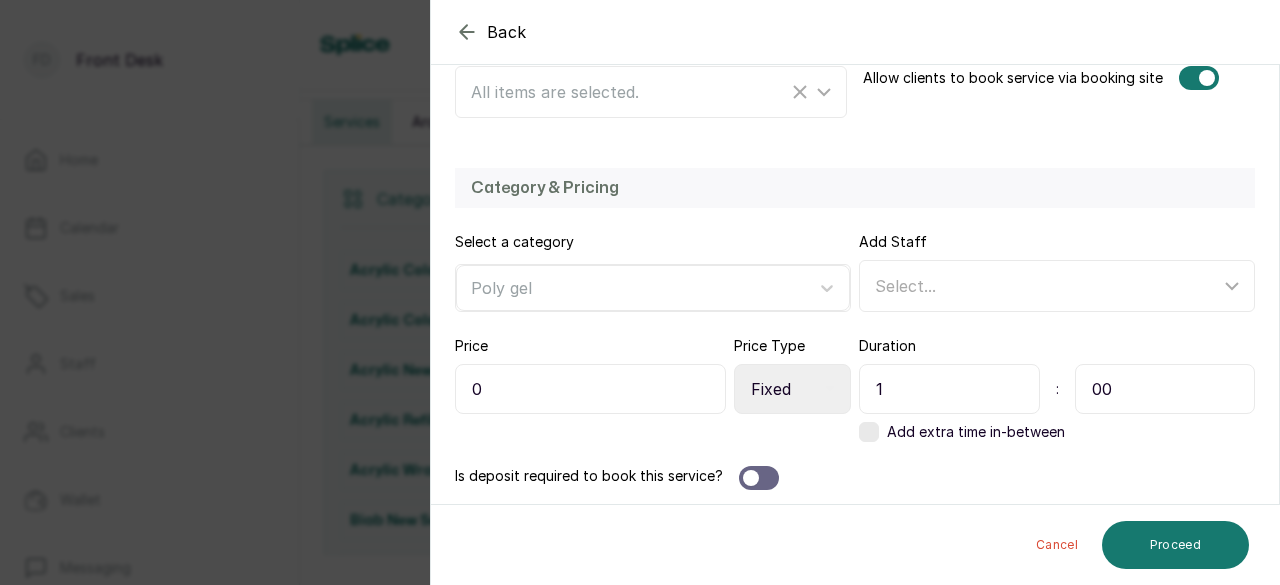 type on "00" 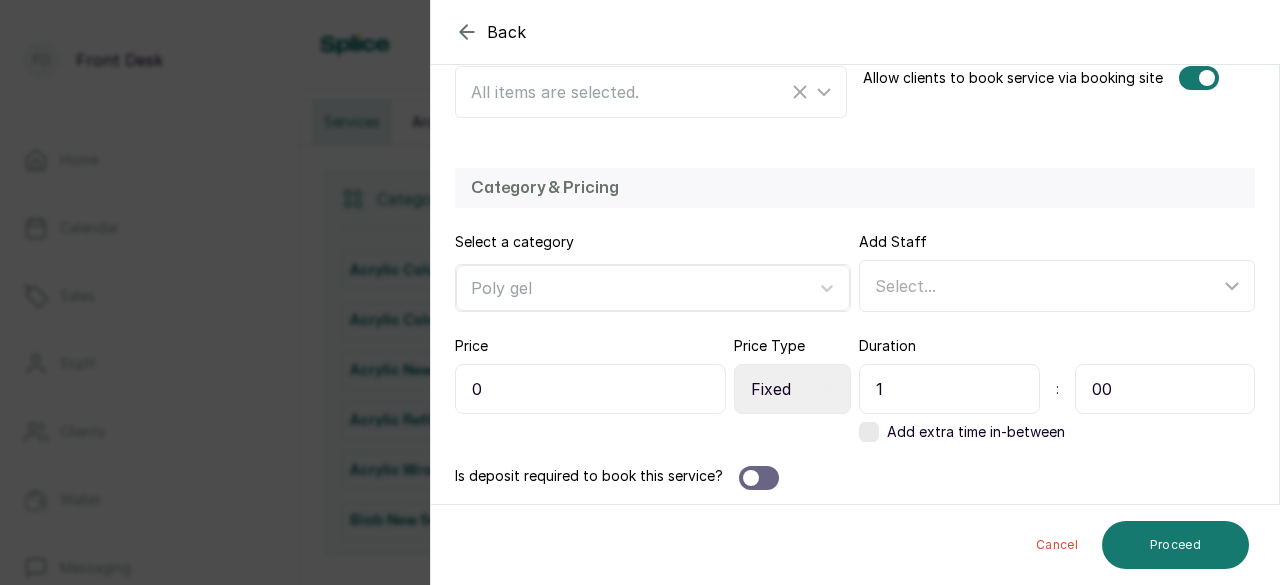 drag, startPoint x: 448, startPoint y: 393, endPoint x: 432, endPoint y: 388, distance: 16.763054 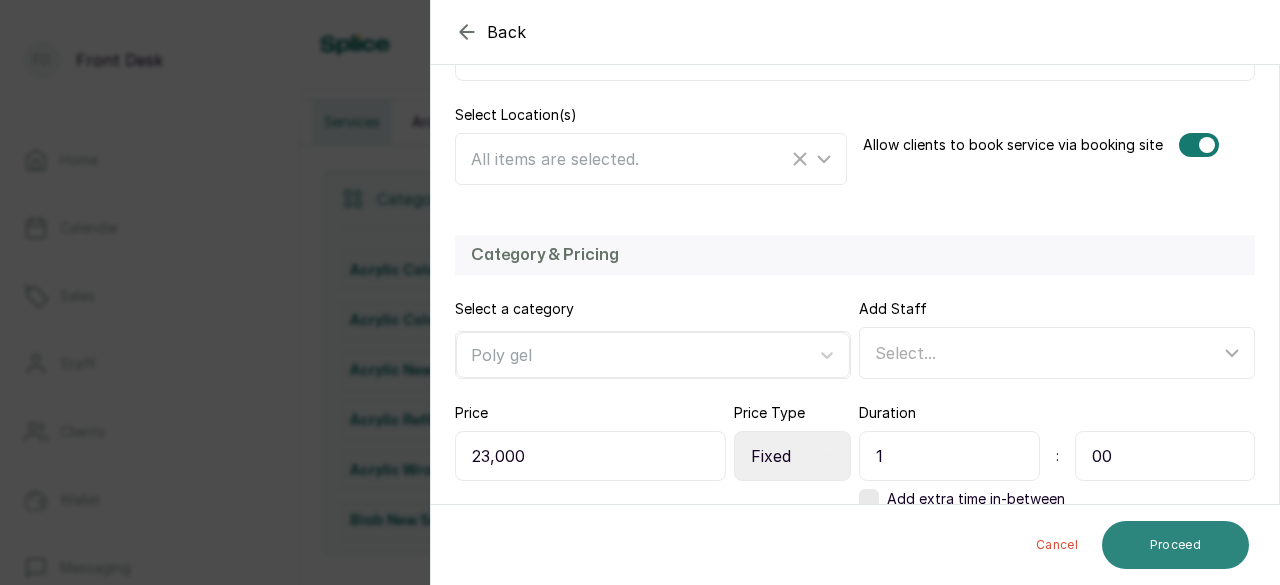 scroll, scrollTop: 478, scrollLeft: 0, axis: vertical 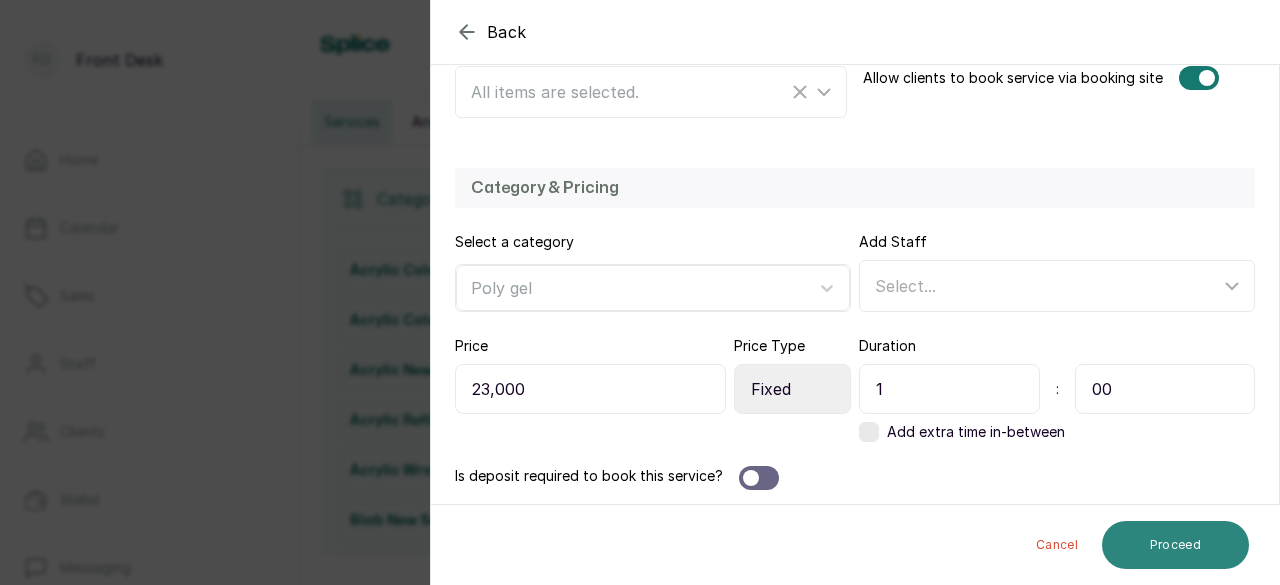 type on "23,000" 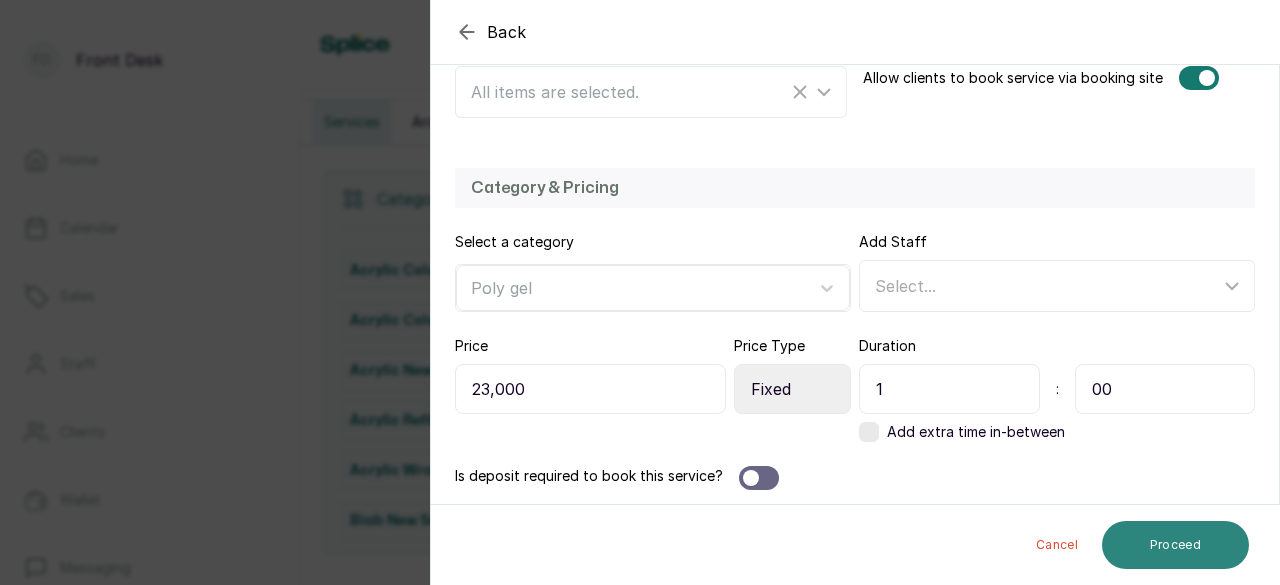 click on "Proceed" at bounding box center [1175, 545] 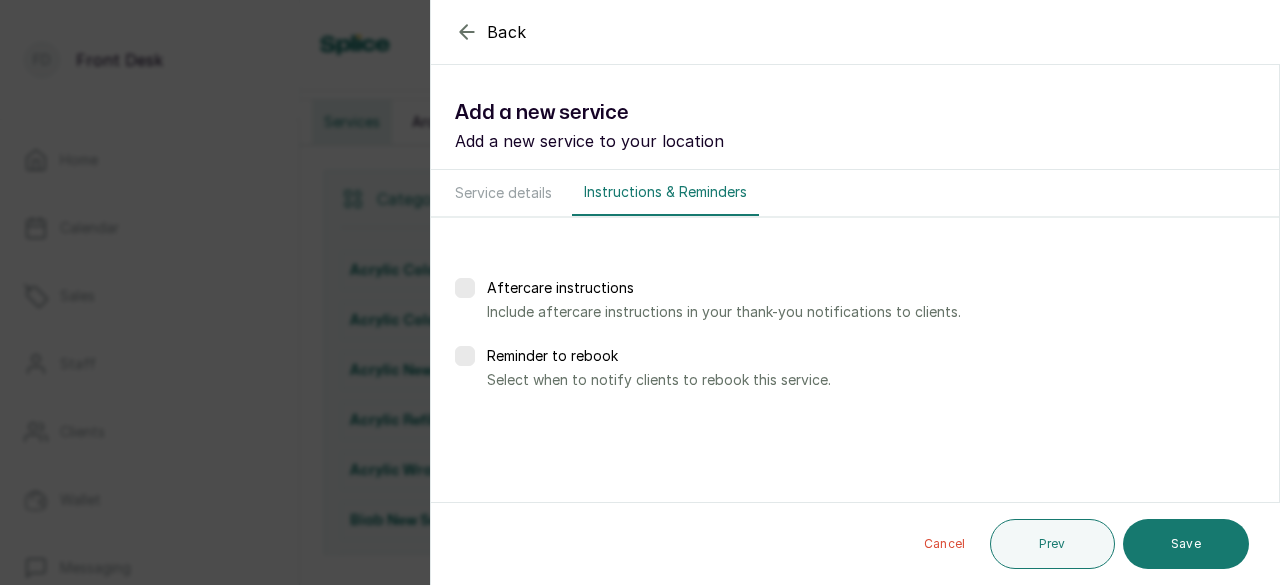click on "Save" at bounding box center [1186, 544] 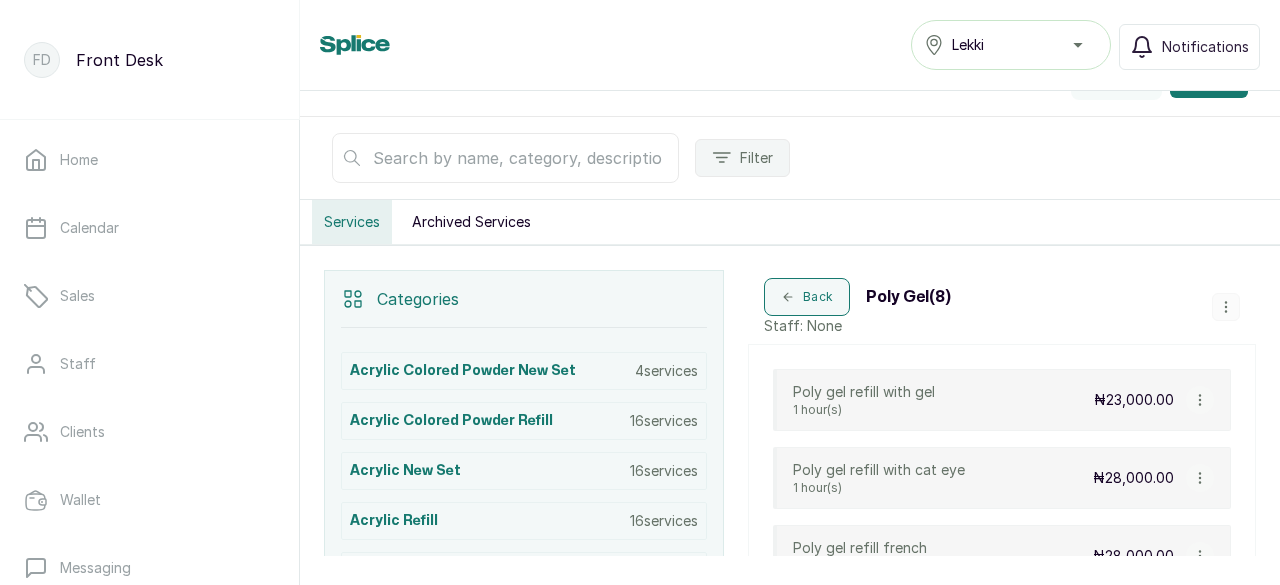 scroll, scrollTop: 148, scrollLeft: 0, axis: vertical 